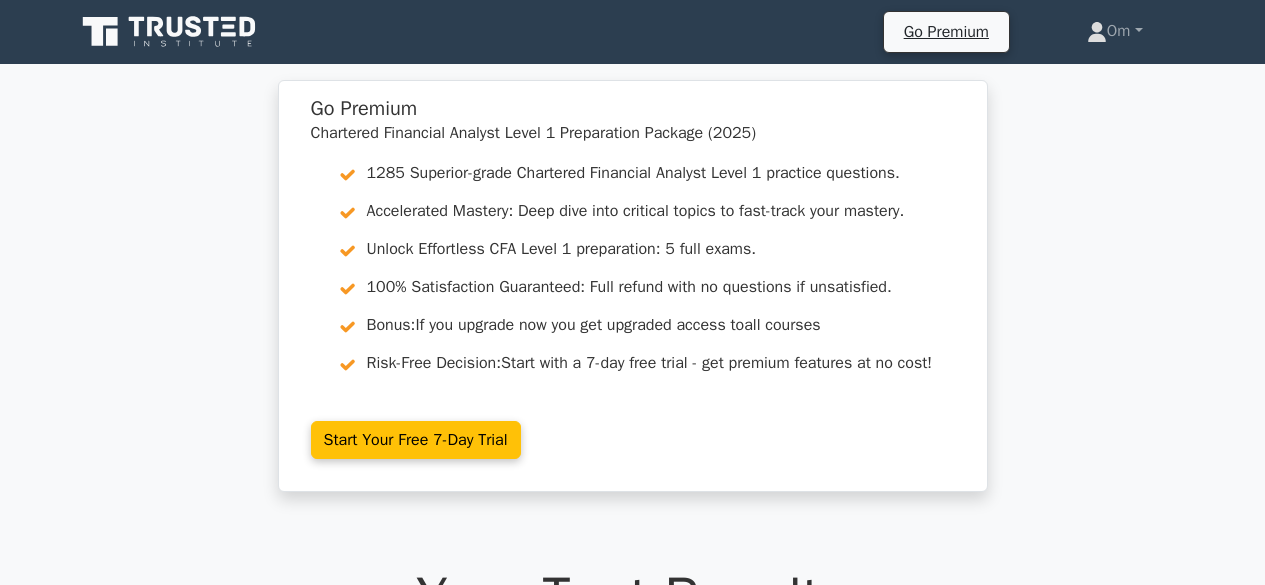 scroll, scrollTop: 2181, scrollLeft: 0, axis: vertical 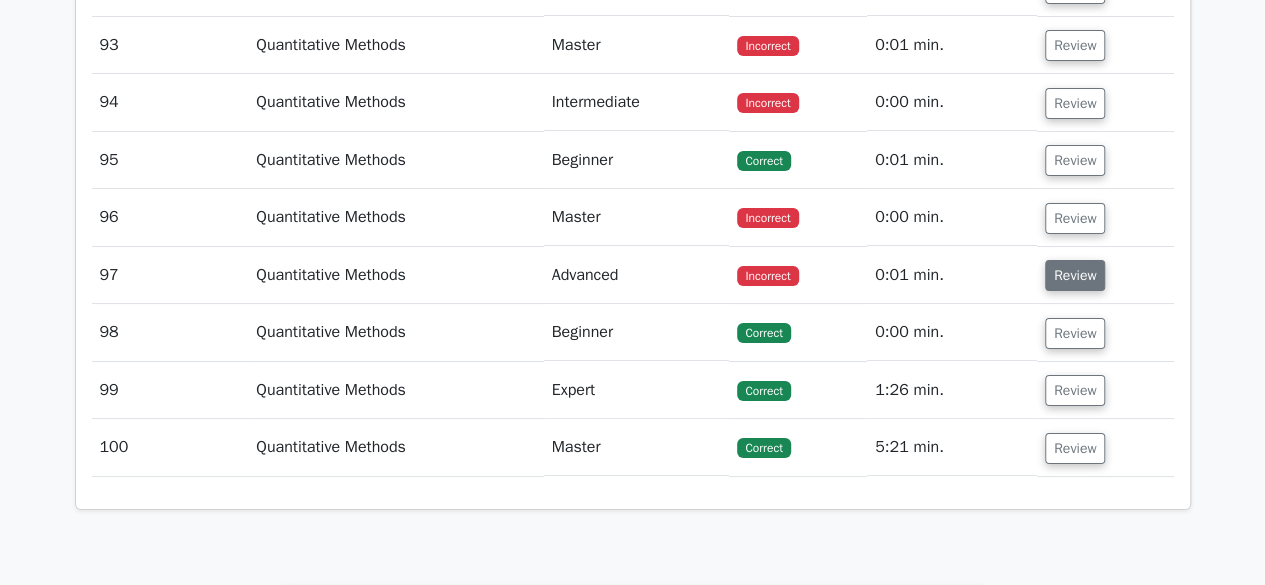 click on "Review" at bounding box center (1075, 275) 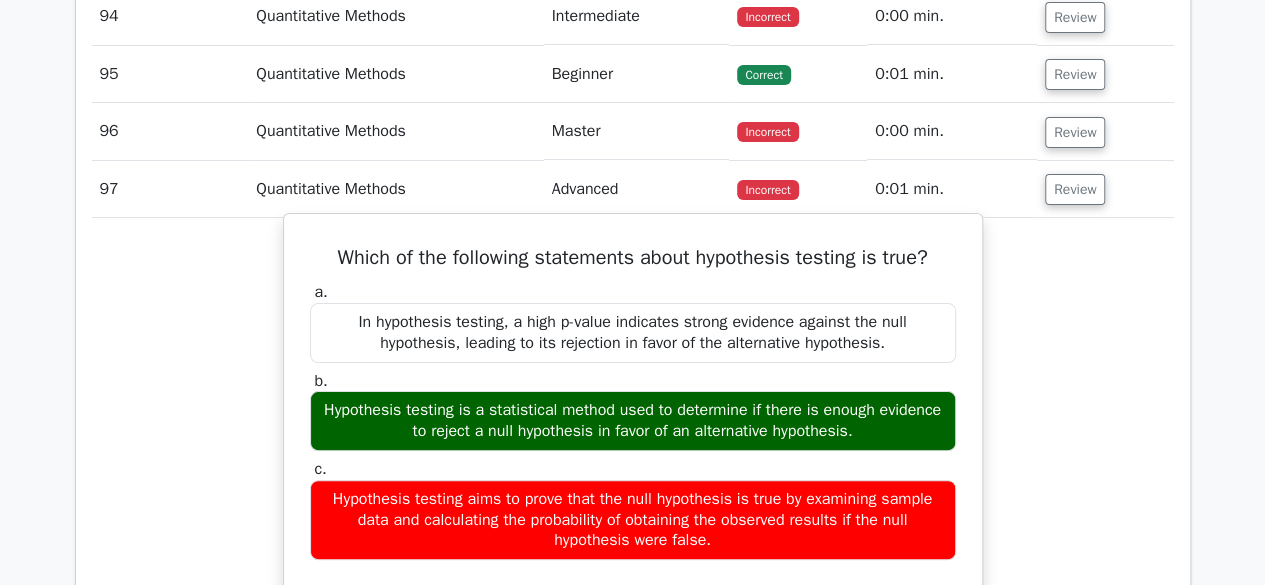 scroll, scrollTop: 7649, scrollLeft: 0, axis: vertical 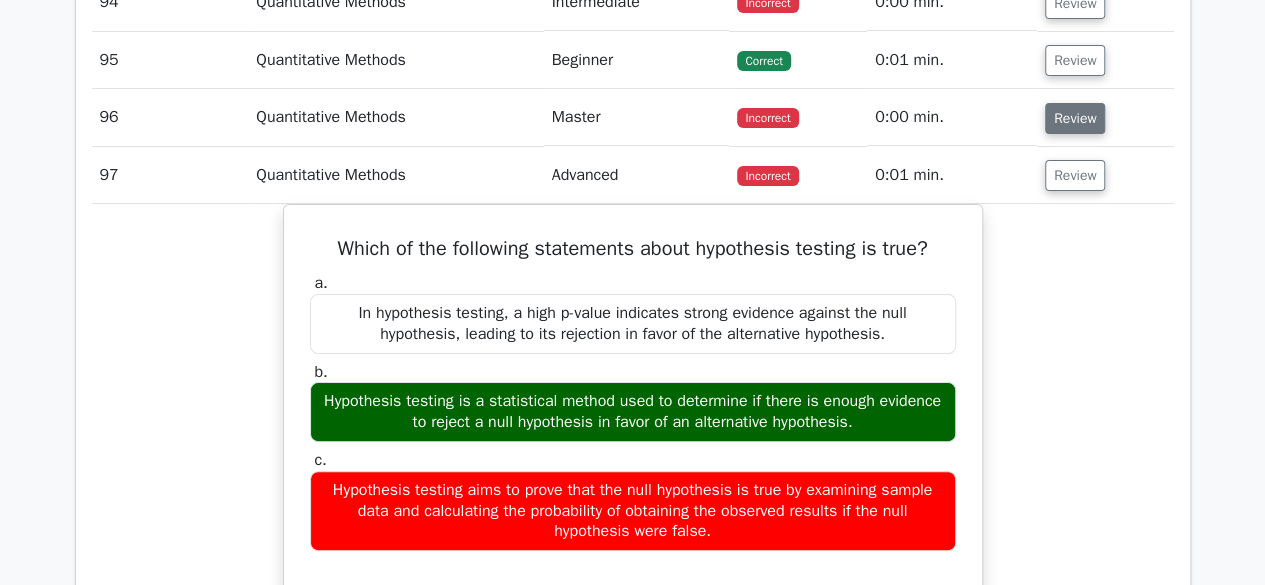 click on "Review" at bounding box center (1075, 118) 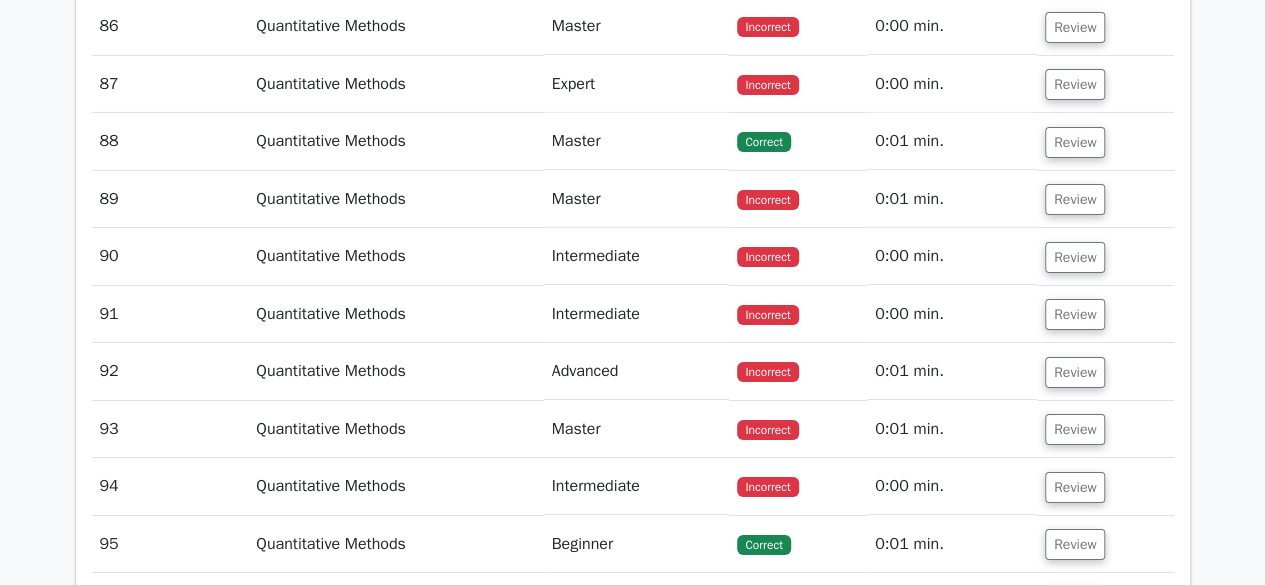 scroll, scrollTop: 7169, scrollLeft: 0, axis: vertical 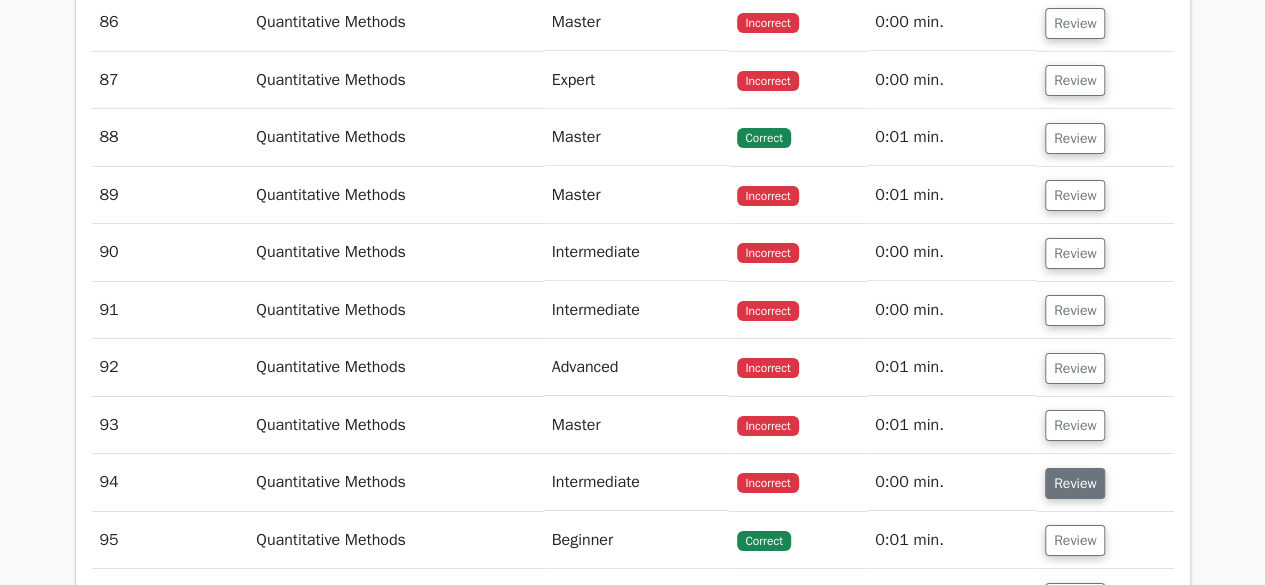 click on "Review" at bounding box center (1075, 483) 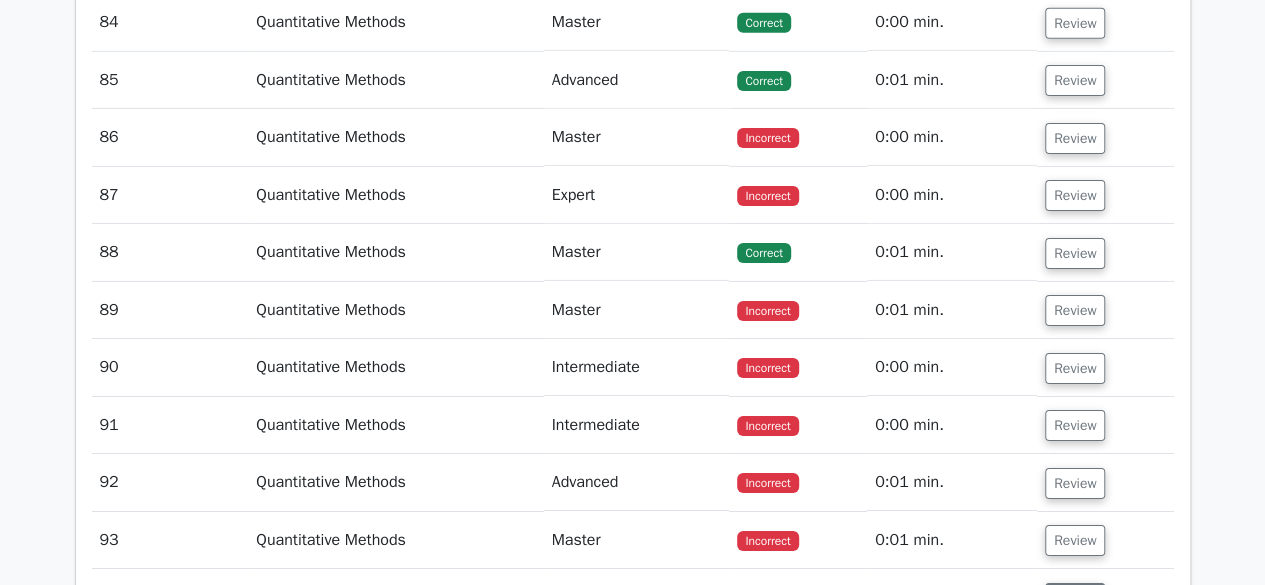 scroll, scrollTop: 7039, scrollLeft: 0, axis: vertical 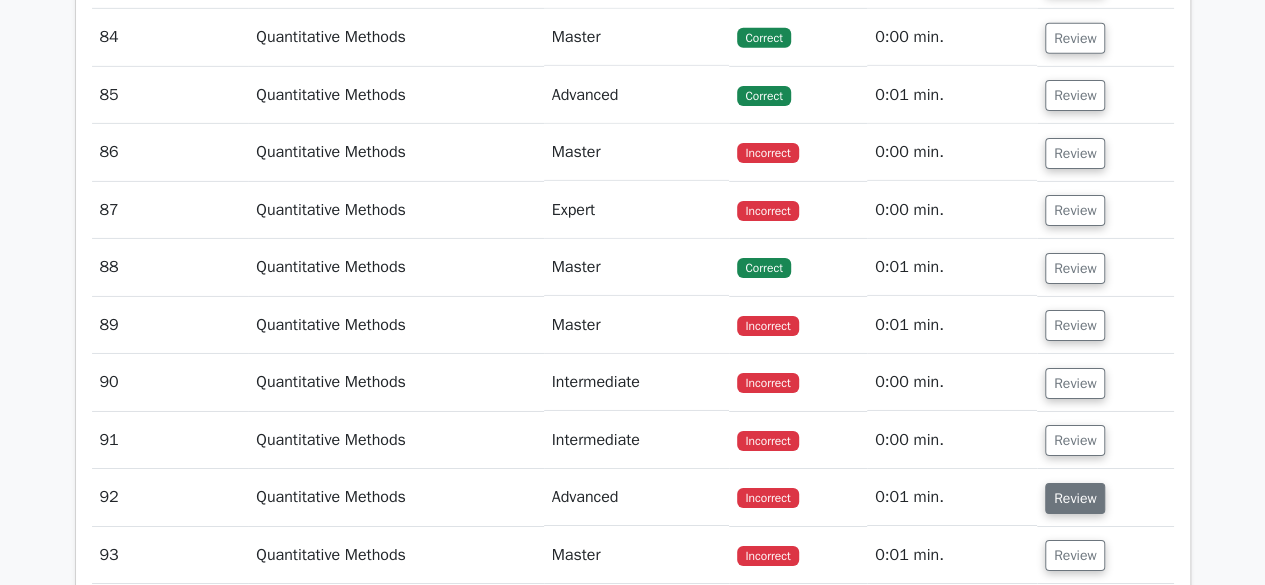 click on "Review" at bounding box center (1075, 498) 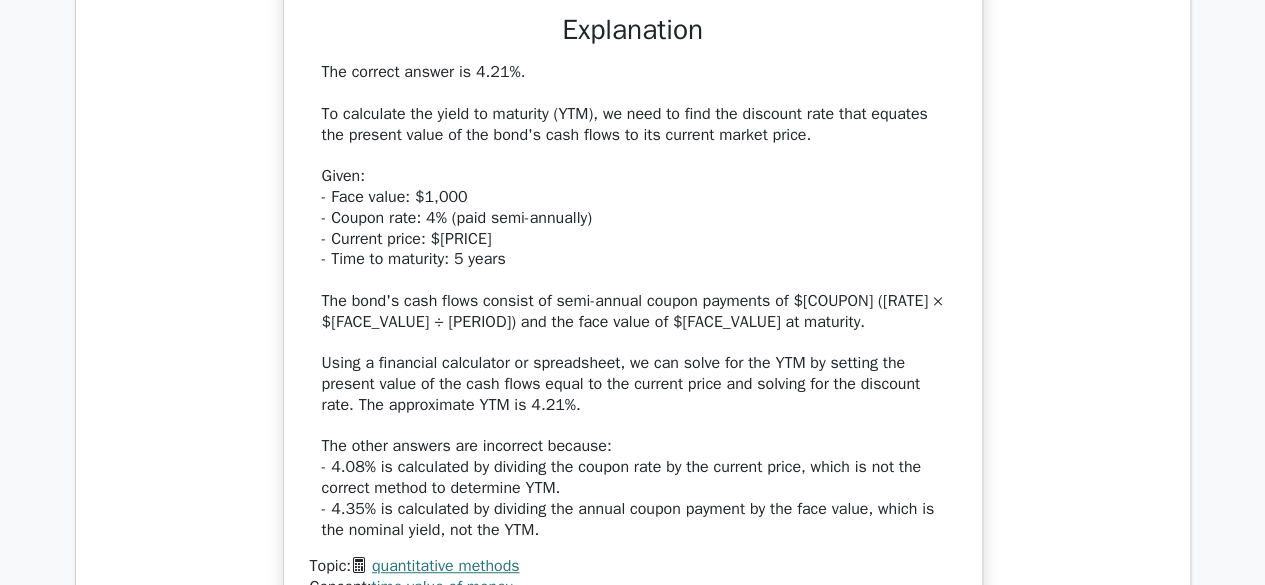 scroll, scrollTop: 7906, scrollLeft: 0, axis: vertical 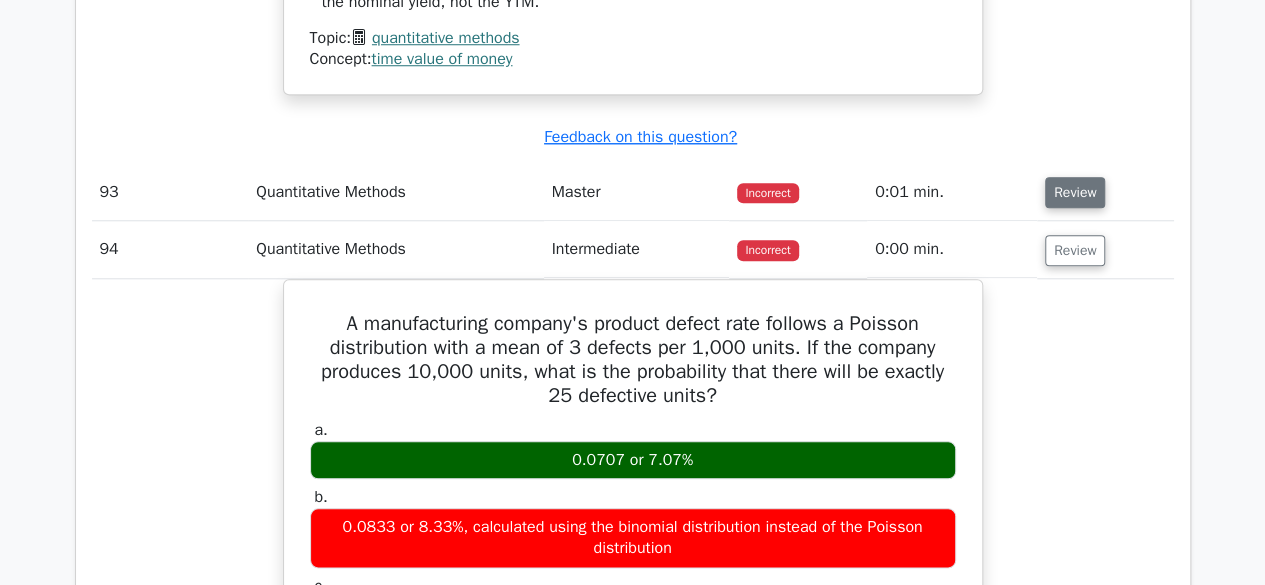 click on "Review" at bounding box center (1075, 192) 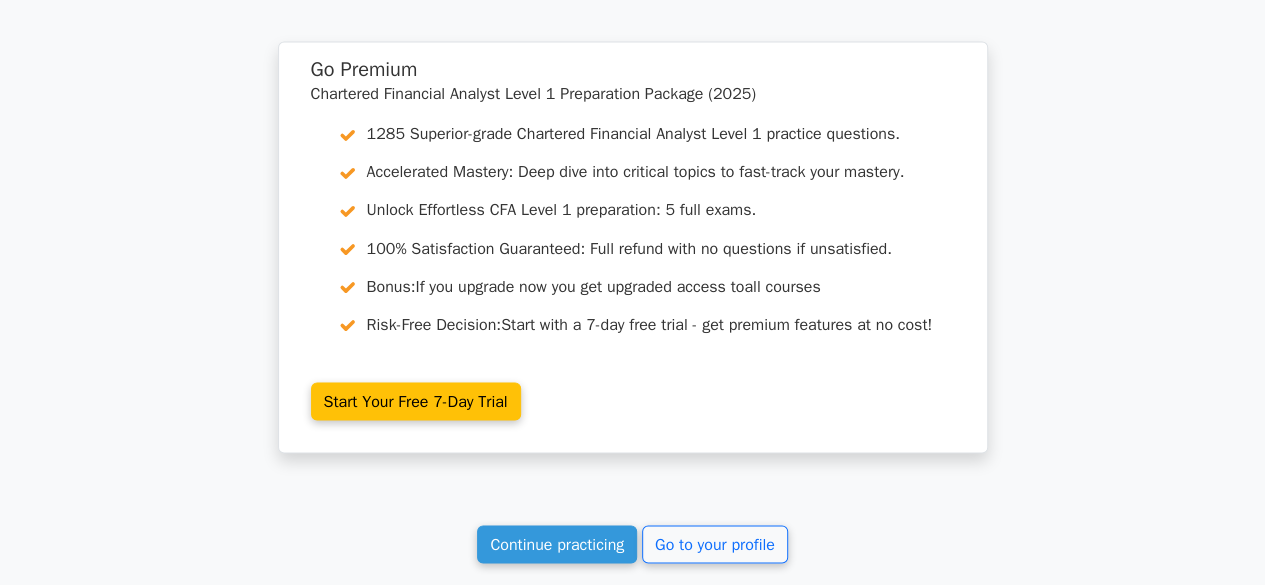 scroll, scrollTop: 13221, scrollLeft: 0, axis: vertical 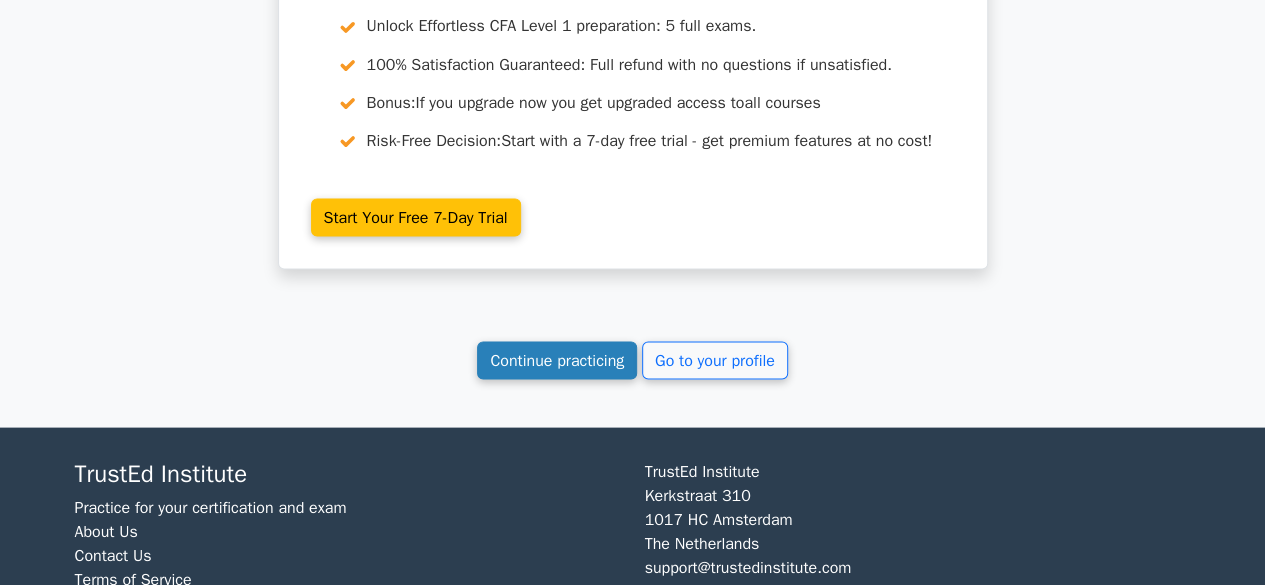 click on "Continue practicing" at bounding box center [557, 360] 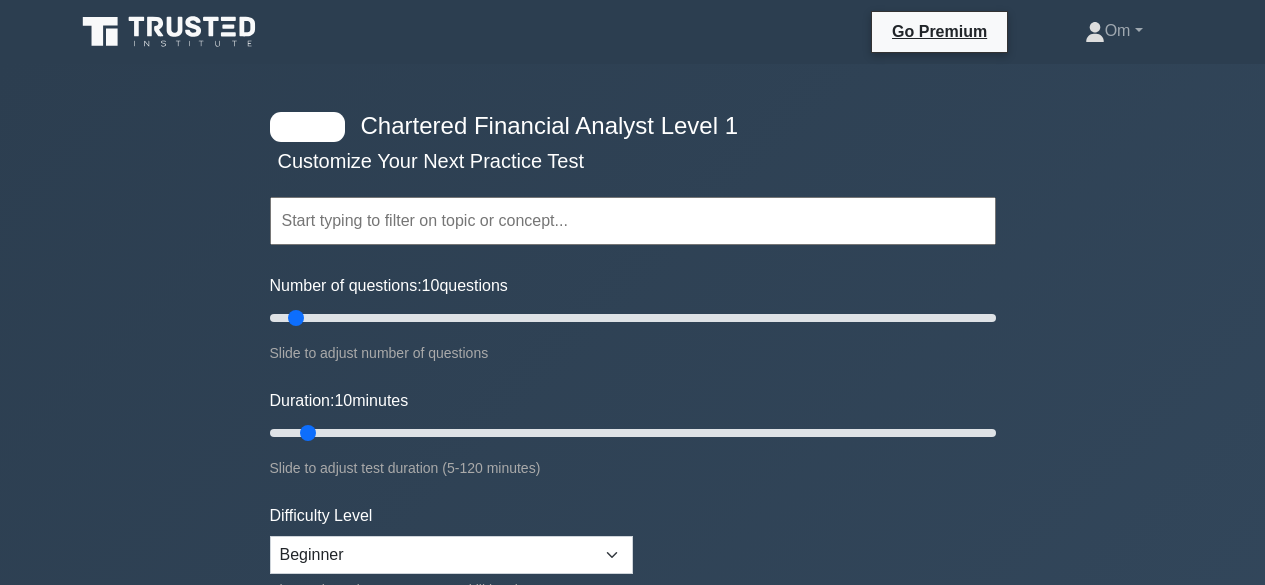 scroll, scrollTop: 0, scrollLeft: 0, axis: both 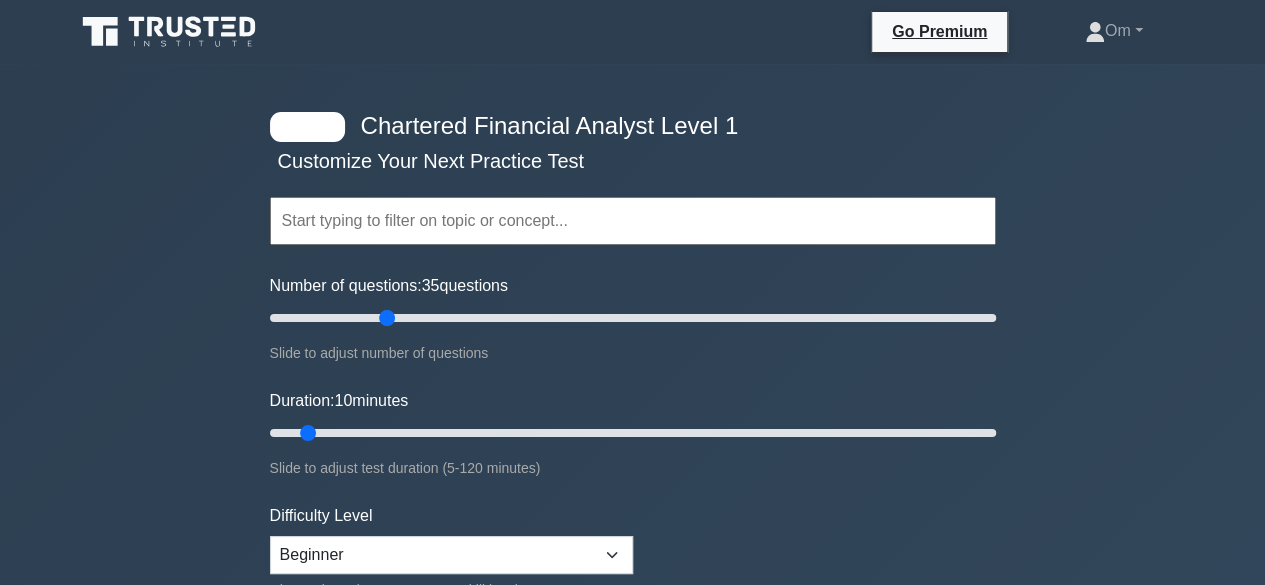 drag, startPoint x: 295, startPoint y: 317, endPoint x: 386, endPoint y: 317, distance: 91 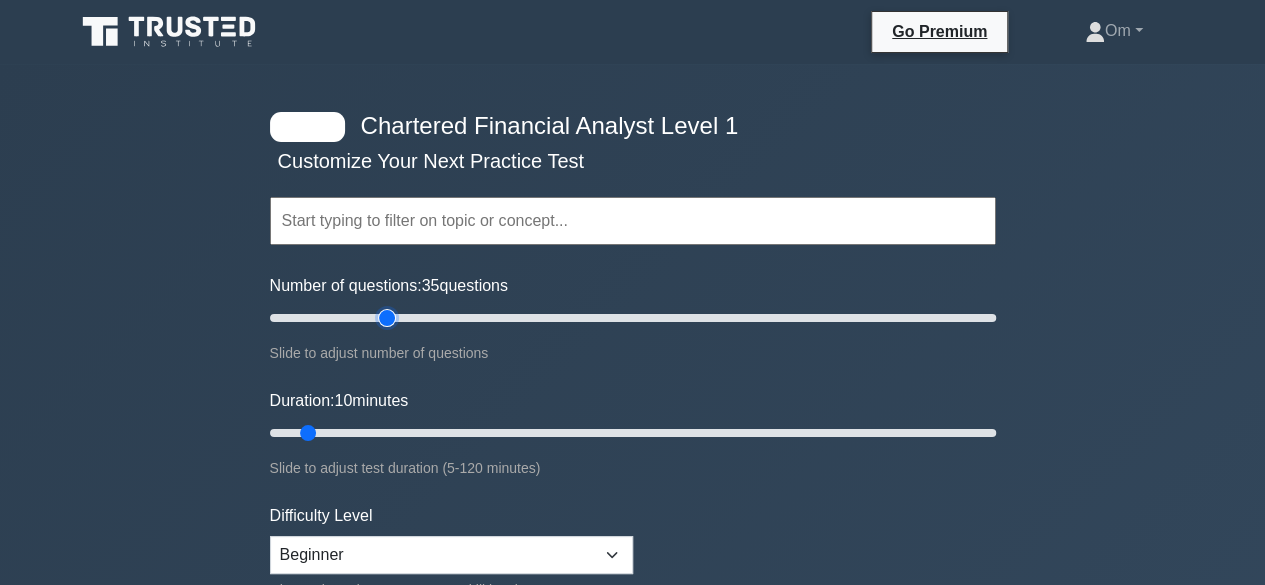 type on "35" 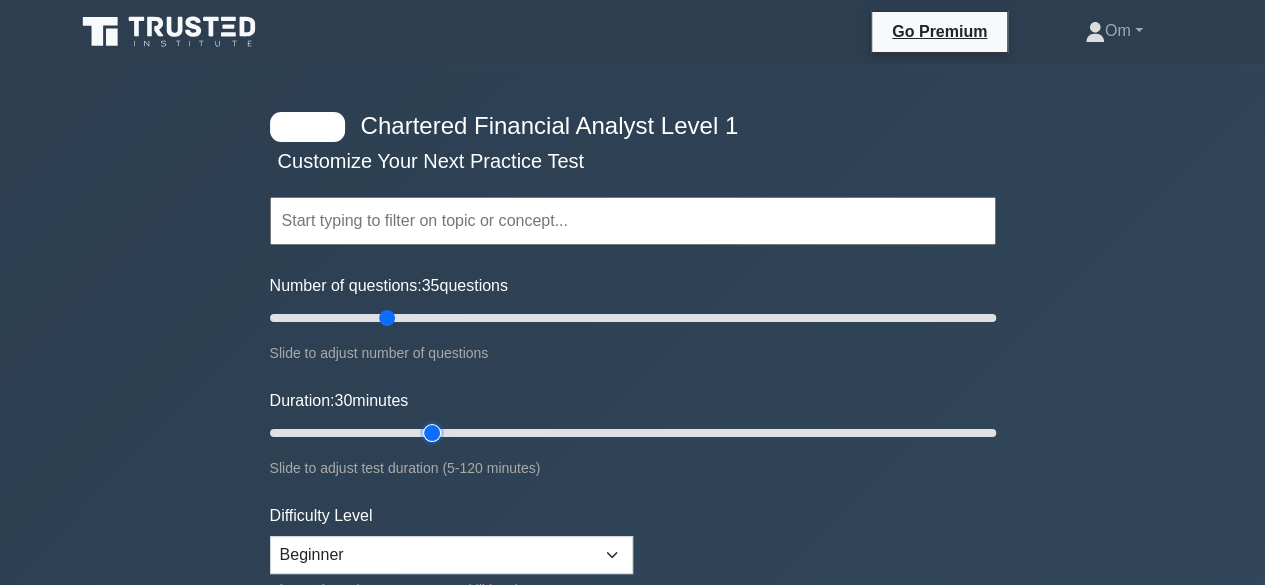 drag, startPoint x: 306, startPoint y: 430, endPoint x: 422, endPoint y: 435, distance: 116.10771 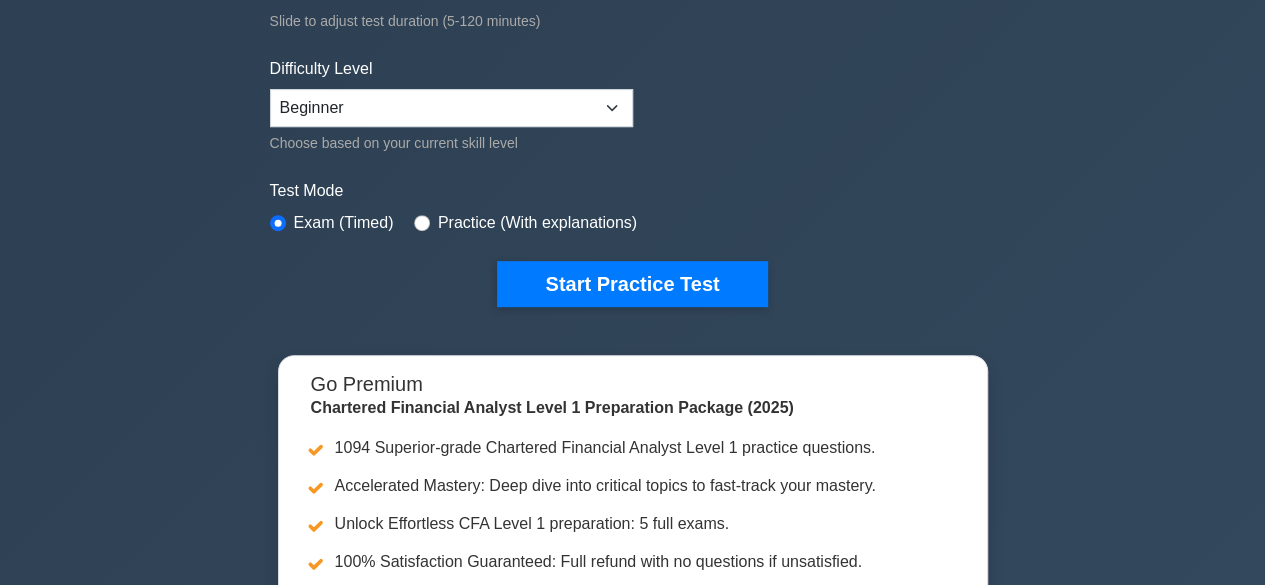 scroll, scrollTop: 439, scrollLeft: 0, axis: vertical 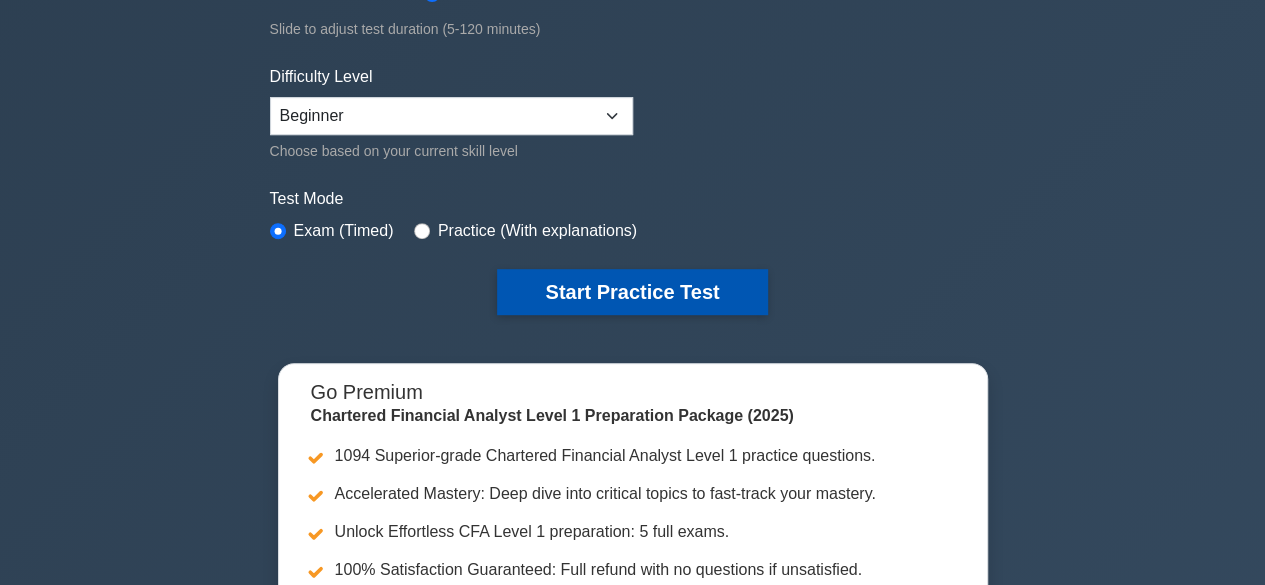 click on "Start Practice Test" at bounding box center (632, 292) 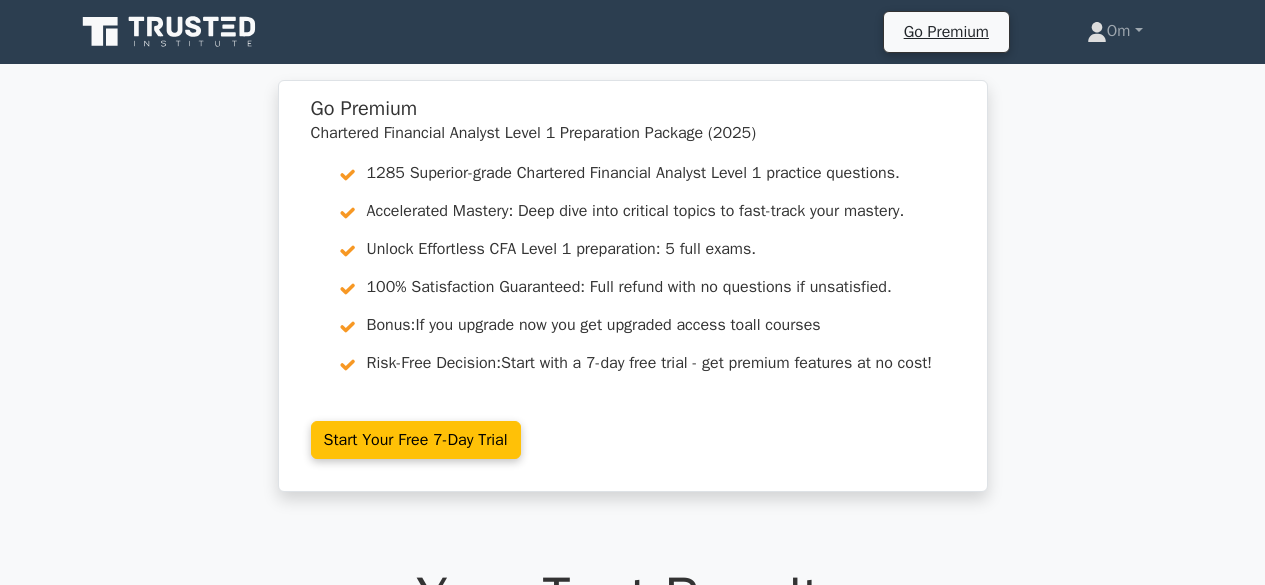 scroll, scrollTop: 0, scrollLeft: 0, axis: both 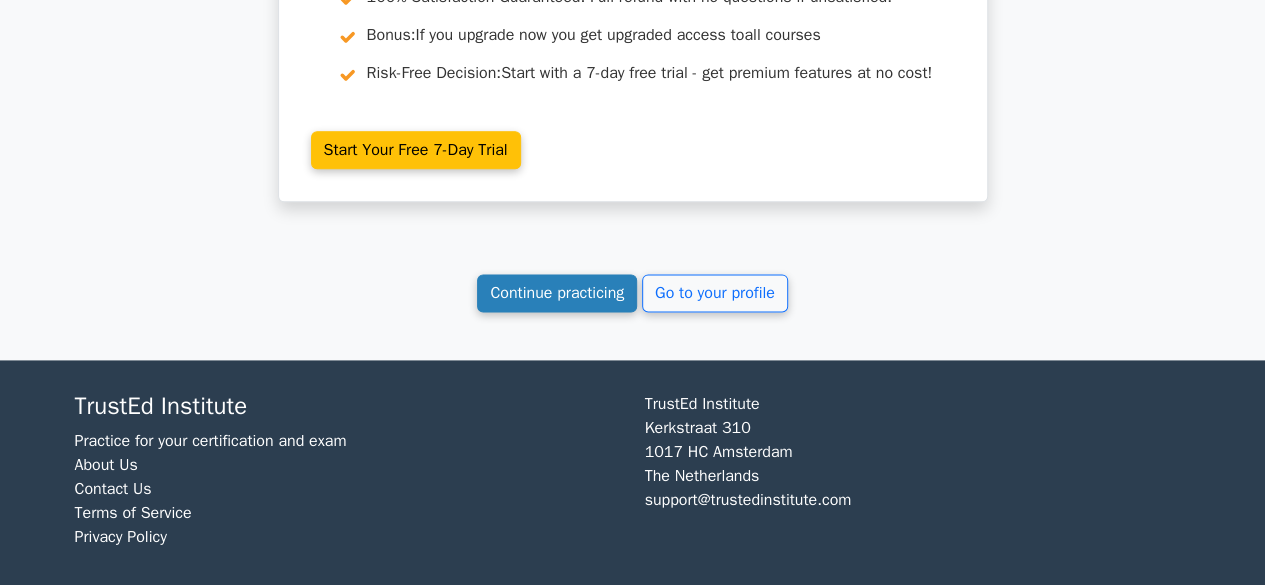 click on "Continue practicing" at bounding box center [557, 293] 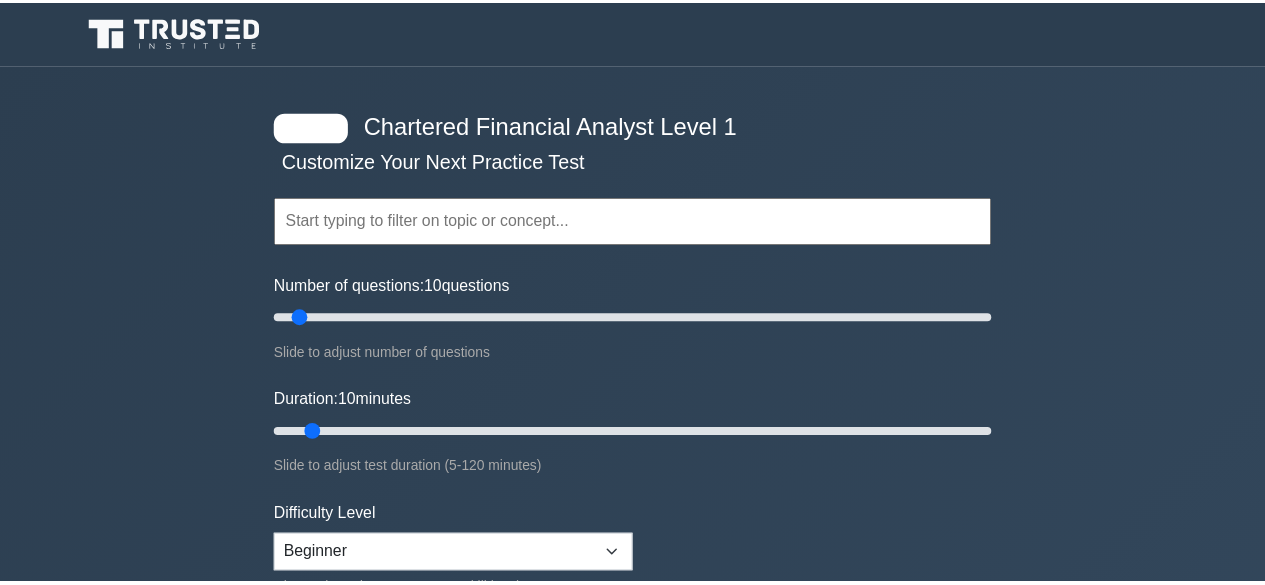 scroll, scrollTop: 0, scrollLeft: 0, axis: both 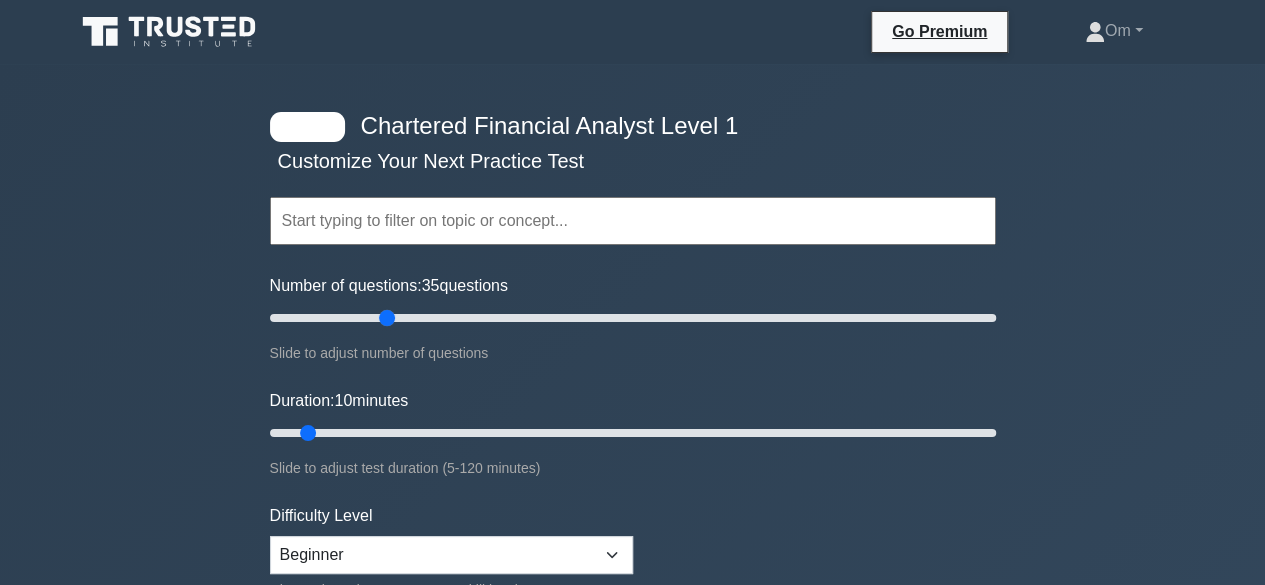 drag, startPoint x: 296, startPoint y: 317, endPoint x: 382, endPoint y: 328, distance: 86.70064 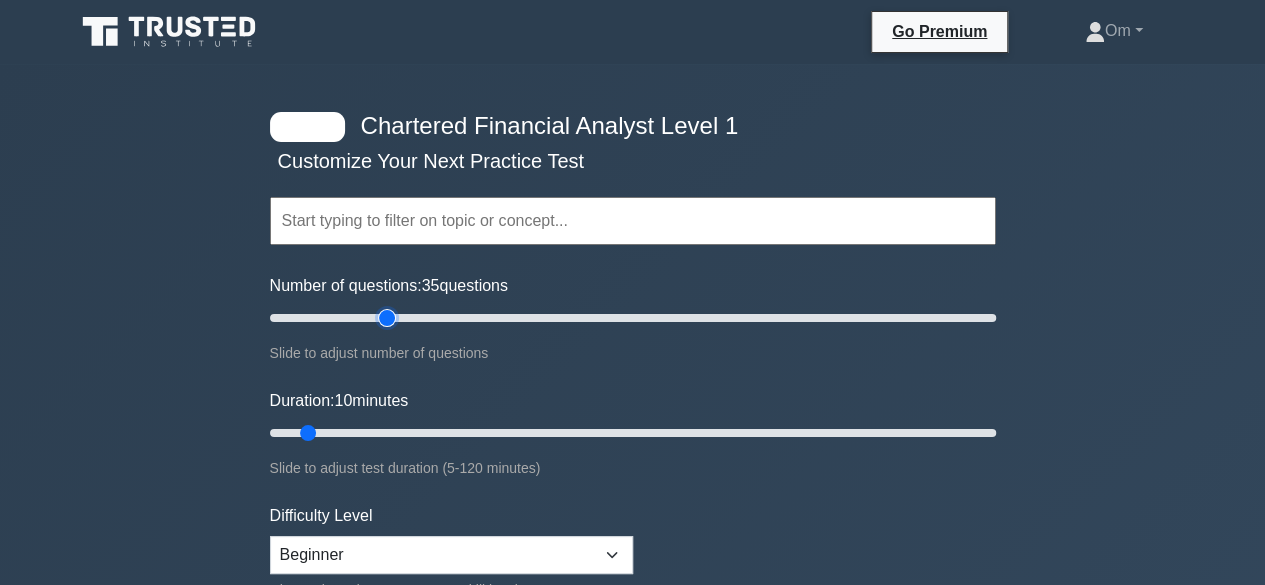 type on "35" 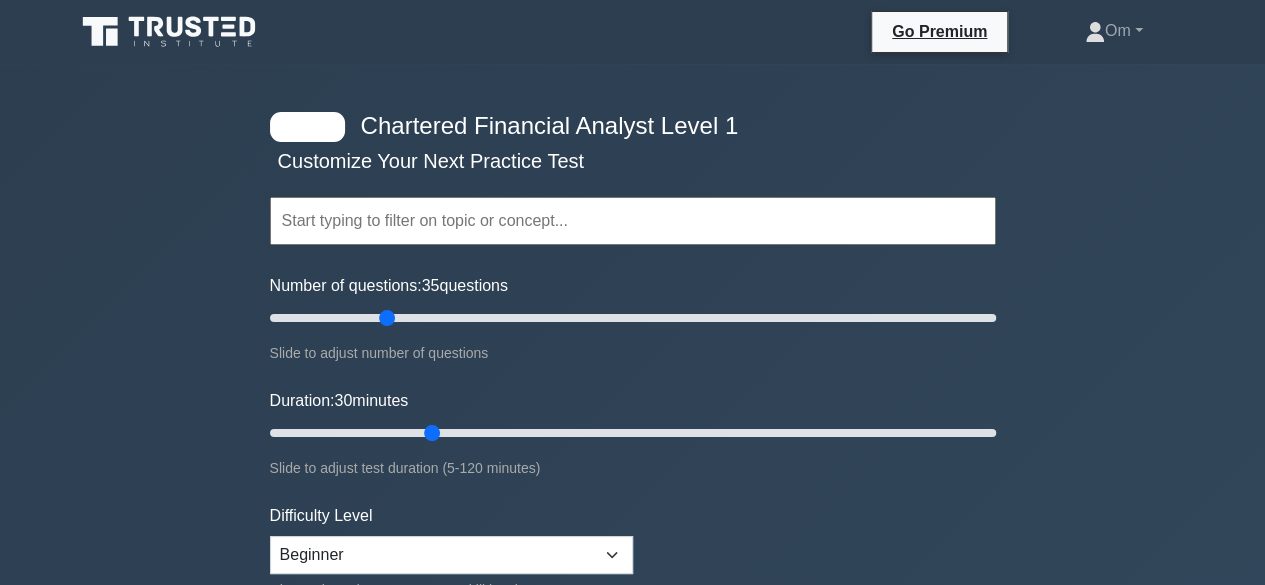 drag, startPoint x: 308, startPoint y: 427, endPoint x: 430, endPoint y: 437, distance: 122.40915 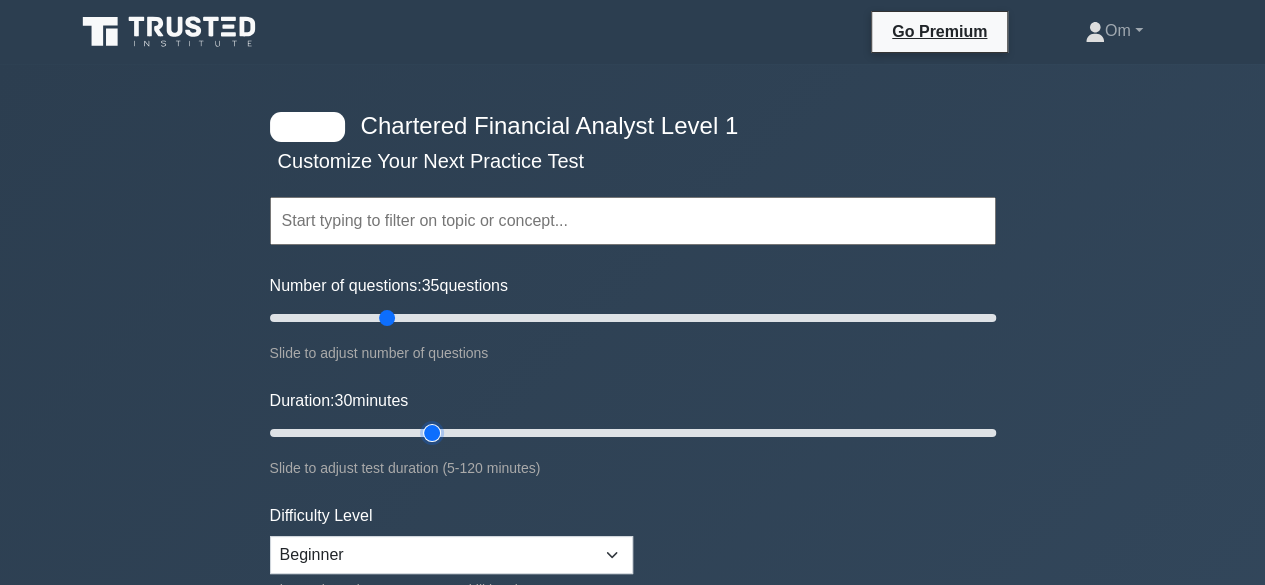 type on "30" 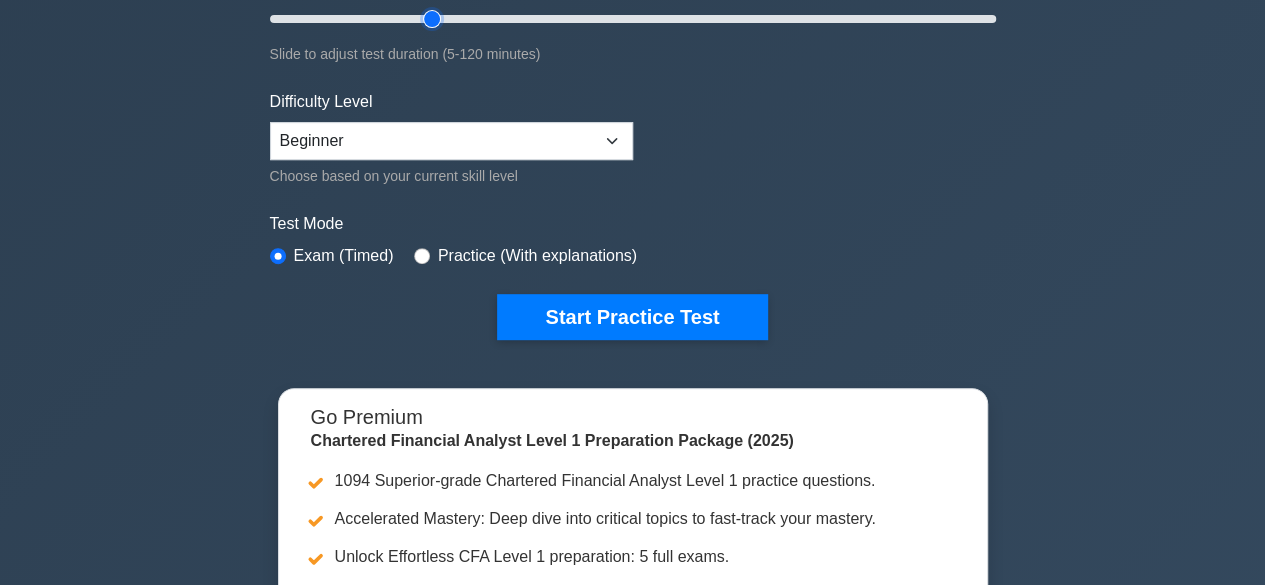 scroll, scrollTop: 413, scrollLeft: 0, axis: vertical 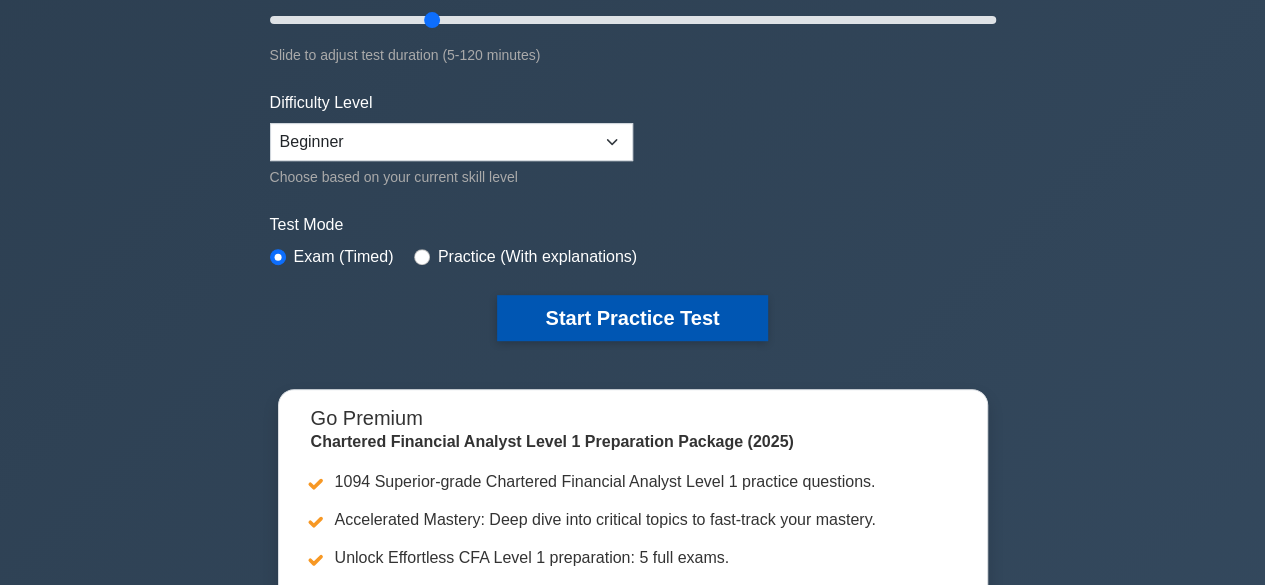 click on "Start Practice Test" at bounding box center (632, 318) 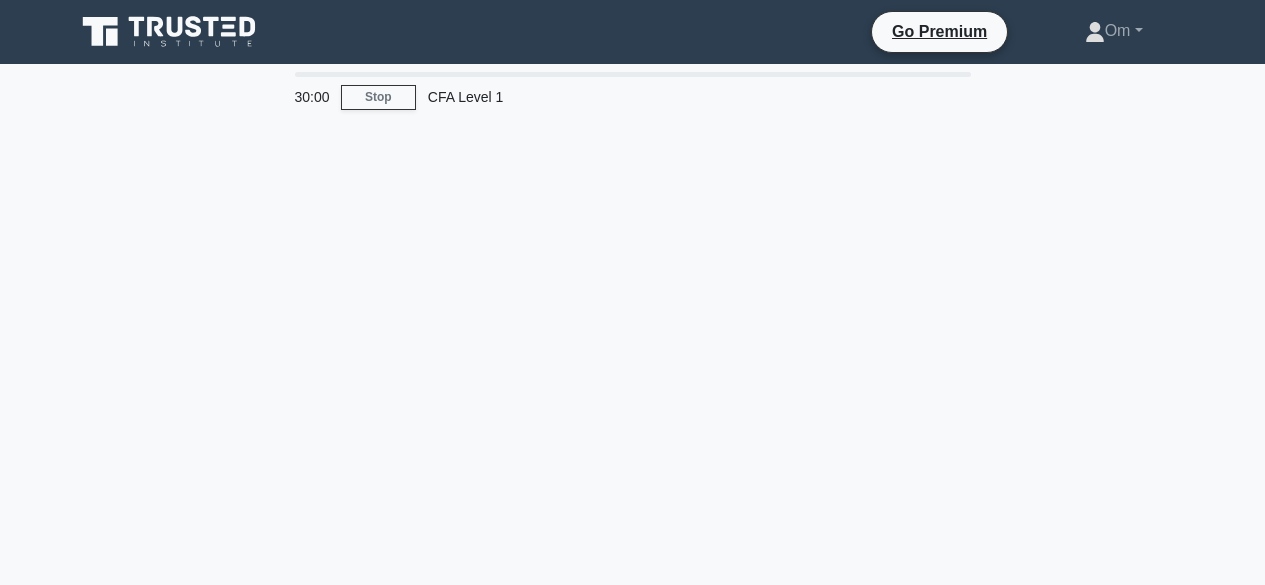 scroll, scrollTop: 0, scrollLeft: 0, axis: both 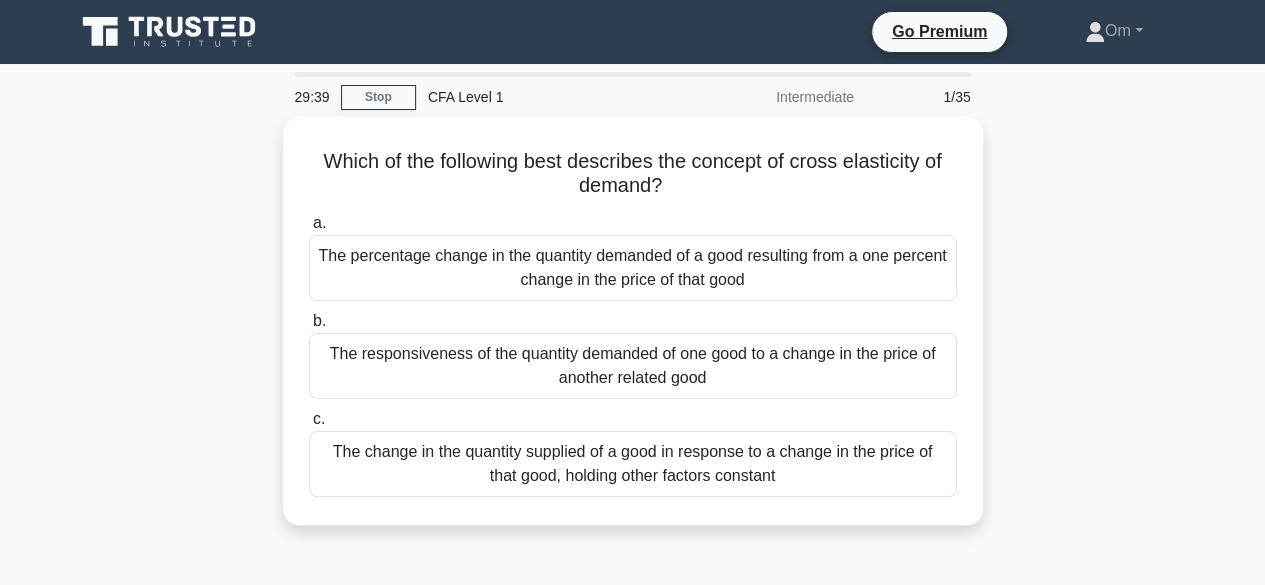 drag, startPoint x: 320, startPoint y: 164, endPoint x: 854, endPoint y: 533, distance: 649.08936 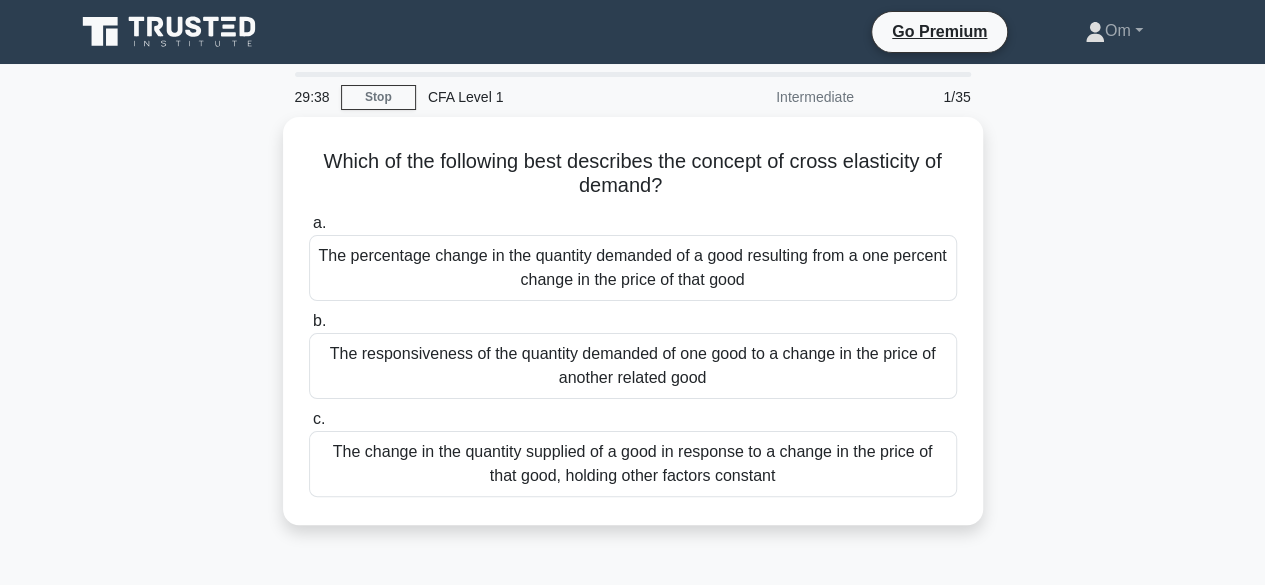 copy on "Which of the following best describes the concept of cross elasticity of demand?
.spinner_0XTQ{transform-origin:center;animation:spinner_y6GP .75s linear infinite}@keyframes spinner_y6GP{100%{transform:rotate(360deg)}}
a.
The percentage change in the quantity demanded of a good resulting from a one percent change in the price of that good
b.
The responsiveness of the quantity demanded of one good to a change in the price of another related good
c.
The change in the quantity supplied of a good in response to a change in the price of that good, holding other factors constant" 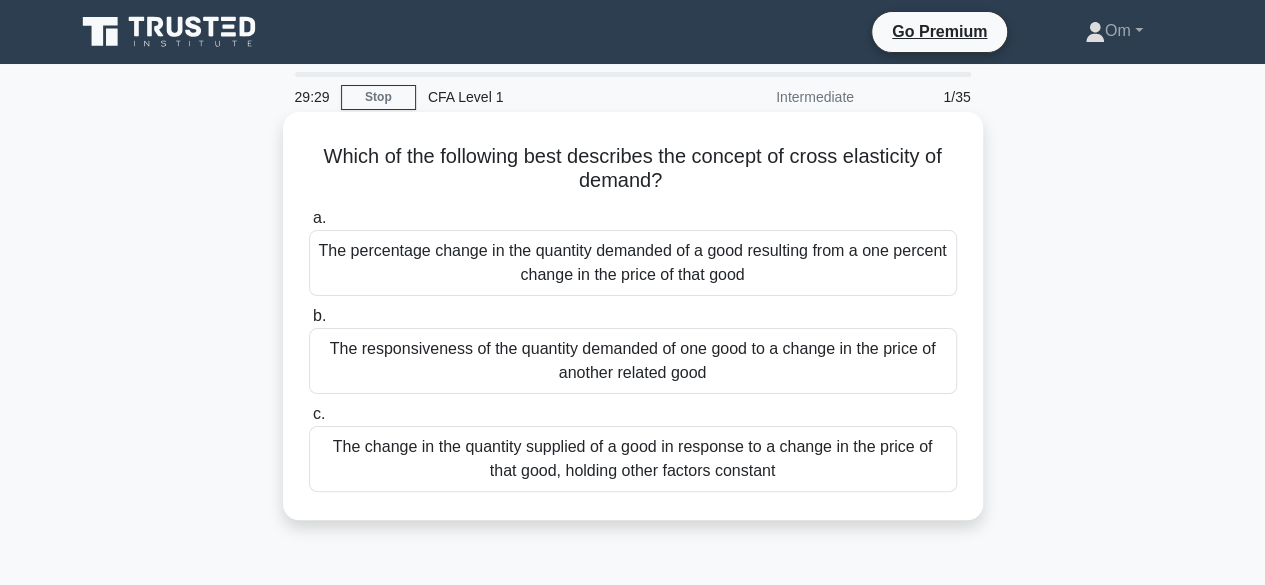 click on "The responsiveness of the quantity demanded of one good to a change in the price of another related good" at bounding box center (633, 361) 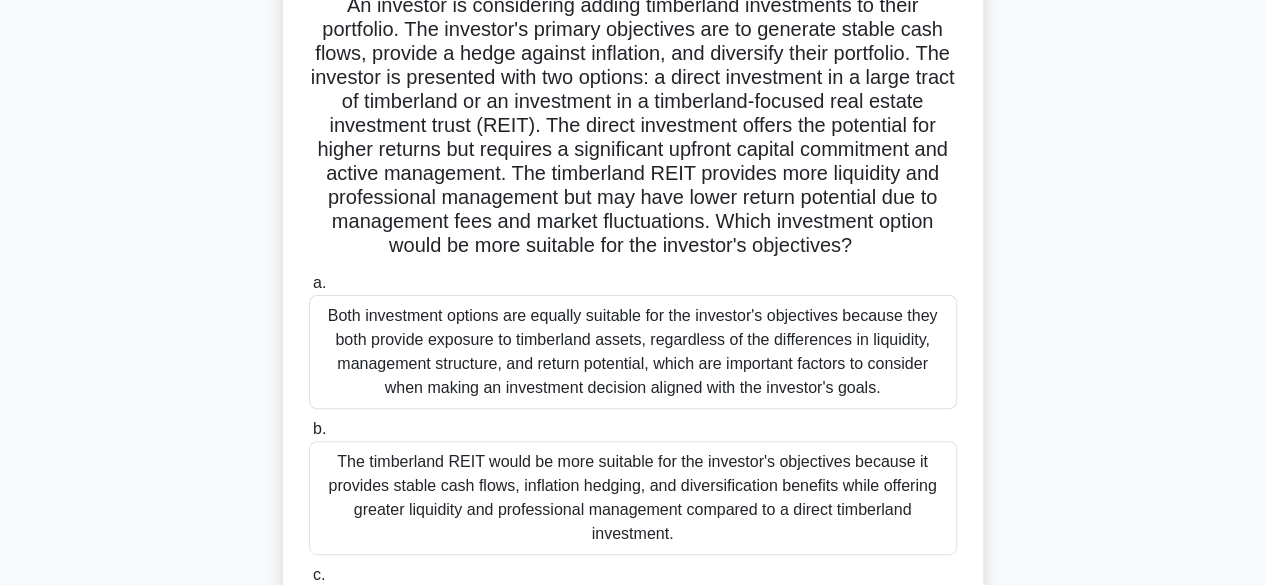 scroll, scrollTop: 495, scrollLeft: 0, axis: vertical 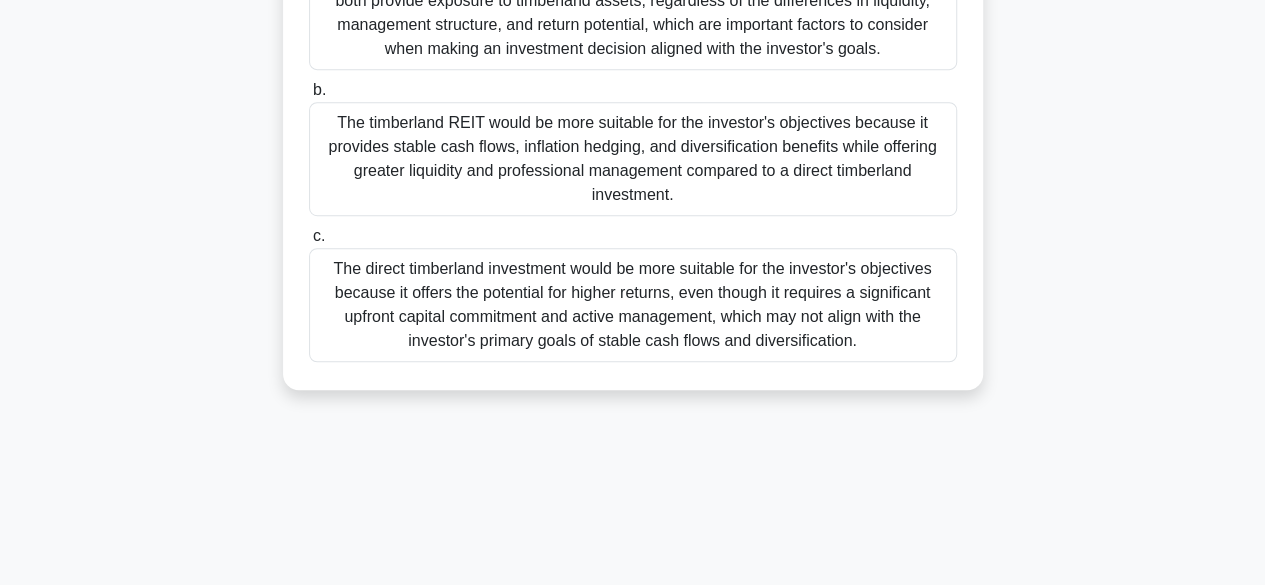 drag, startPoint x: 342, startPoint y: 158, endPoint x: 954, endPoint y: 632, distance: 774.093 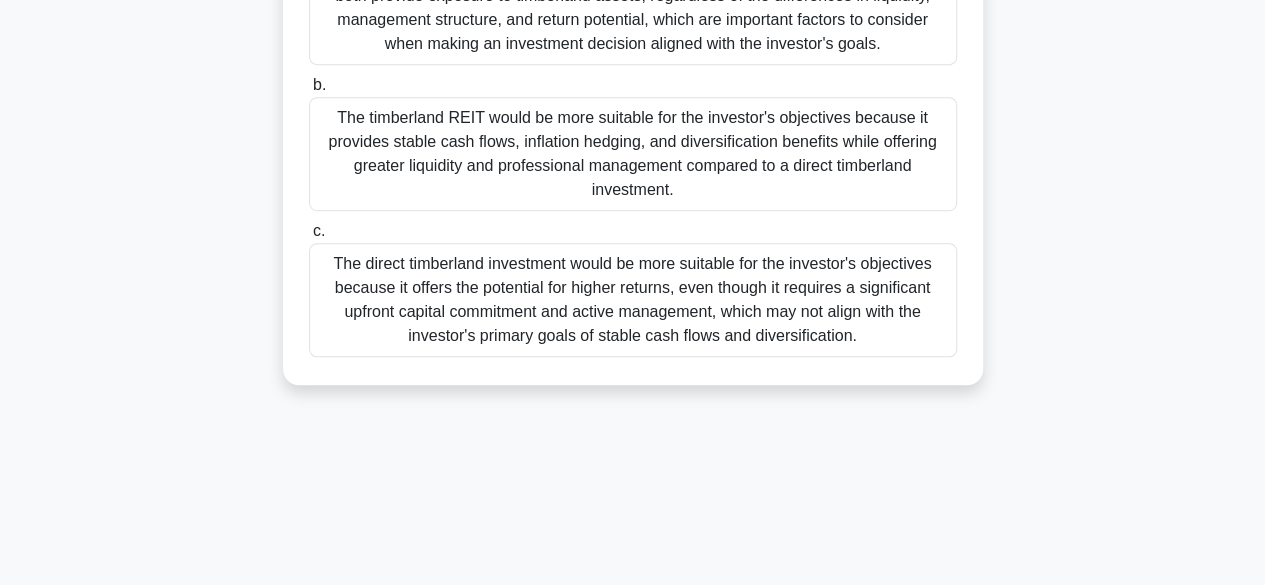 click on "The timberland REIT would be more suitable for the investor's objectives because it provides stable cash flows, inflation hedging, and diversification benefits while offering greater liquidity and professional management compared to a direct timberland investment." at bounding box center (633, 154) 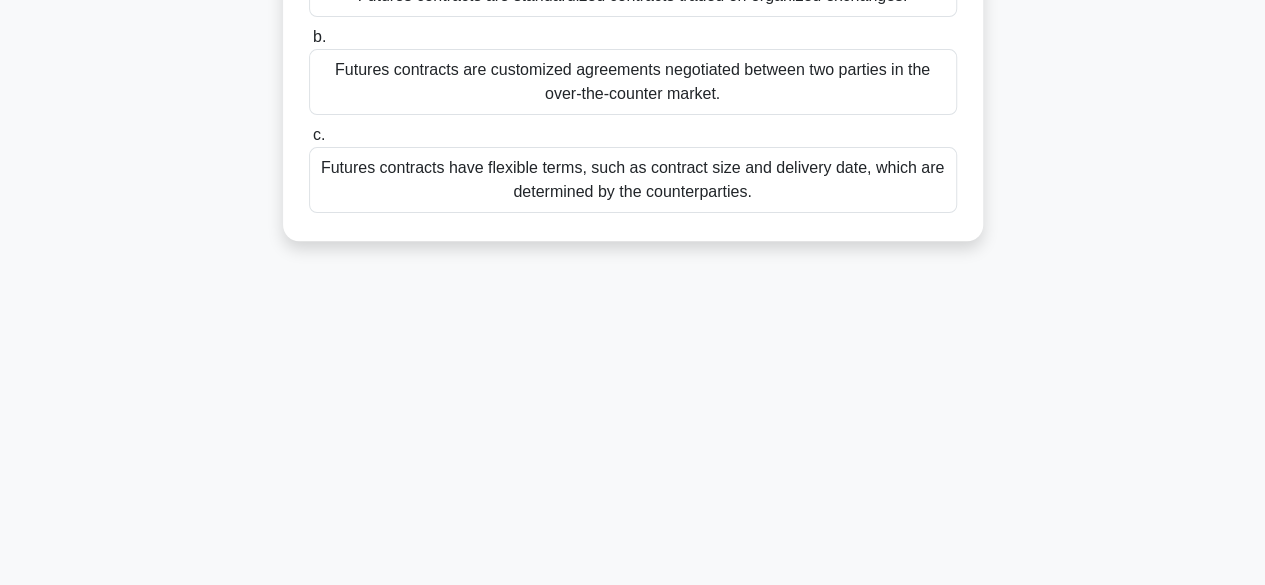 scroll, scrollTop: 0, scrollLeft: 0, axis: both 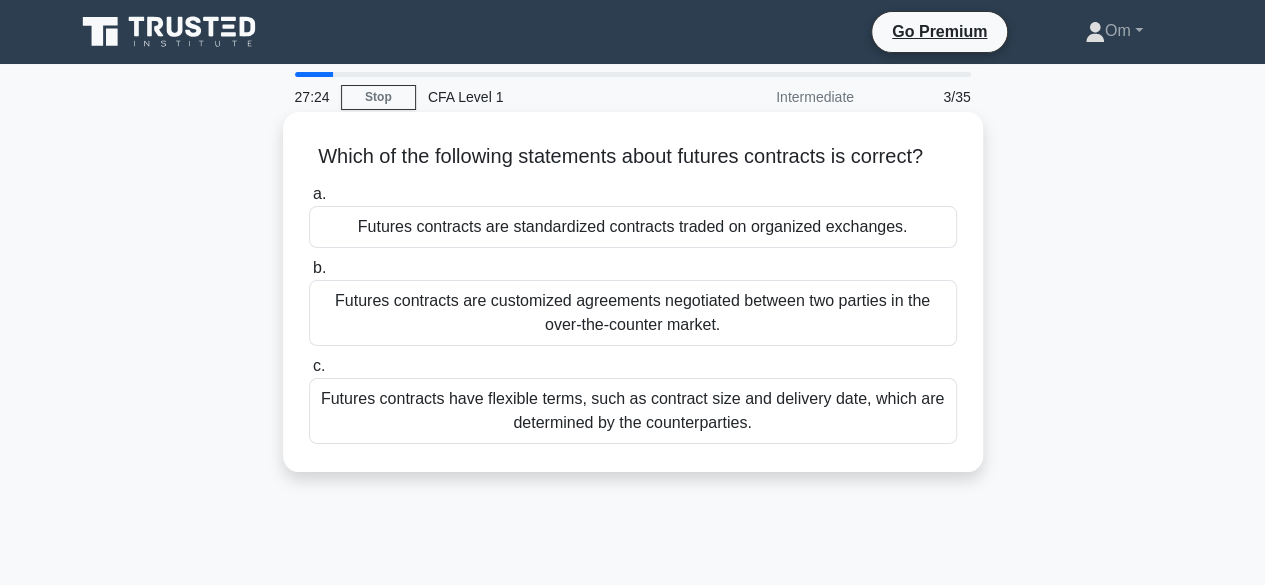 drag, startPoint x: 320, startPoint y: 155, endPoint x: 961, endPoint y: 487, distance: 721.87604 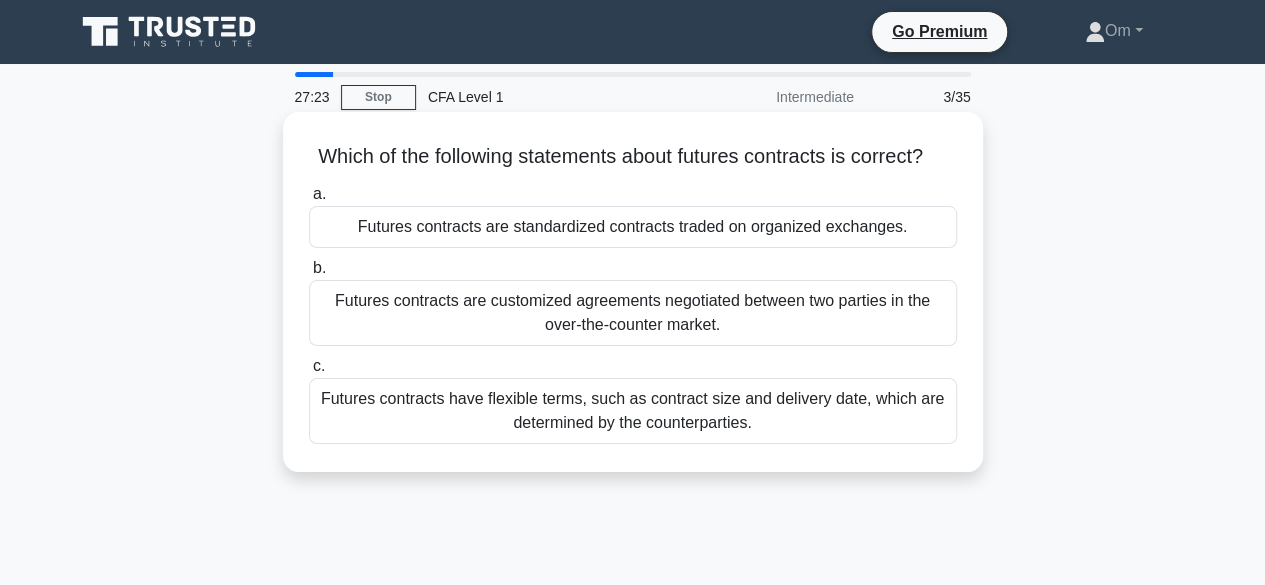copy on "Which of the following statements about futures contracts is correct?
.spinner_0XTQ{transform-origin:center;animation:spinner_y6GP .75s linear infinite}@keyframes spinner_y6GP{100%{transform:rotate(360deg)}}
a.
Futures contracts are standardized contracts traded on organized exchanges.
b.
Futures contracts are customized agreements negotiated between two parties in the over-the-counter market.
c.
Futures contracts have flexible terms, such as contract size and delivery date, which are determined by the counterparties." 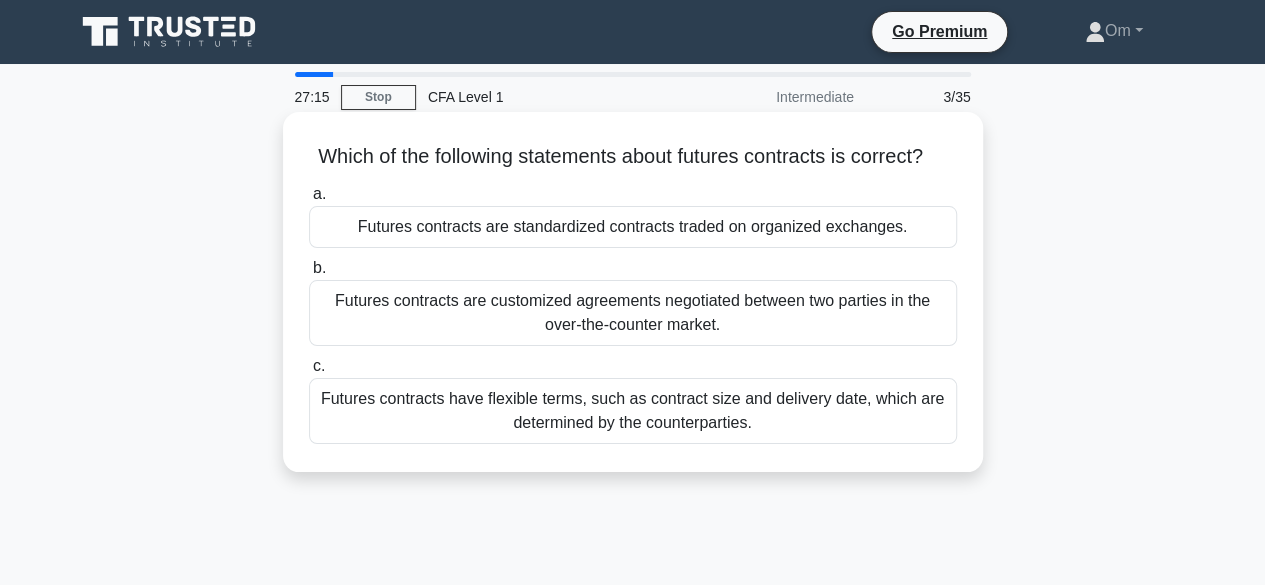 click on "Futures contracts are standardized contracts traded on organized exchanges." at bounding box center [633, 227] 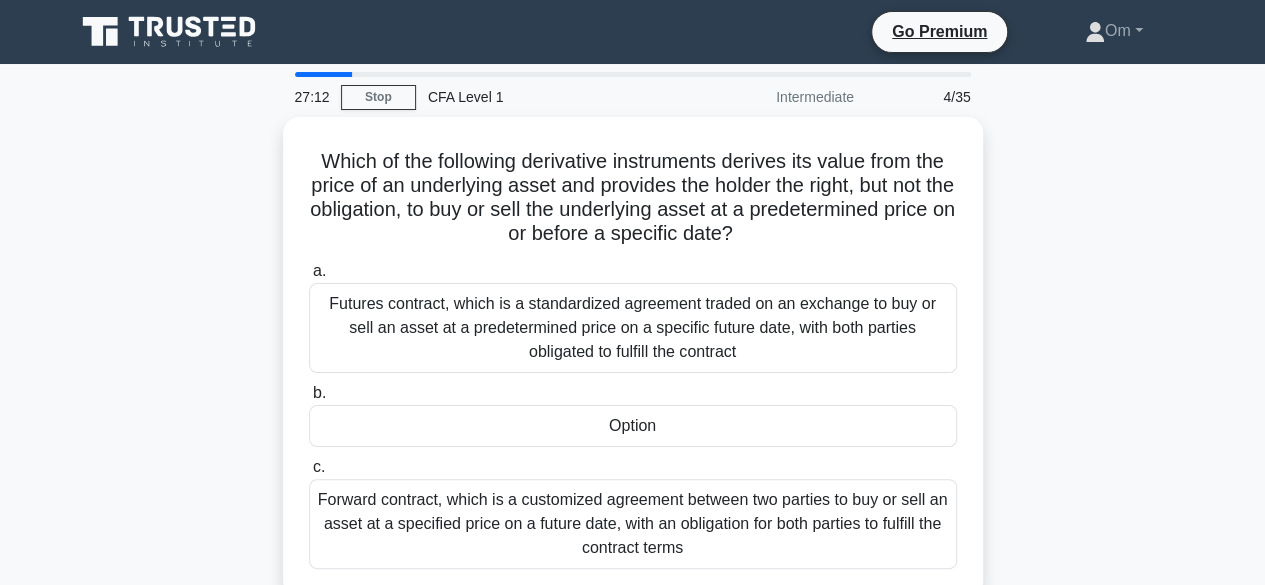 scroll, scrollTop: 327, scrollLeft: 0, axis: vertical 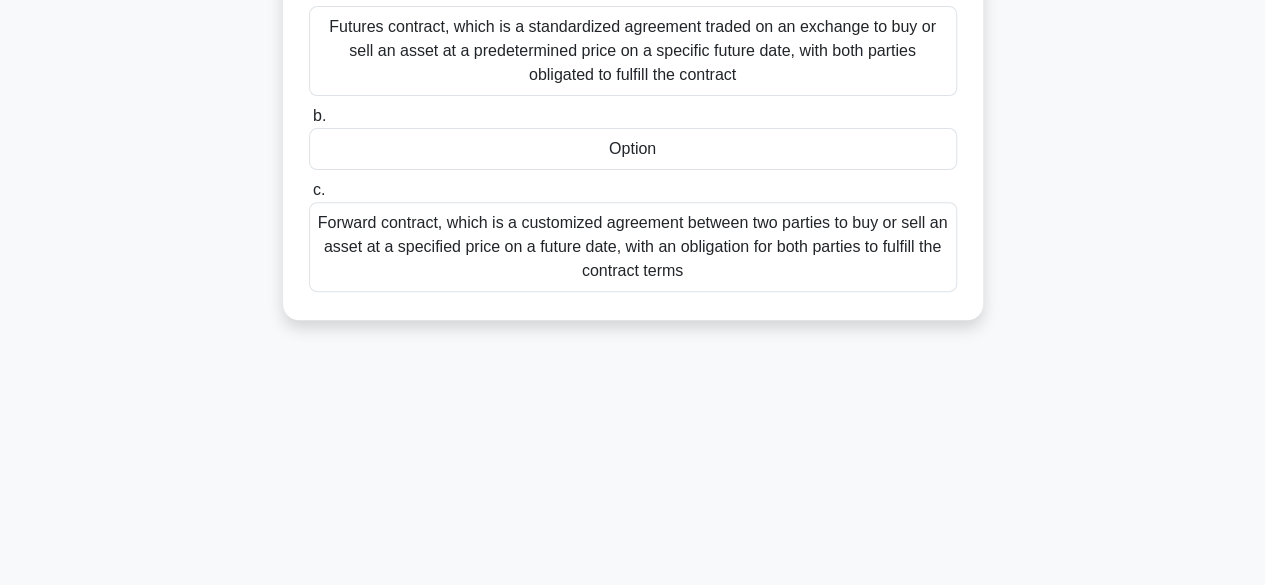 drag, startPoint x: 304, startPoint y: 151, endPoint x: 936, endPoint y: 609, distance: 780.50494 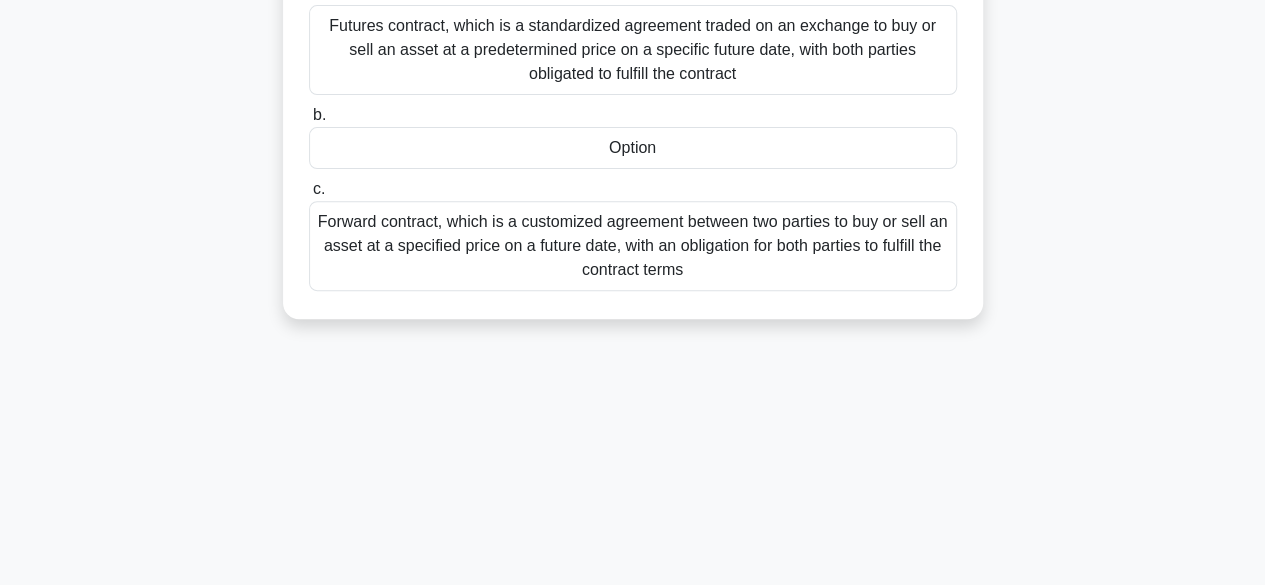 click on "Go Premium
Om" at bounding box center (632, 262) 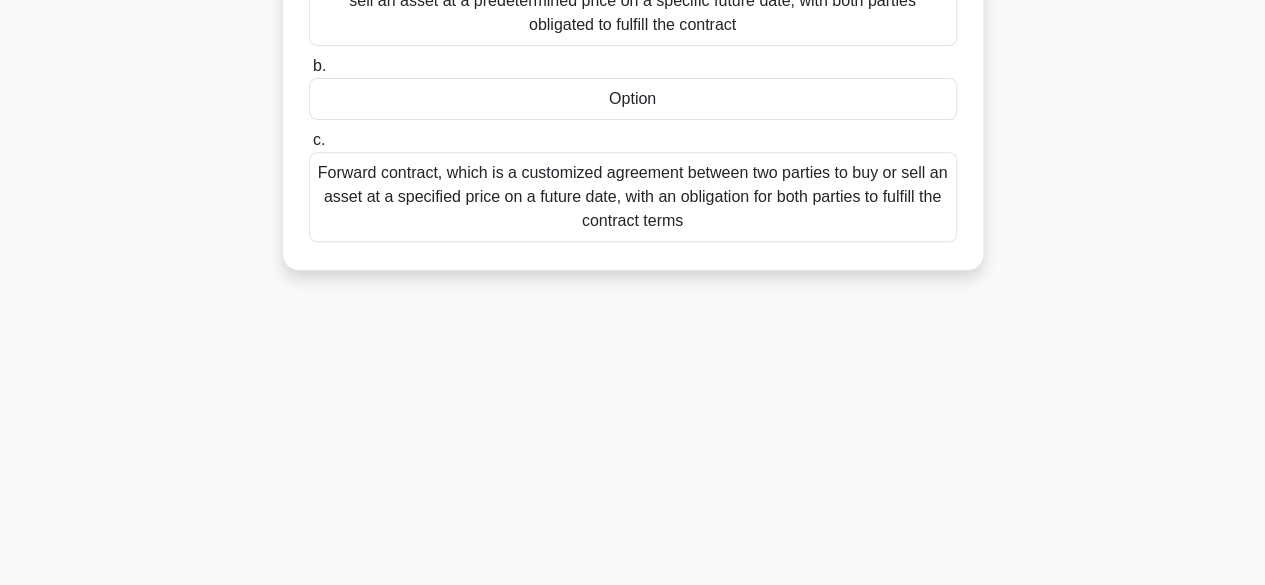 copy on "Which of the following derivative instruments derives its value from the price of an underlying asset and provides the holder the right, but not the obligation, to buy or sell the underlying asset at a predetermined price on or before a specific date?
.spinner_0XTQ{transform-origin:center;animation:spinner_y6GP .75s linear infinite}@keyframes spinner_y6GP{100%{transform:rotate(360deg)}}
a.
Futures contract, which is a standardized agreement traded on an exchange to buy or sell an asset at a predetermined price on a specific future date, with both parties obligated to fulfill the contract
b.
Option
c.
Forward contract, which is a customized agreement between two parties to buy or sell an asset at a specified price on a future date, with an obligation for both parties to fulfi..." 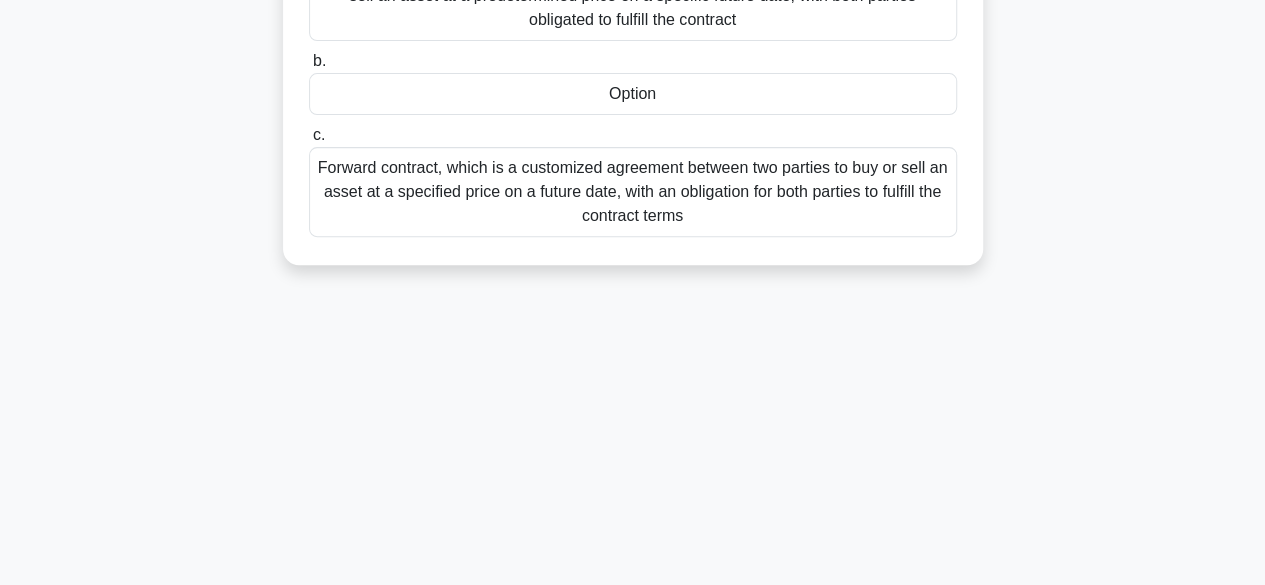 click on "Option" at bounding box center [633, 94] 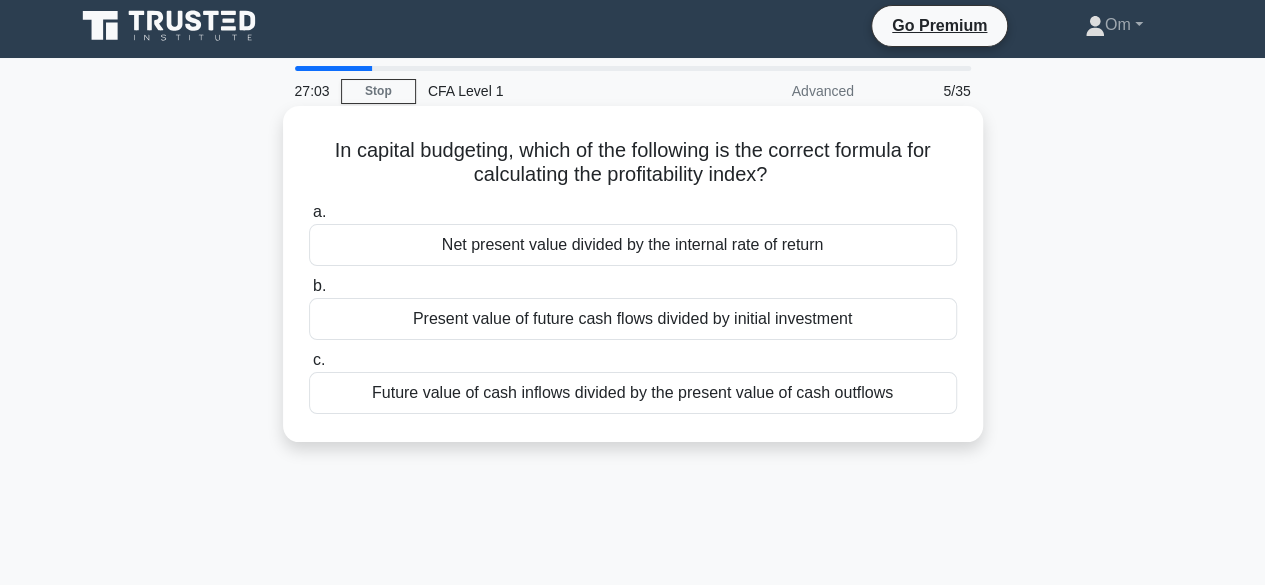 scroll, scrollTop: 0, scrollLeft: 0, axis: both 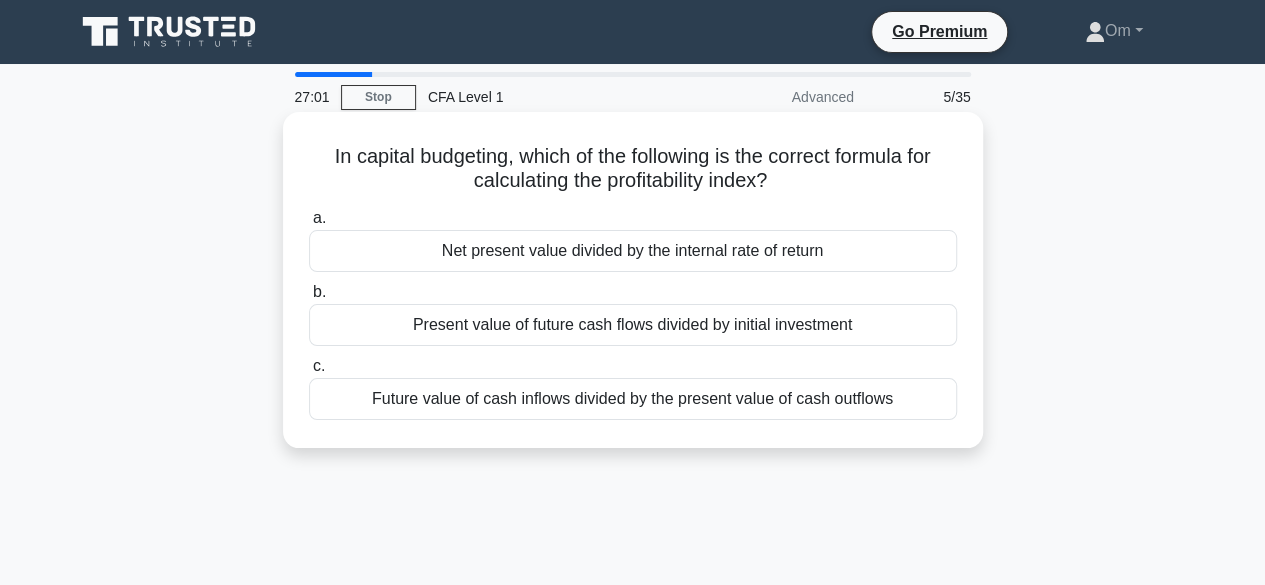 drag, startPoint x: 320, startPoint y: 155, endPoint x: 934, endPoint y: 406, distance: 663.3227 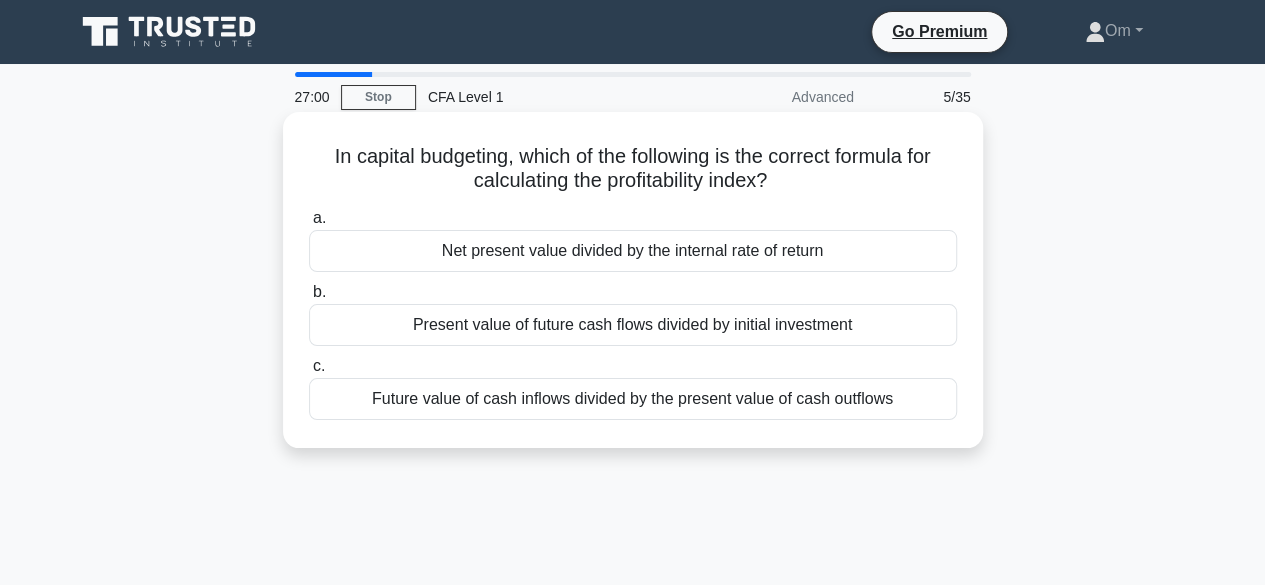 copy on "In capital budgeting, which of the following is the correct formula for calculating the profitability index?
.spinner_0XTQ{transform-origin:center;animation:spinner_y6GP .75s linear infinite}@keyframes spinner_y6GP{100%{transform:rotate(360deg)}}
a.
Net present value divided by the internal rate of return
b.
Present value of future cash flows divided by initial investment
c.
Future value of cash inflows divided by the present value of cash outflows" 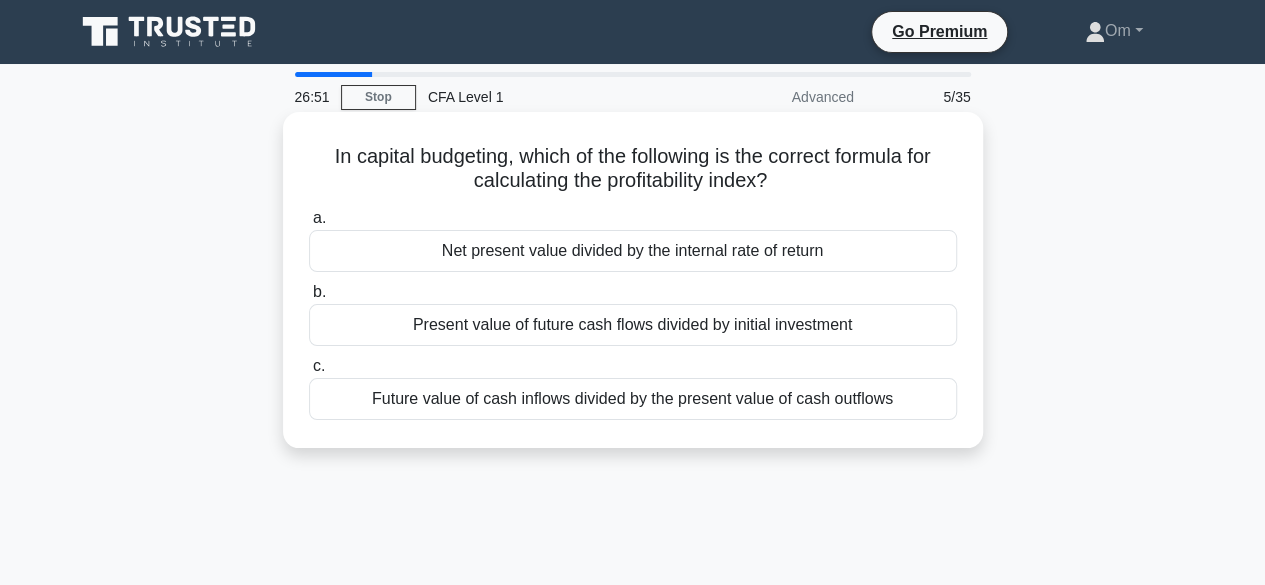 click on "Present value of future cash flows divided by initial investment" at bounding box center [633, 325] 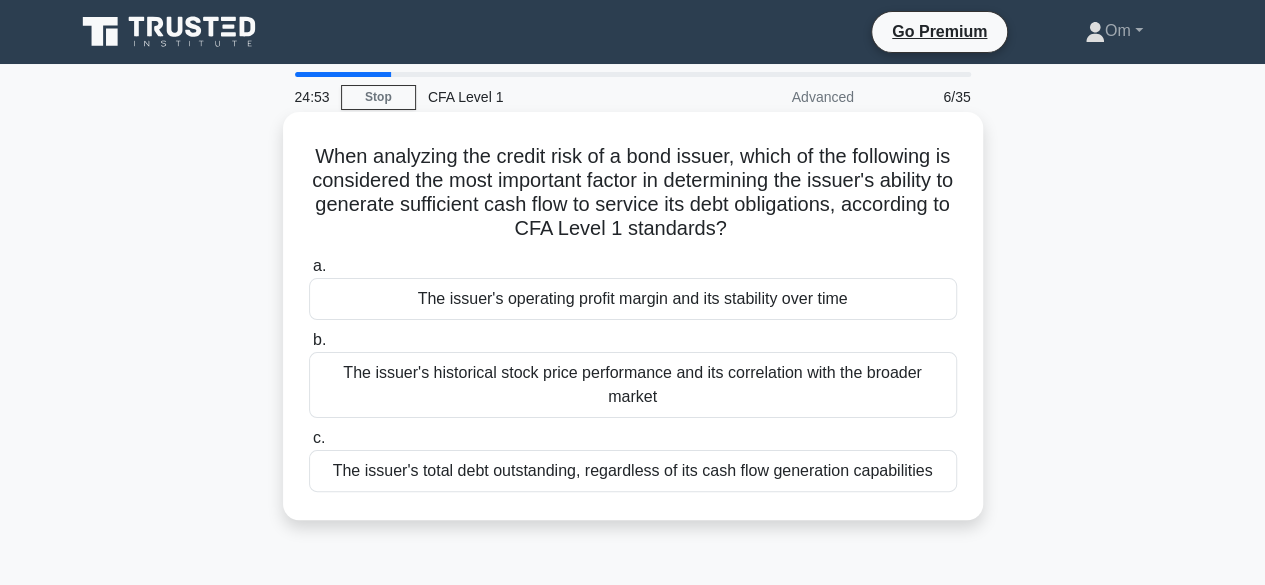 drag, startPoint x: 319, startPoint y: 156, endPoint x: 861, endPoint y: 421, distance: 603.315 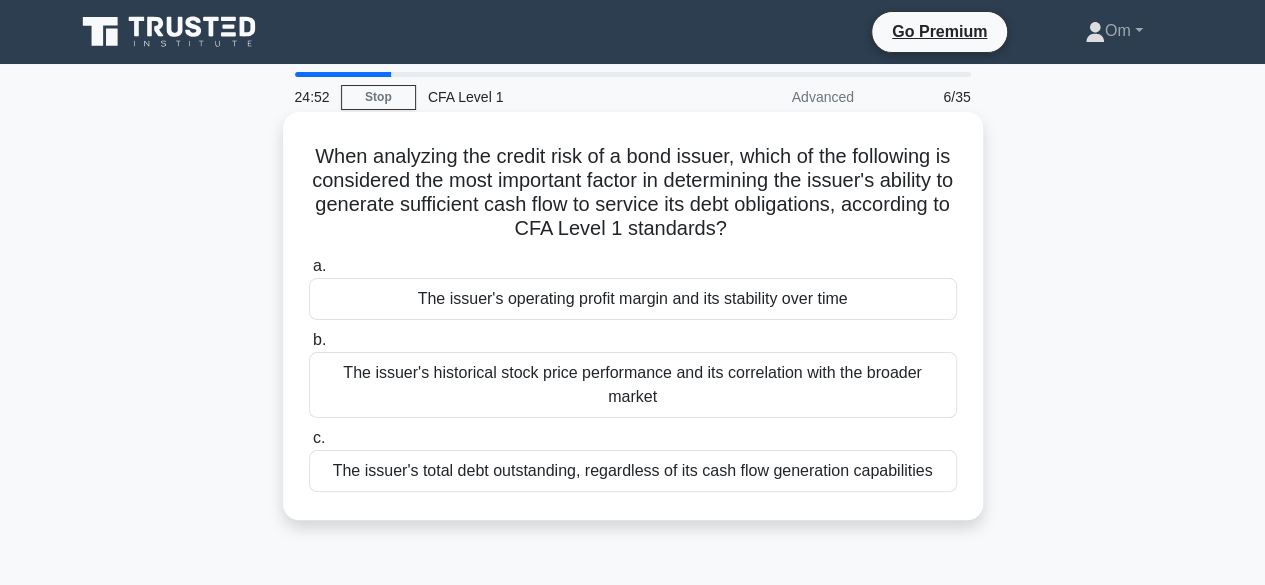 click on "a.
The issuer's operating profit margin and its stability over time
b.
The issuer's historical stock price performance and its correlation with the broader market" at bounding box center (633, 373) 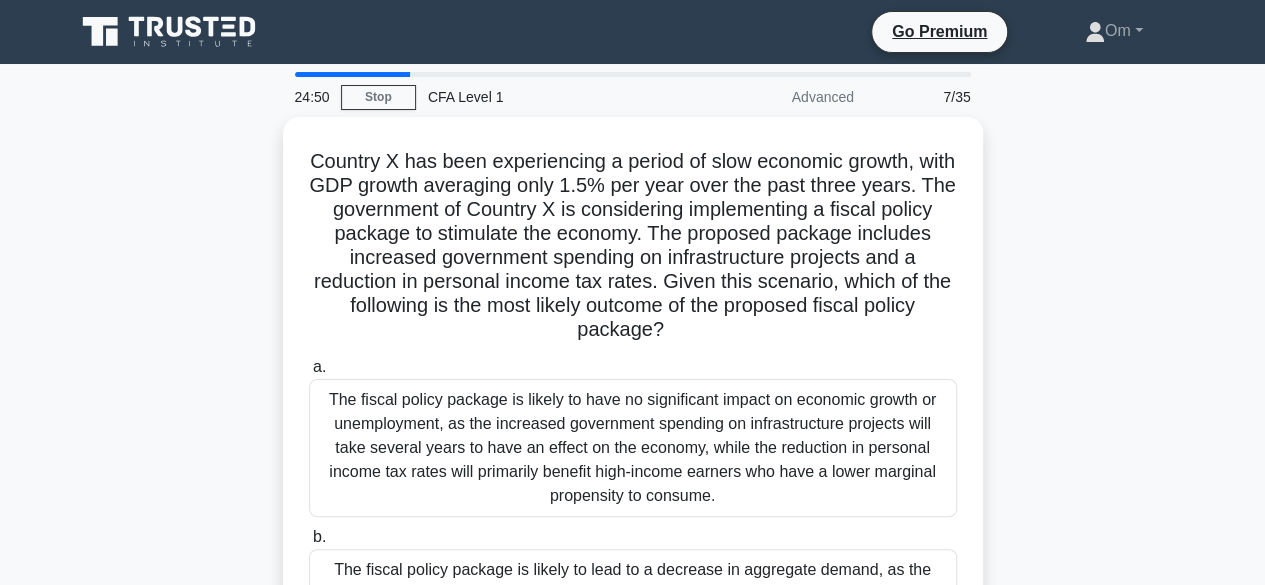 click on "Country X has been experiencing a period of slow economic growth, with GDP growth averaging only 1.5% per year over the past three years. The government of Country X is considering implementing a fiscal policy package to stimulate the economy. The proposed package includes increased government spending on infrastructure projects and a reduction in personal income tax rates. Given this scenario, which of the following is the most likely outcome of the proposed fiscal policy package?
.spinner_0XTQ{transform-origin:center;animation:spinner_y6GP .75s linear infinite}@keyframes spinner_y6GP{100%{transform:rotate(360deg)}}
a. b. c." at bounding box center [633, 453] 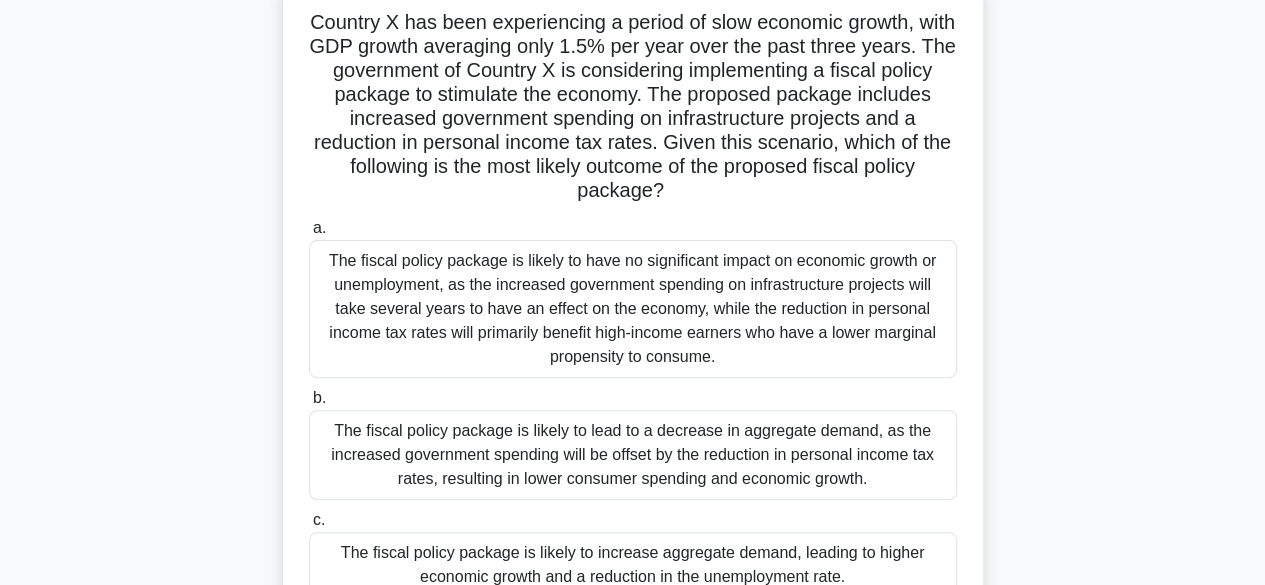 scroll, scrollTop: 138, scrollLeft: 0, axis: vertical 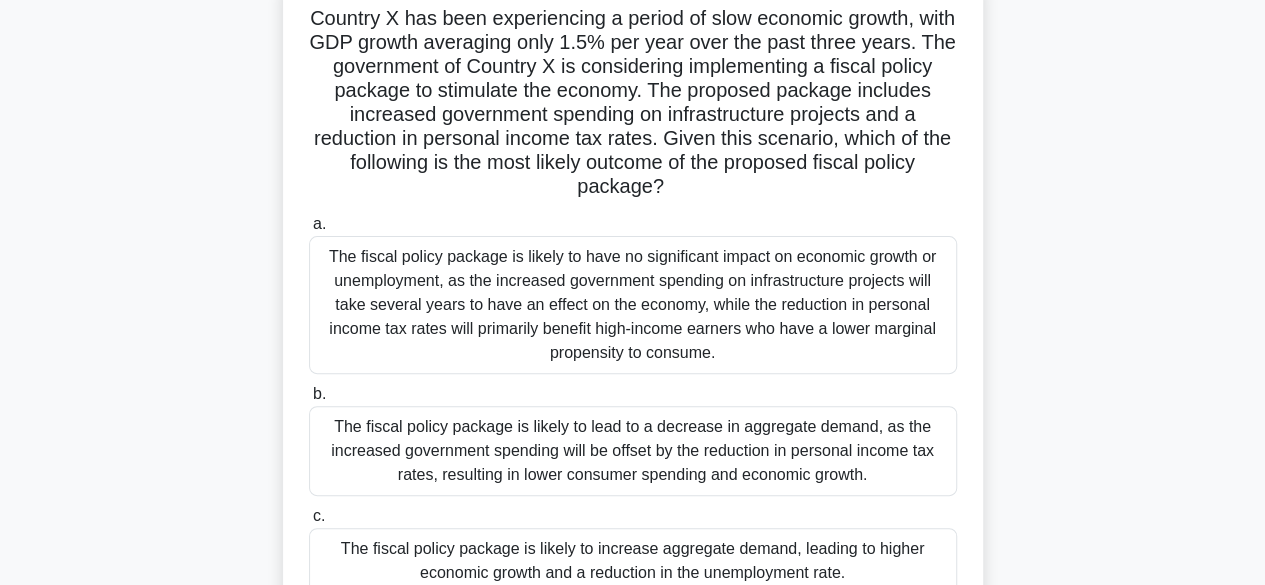 drag, startPoint x: 320, startPoint y: 23, endPoint x: 874, endPoint y: 575, distance: 782.0614 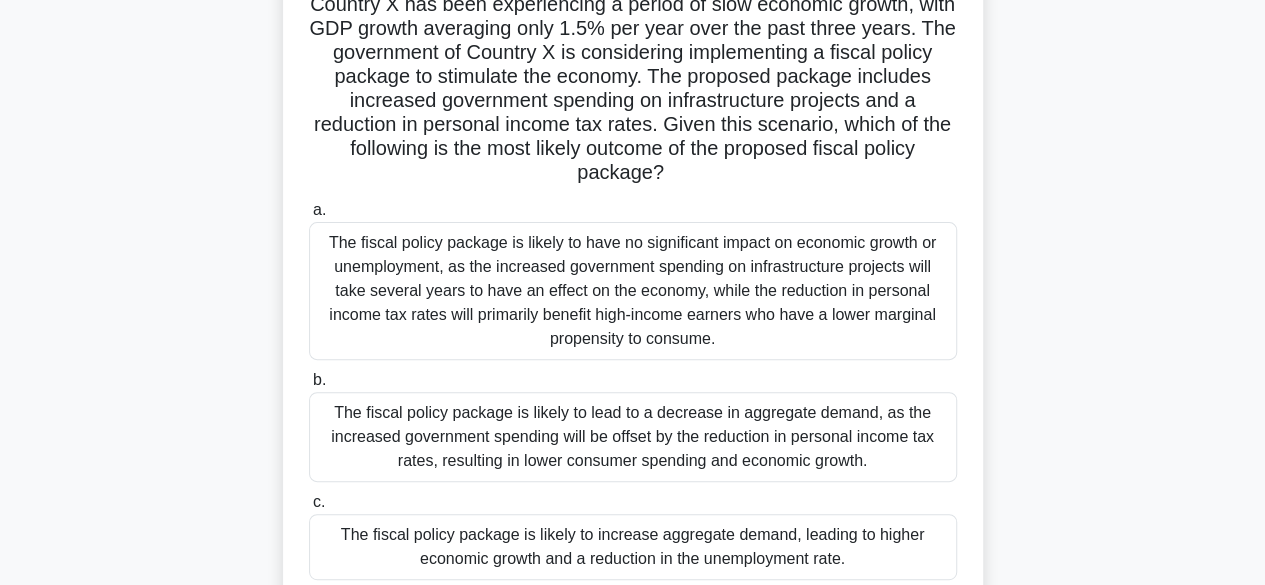 copy on "Country X has been experiencing a period of slow economic growth, with GDP growth averaging only 1.5% per year over the past three years. The government of Country X is considering implementing a fiscal policy package to stimulate the economy. The proposed package includes increased government spending on infrastructure projects and a reduction in personal income tax rates. Given this scenario, which of the following is the most likely outcome of the proposed fiscal policy package?
.spinner_0XTQ{transform-origin:center;animation:spinner_y6GP .75s linear infinite}@keyframes spinner_y6GP{100%{transform:rotate(360deg)}}
a.
The fiscal policy package is likely to have no significant impact on economic growth or unemployment, as the increased government spending on infrastructure projects will take several years to have an effect on the economy, while the reduction in personal income tax rates will primarily benefit h..." 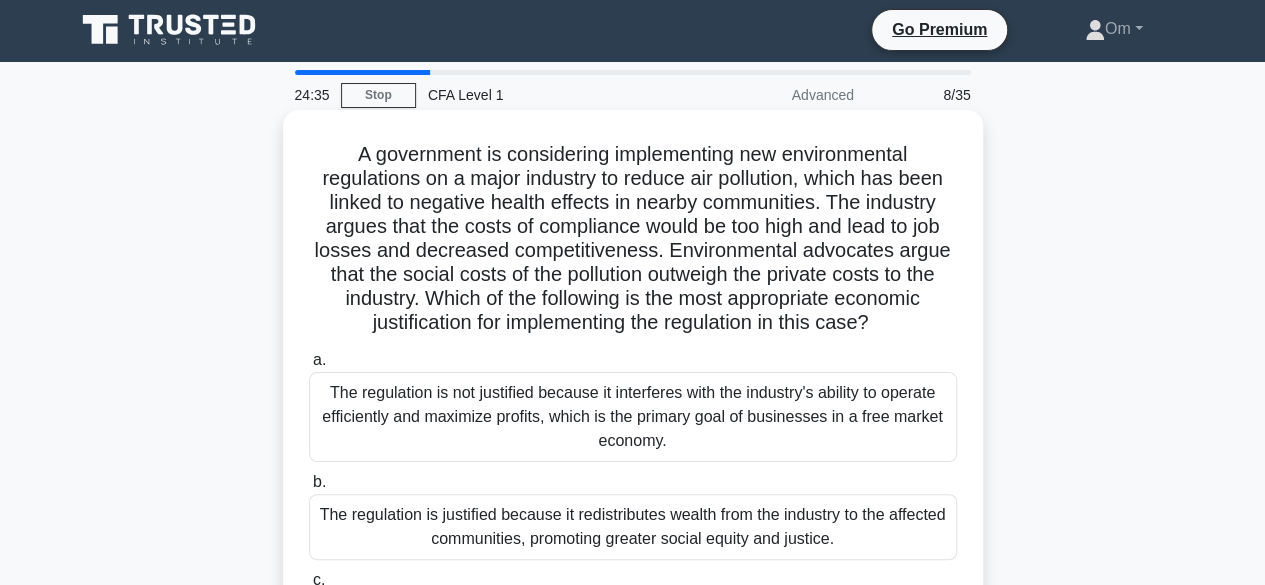 scroll, scrollTop: 0, scrollLeft: 0, axis: both 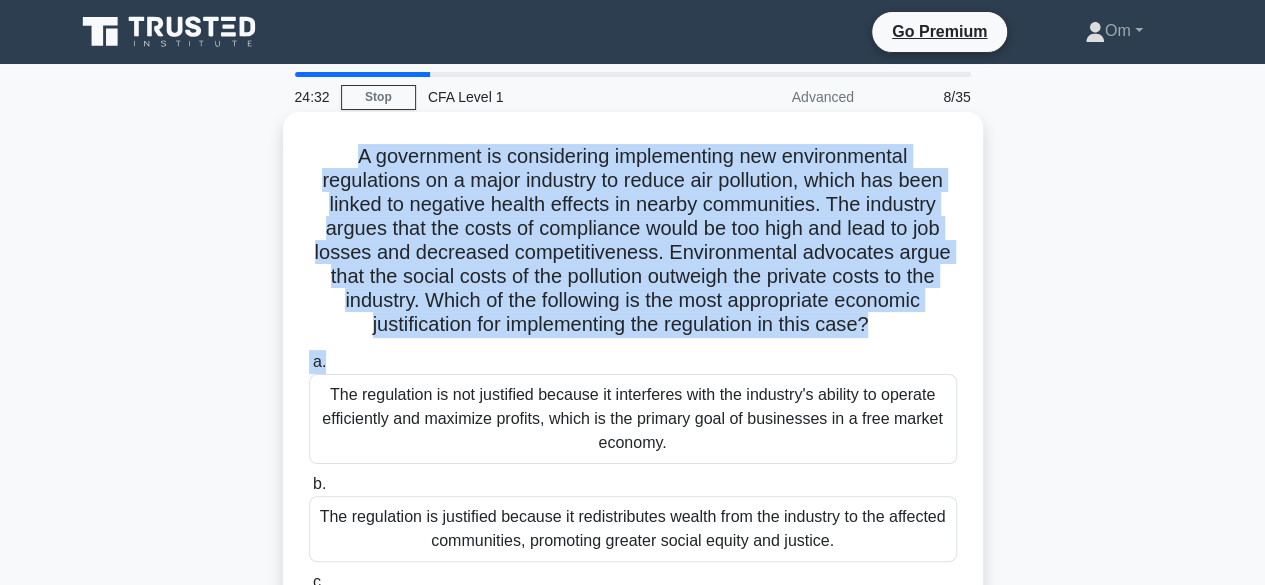 drag, startPoint x: 349, startPoint y: 154, endPoint x: 596, endPoint y: 372, distance: 329.44348 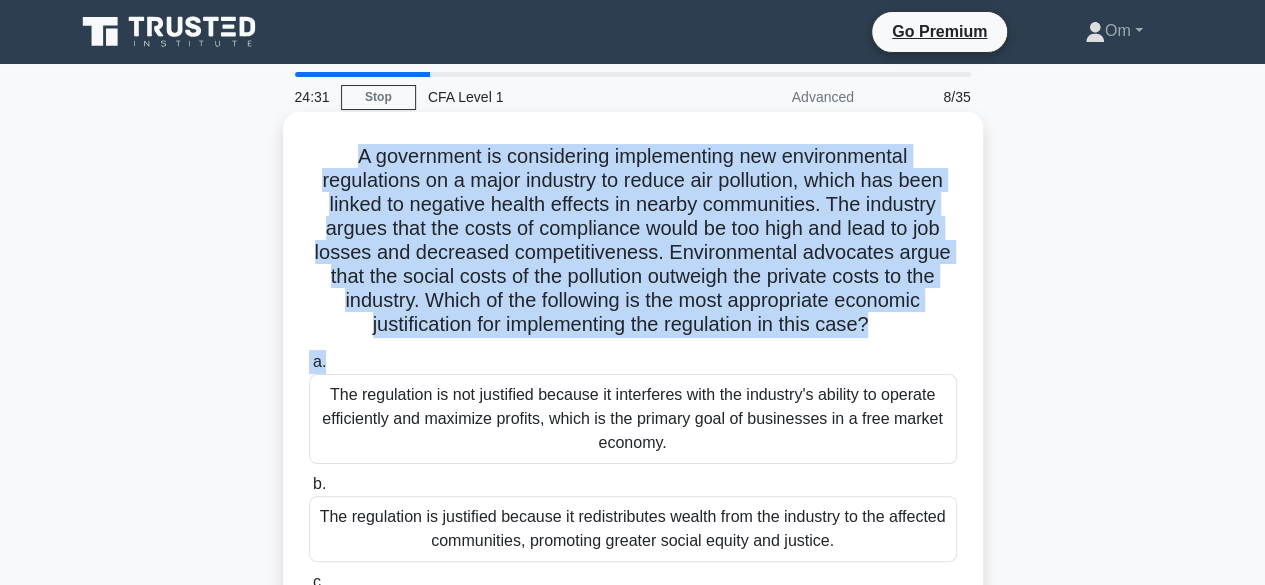 click on "A government is considering implementing new environmental regulations on a major industry to reduce air pollution, which has been linked to negative health effects in nearby communities. The industry argues that the costs of compliance would be too high and lead to job losses and decreased competitiveness. Environmental advocates argue that the social costs of the pollution outweigh the private costs to the industry. Which of the following is the most appropriate economic justification for implementing the regulation in this case?
.spinner_0XTQ{transform-origin:center;animation:spinner_y6GP .75s linear infinite}@keyframes spinner_y6GP{100%{transform:rotate(360deg)}}
a. b. c." at bounding box center [633, 400] 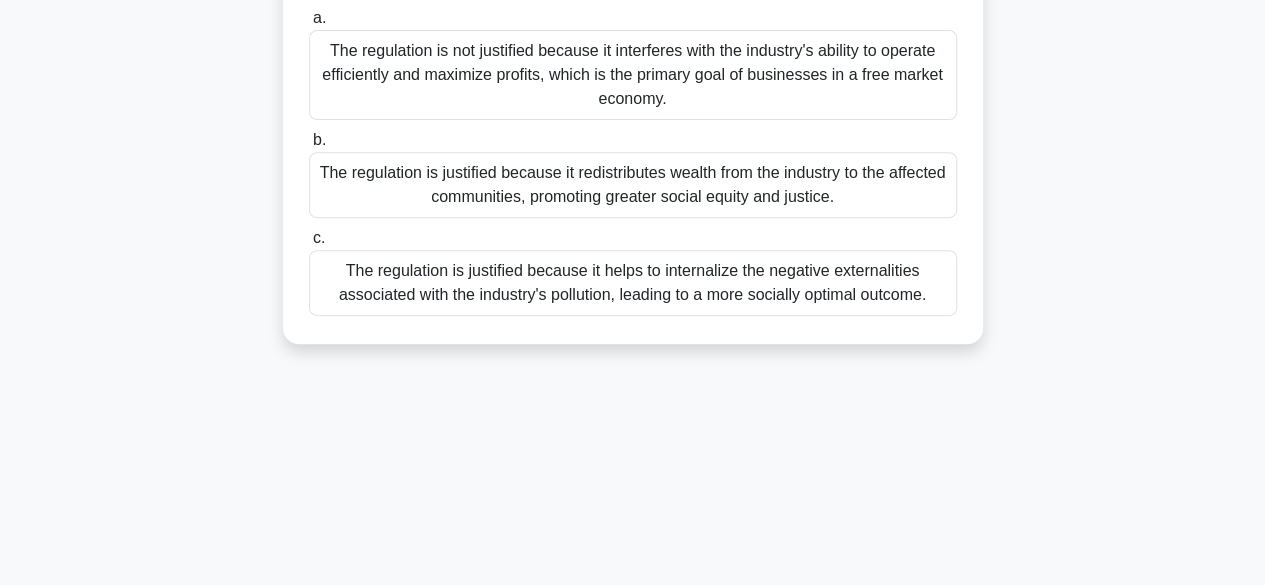 scroll, scrollTop: 495, scrollLeft: 0, axis: vertical 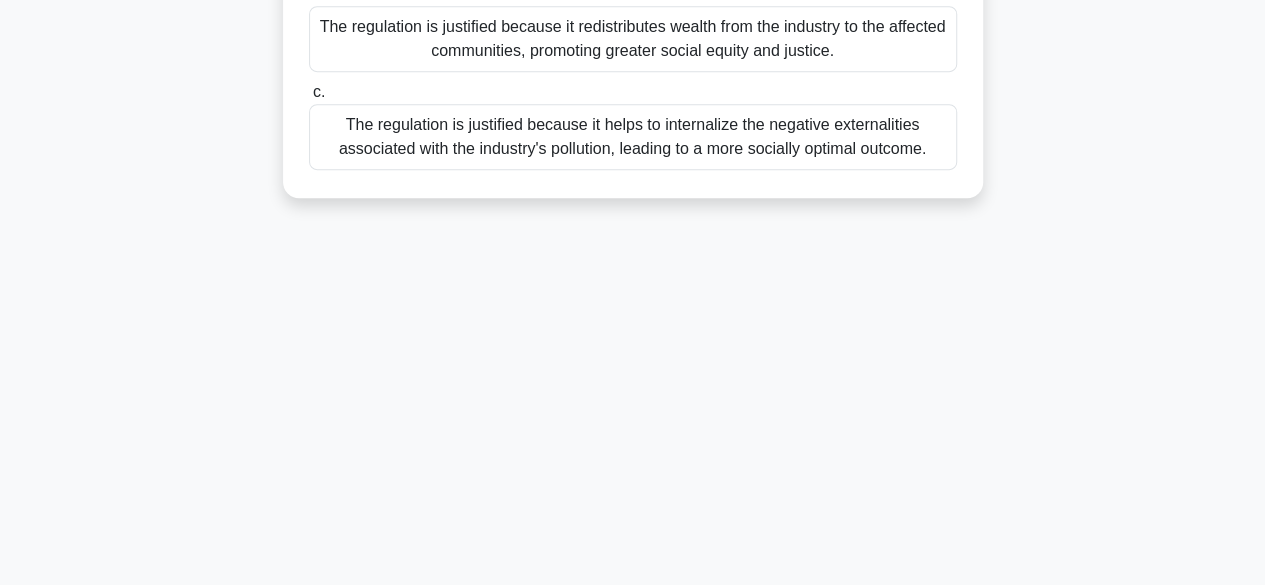 drag, startPoint x: 345, startPoint y: 156, endPoint x: 986, endPoint y: 632, distance: 798.40906 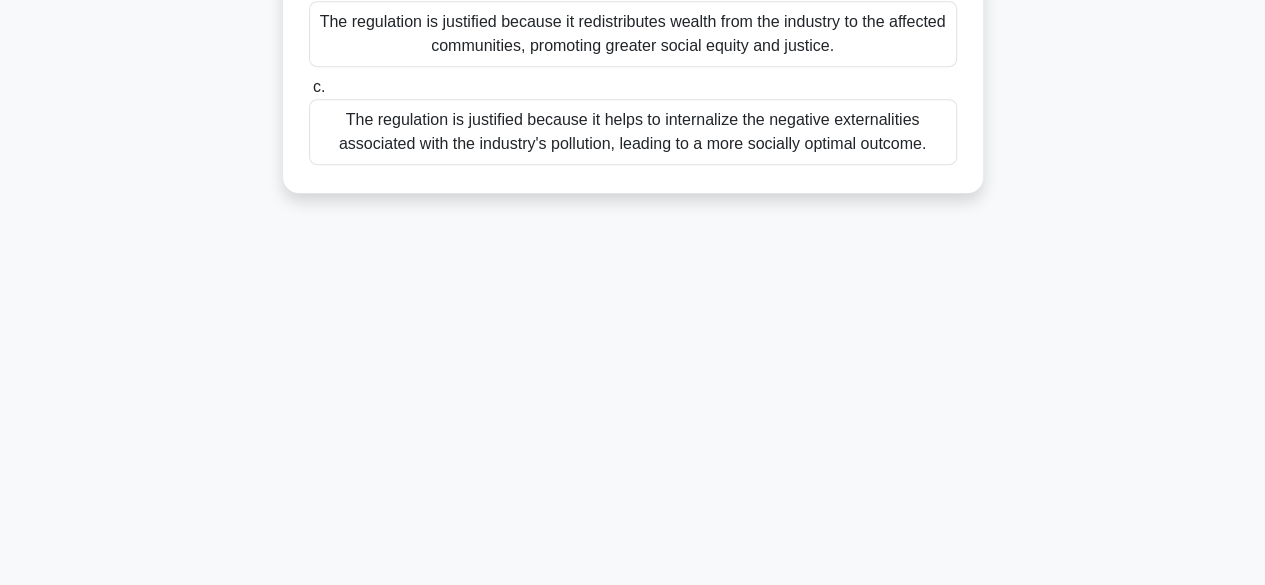 click on "The regulation is justified because it helps to internalize the negative externalities associated with the industry's pollution, leading to a more socially optimal outcome." at bounding box center [633, 132] 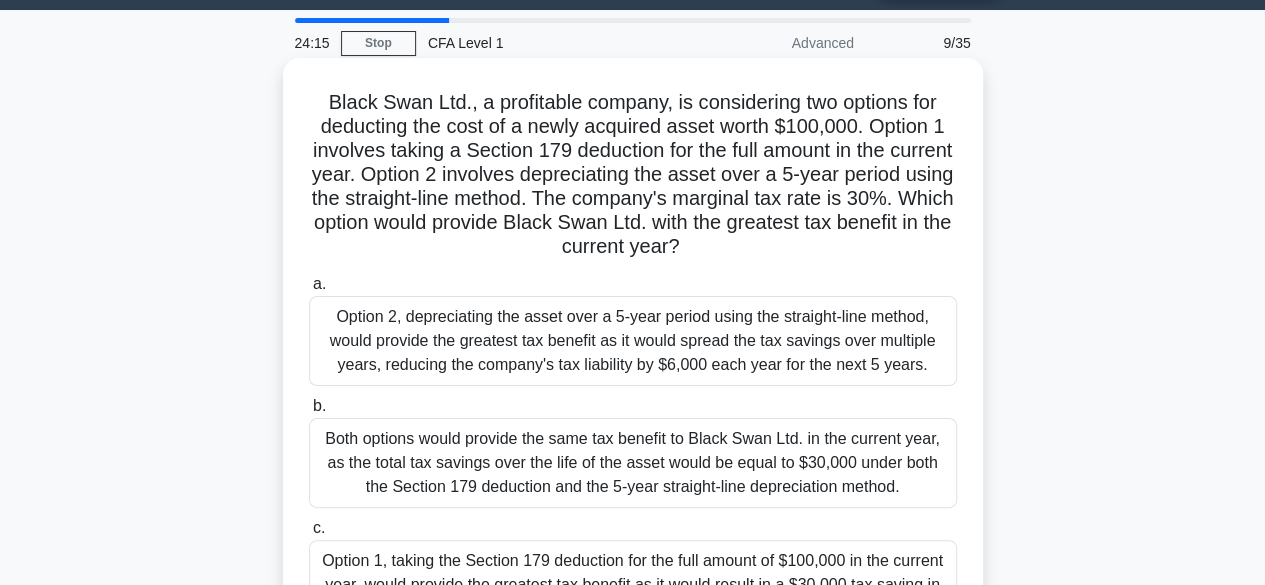 scroll, scrollTop: 0, scrollLeft: 0, axis: both 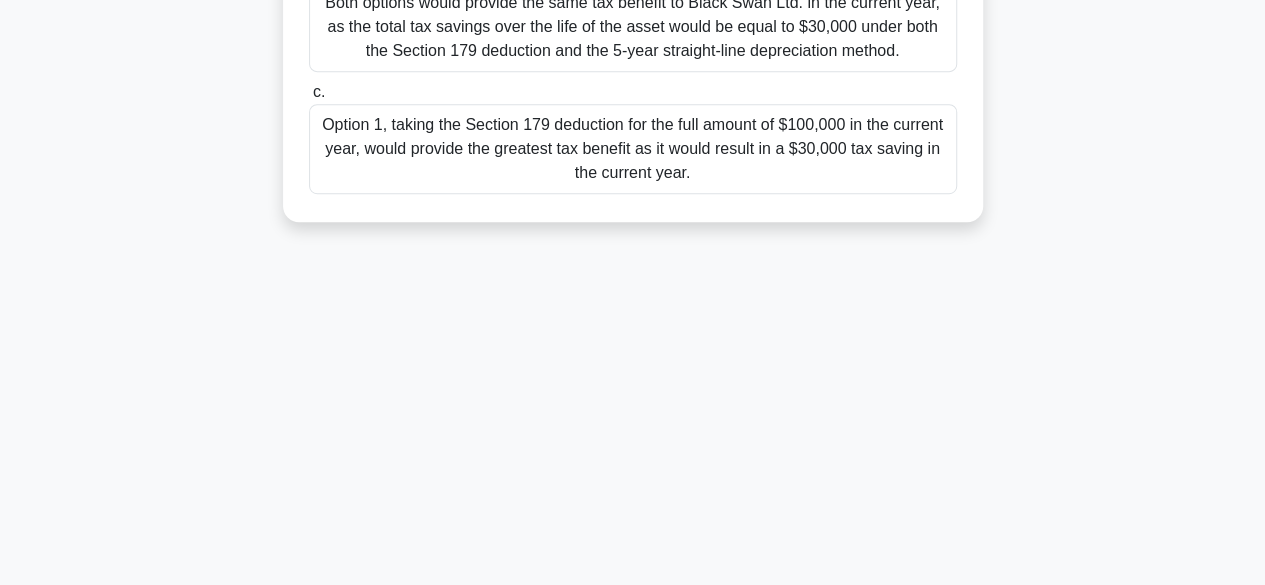drag, startPoint x: 321, startPoint y: 153, endPoint x: 940, endPoint y: 617, distance: 773.60004 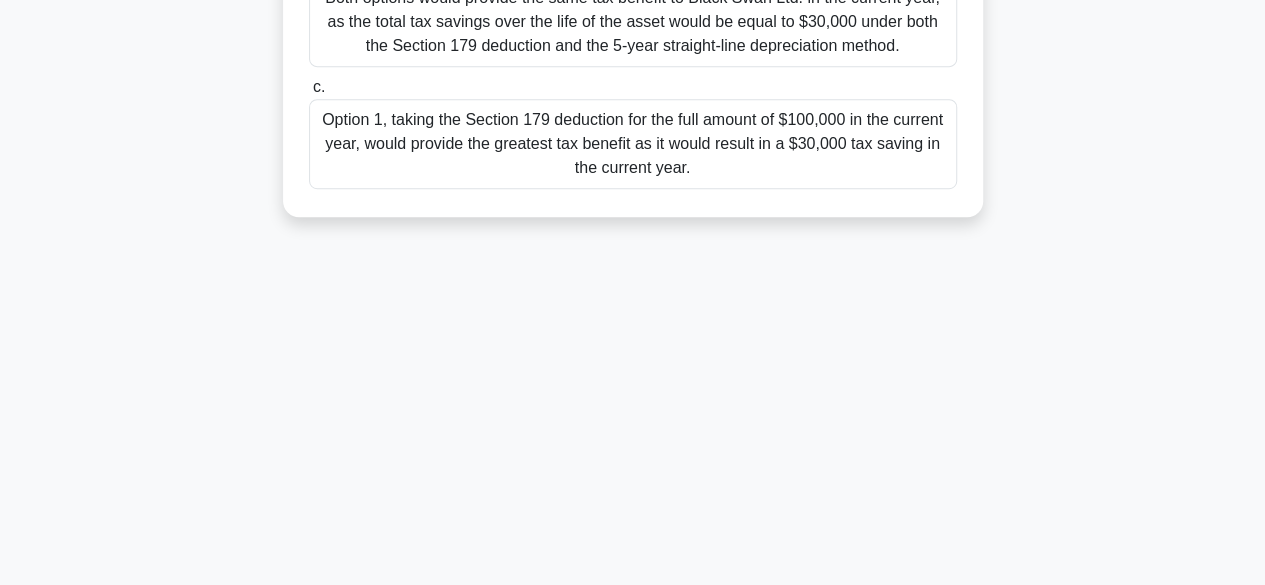 click on "Option 1, taking the Section 179 deduction for the full amount of $100,000 in the current year, would provide the greatest tax benefit as it would result in a $30,000 tax saving in the current year." at bounding box center [633, 144] 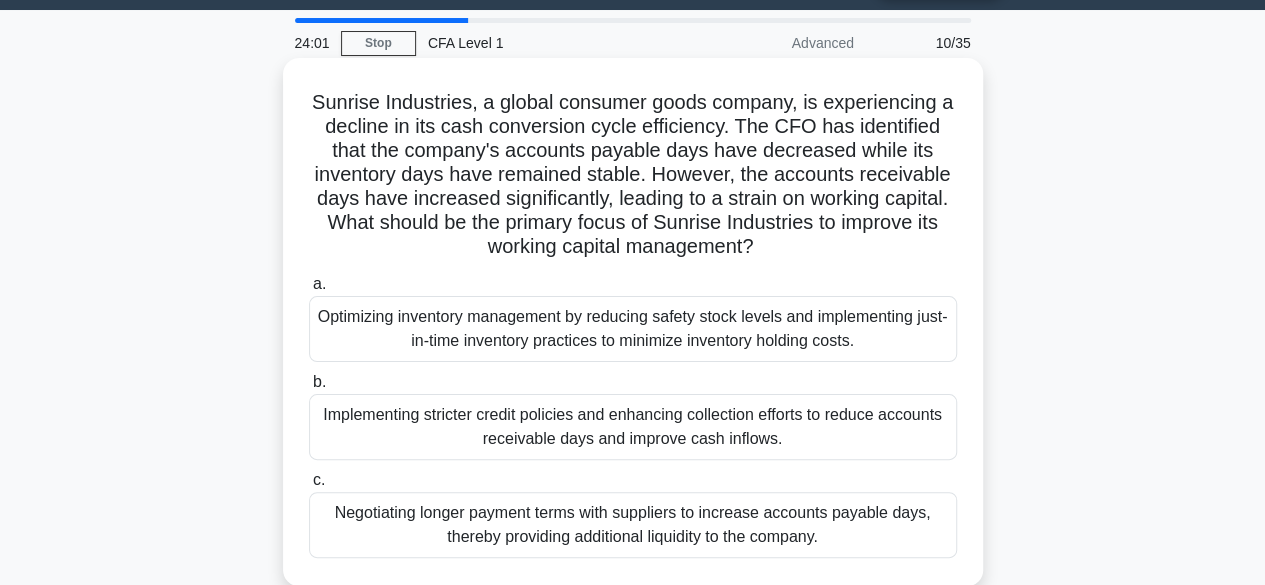 scroll, scrollTop: 0, scrollLeft: 0, axis: both 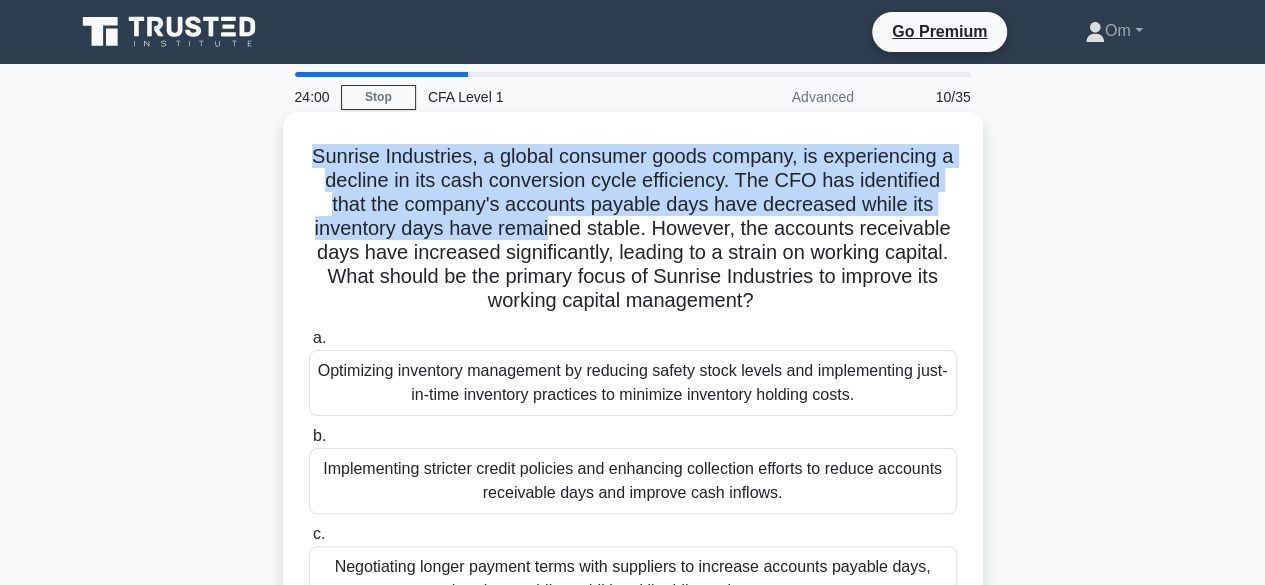 drag, startPoint x: 306, startPoint y: 154, endPoint x: 606, endPoint y: 261, distance: 318.5106 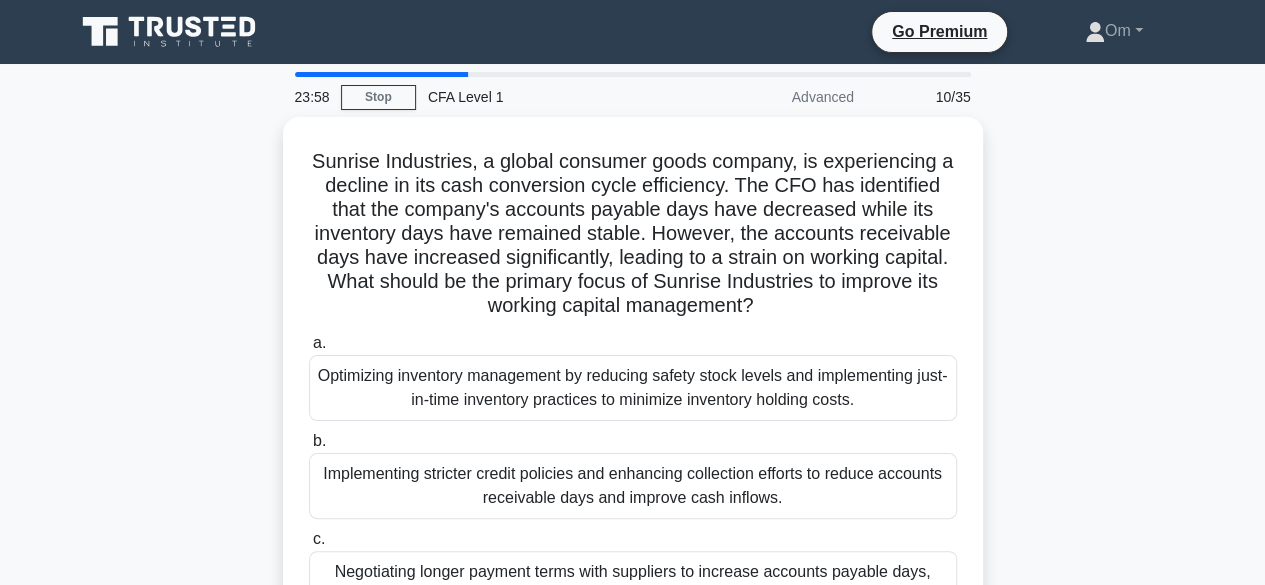 click on "Sunrise Industries, a global consumer goods company, is experiencing a decline in its cash conversion cycle efficiency. The CFO has identified that the company's accounts payable days have decreased while its inventory days have remained stable. However, the accounts receivable days have increased significantly, leading to a strain on working capital. What should be the primary focus of Sunrise Industries to improve its working capital management?
.spinner_0XTQ{transform-origin:center;animation:spinner_0XTQ .75s linear infinite}@keyframes spinner_0XTQ{100%{transform:rotate(360deg)}}
a. b. c." at bounding box center (633, 393) 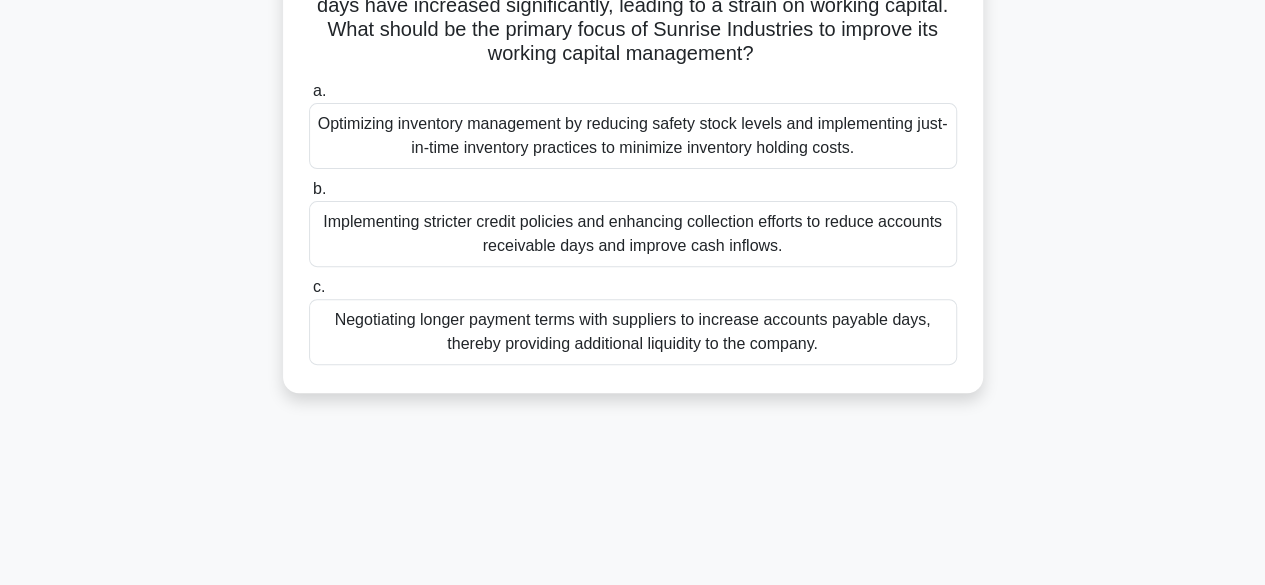 scroll, scrollTop: 342, scrollLeft: 0, axis: vertical 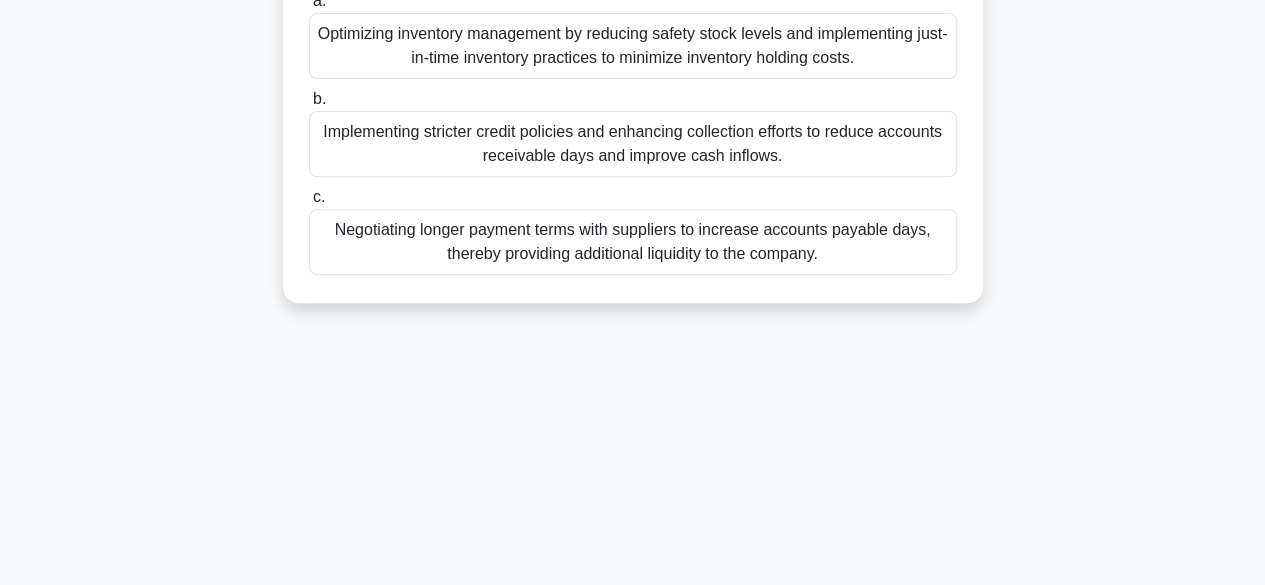 drag, startPoint x: 308, startPoint y: 159, endPoint x: 966, endPoint y: 593, distance: 788.2385 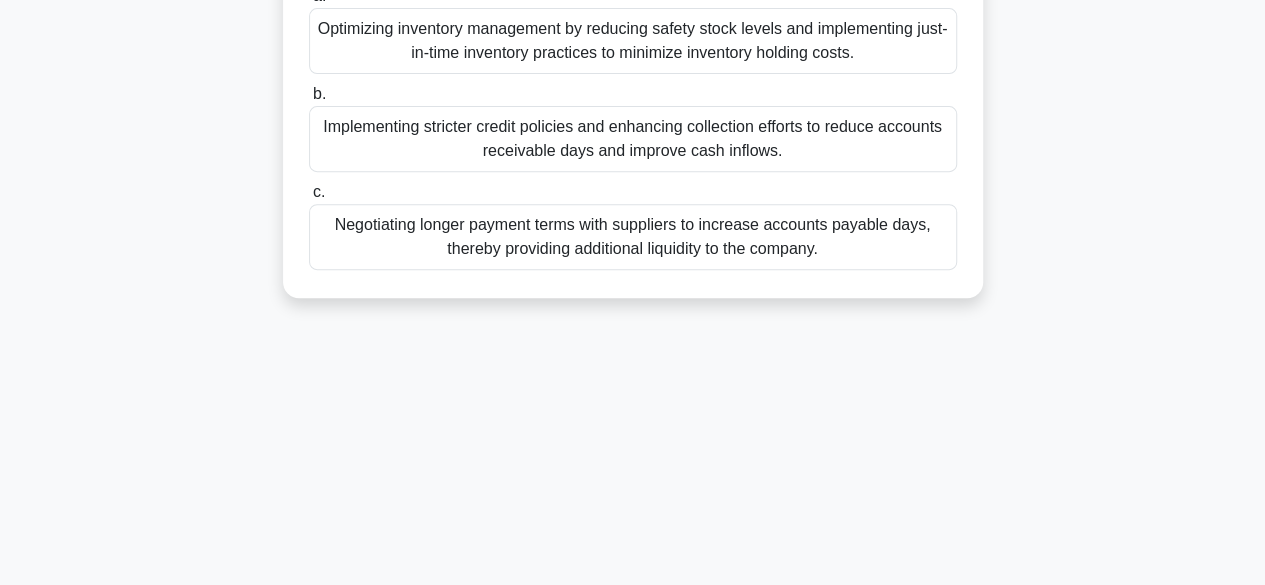 click on "Implementing stricter credit policies and enhancing collection efforts to reduce accounts receivable days and improve cash inflows." at bounding box center [633, 139] 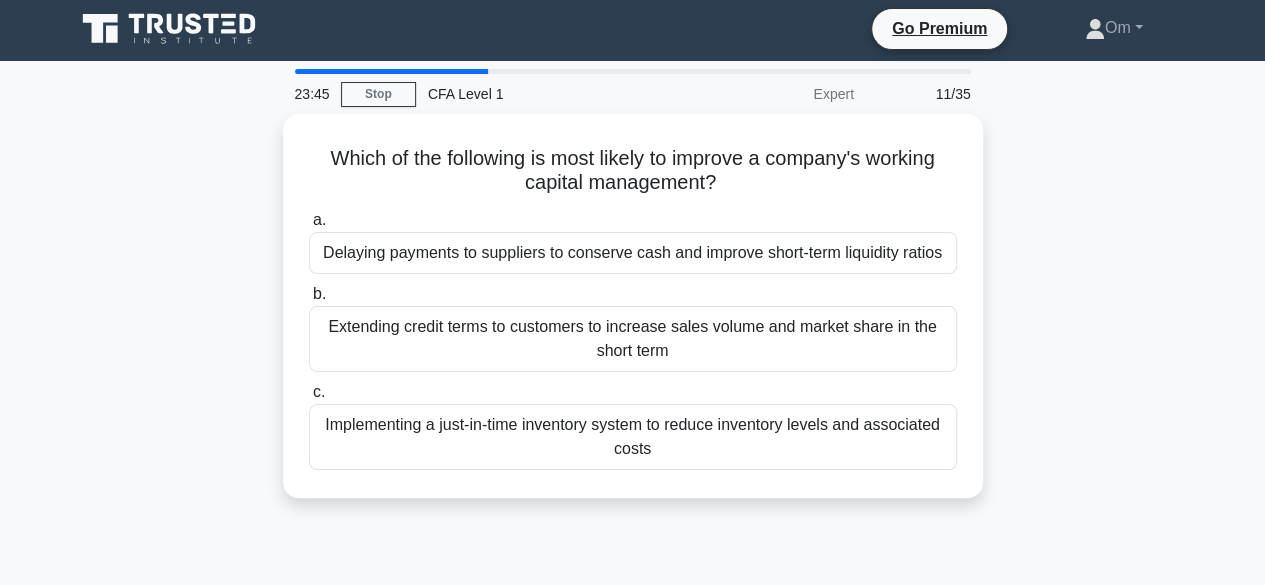 scroll, scrollTop: 0, scrollLeft: 0, axis: both 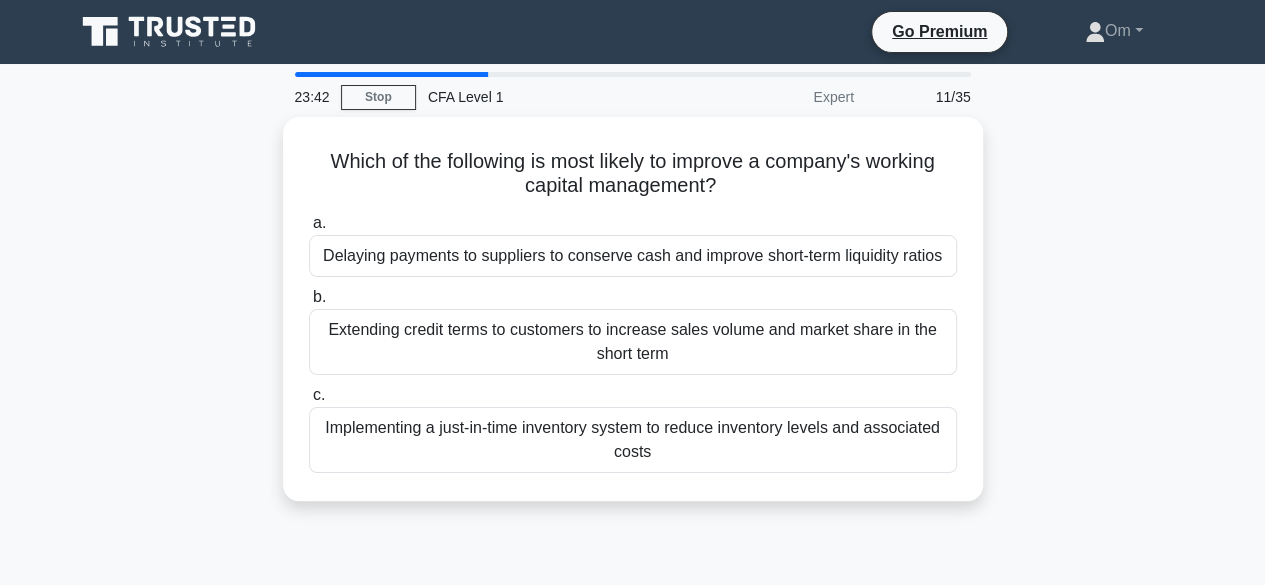 drag, startPoint x: 320, startPoint y: 158, endPoint x: 910, endPoint y: 506, distance: 684.9847 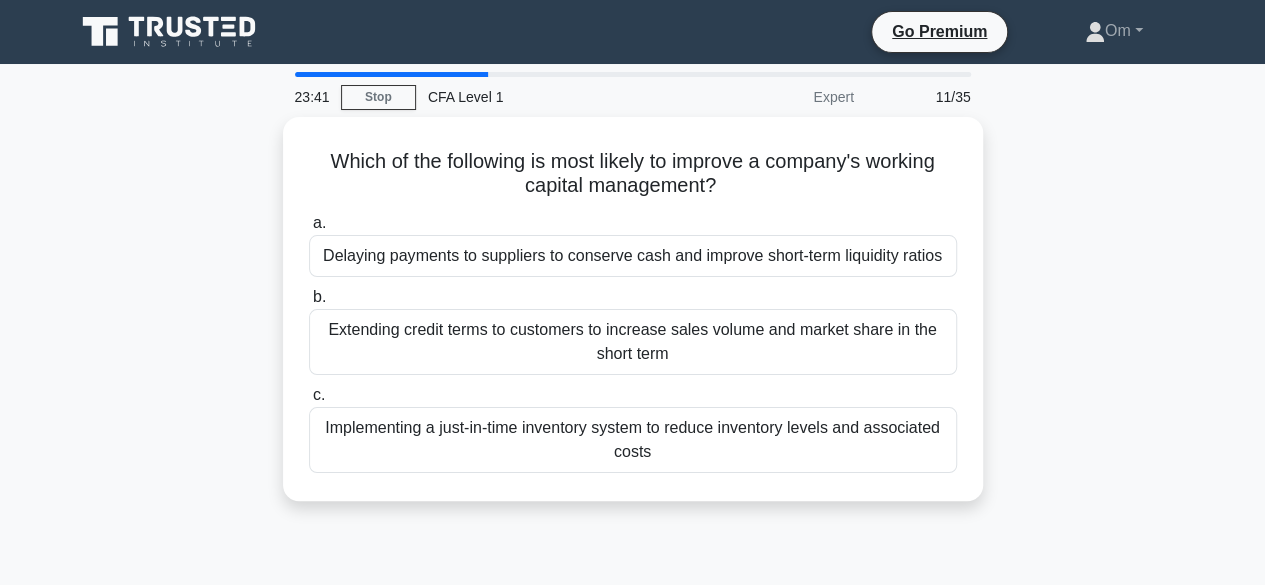 copy on "Which of the following is most likely to improve a company's working capital management?
.spinner_0XTQ{transform-origin:center;animation:spinner_y6GP .75s linear infinite}@keyframes spinner_y6GP{100%{transform:rotate(360deg)}}
a.
Delaying payments to suppliers to conserve cash and improve short-term liquidity ratios
b.
Extending credit terms to customers to increase sales volume and market share in the short term
c.
Implementing a just-in-time inventory system to reduce inventory levels and associated costs" 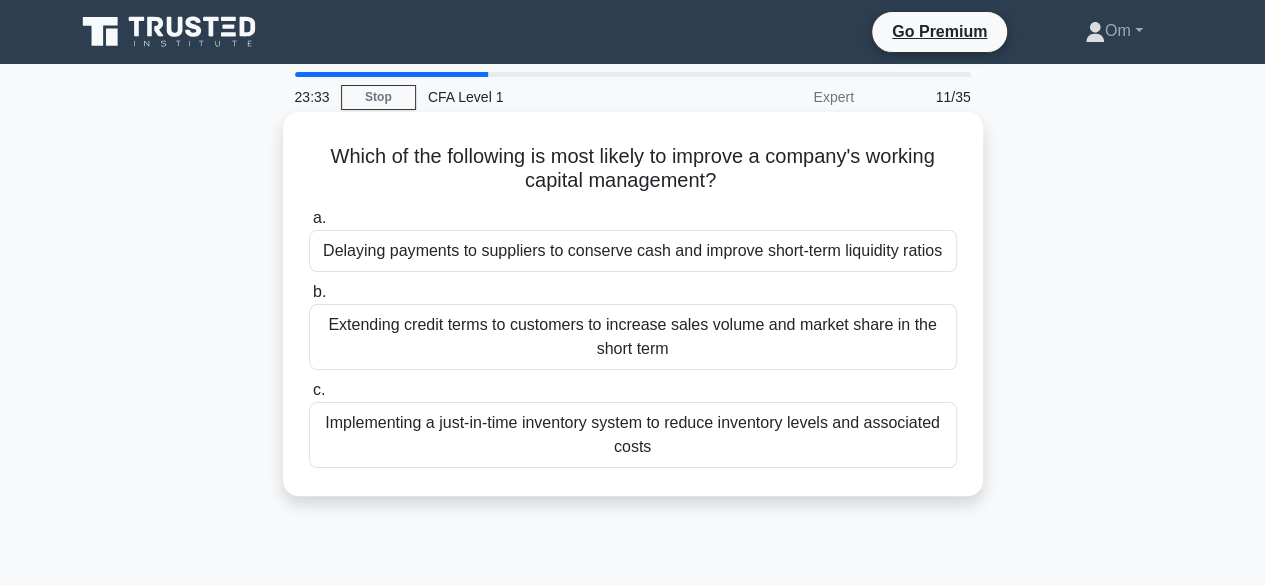 click on "Implementing a just-in-time inventory system to reduce inventory levels and associated costs" at bounding box center [633, 435] 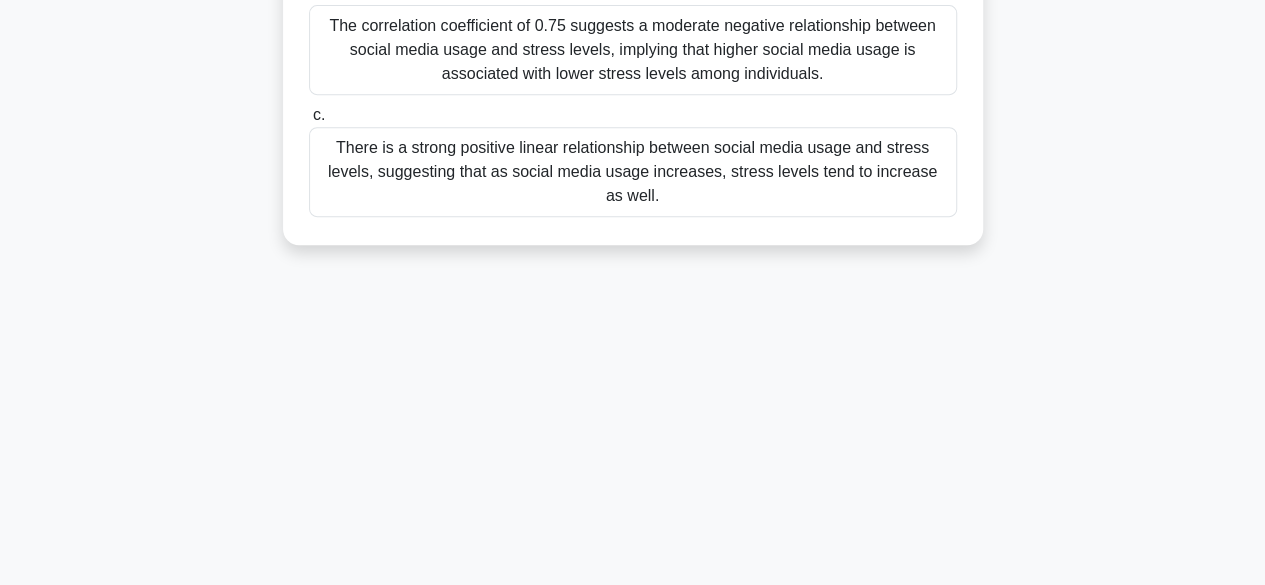 drag, startPoint x: 316, startPoint y: 157, endPoint x: 1018, endPoint y: 628, distance: 845.36676 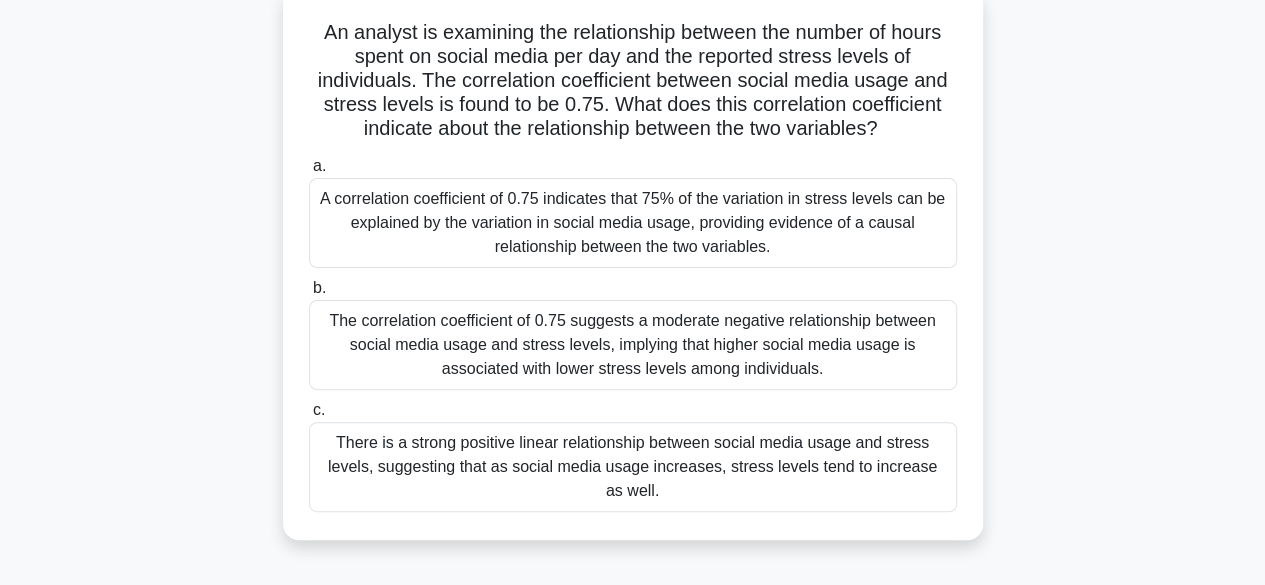 scroll, scrollTop: 127, scrollLeft: 0, axis: vertical 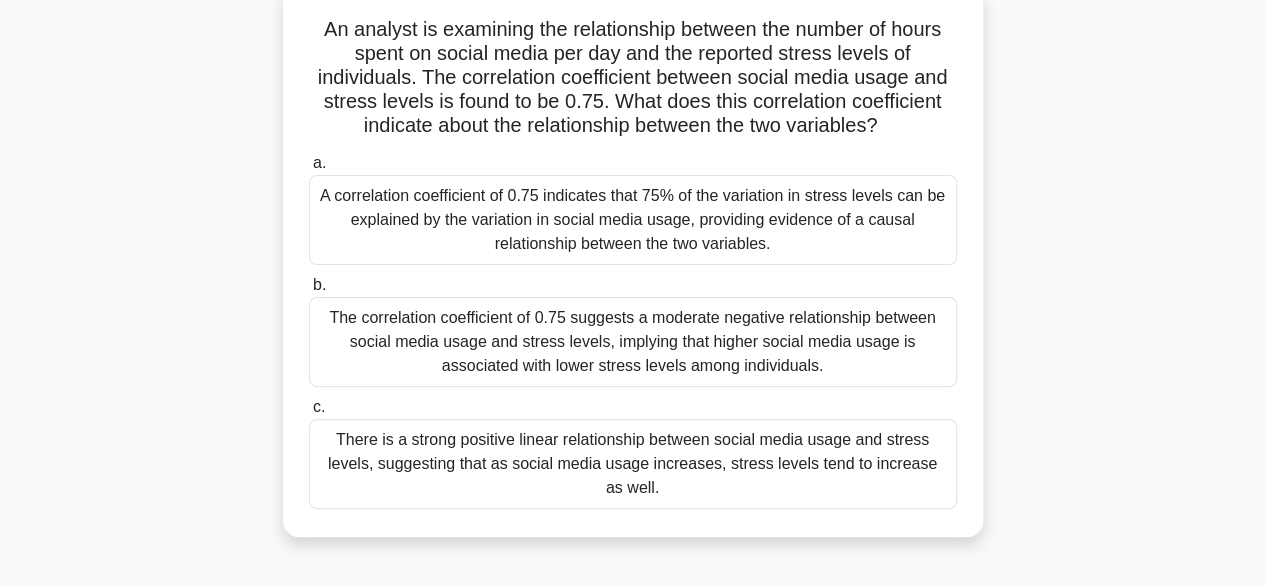 click on "The correlation coefficient of 0.75 suggests a moderate negative relationship between social media usage and stress levels, implying that higher social media usage is associated with lower stress levels among individuals." at bounding box center [633, 342] 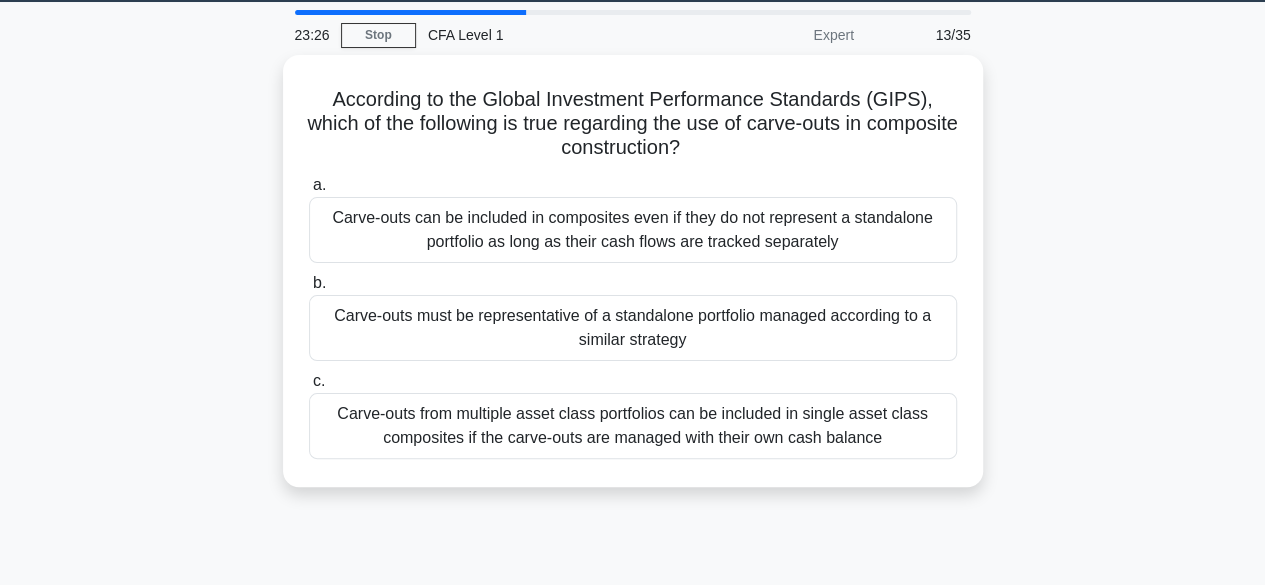 scroll, scrollTop: 0, scrollLeft: 0, axis: both 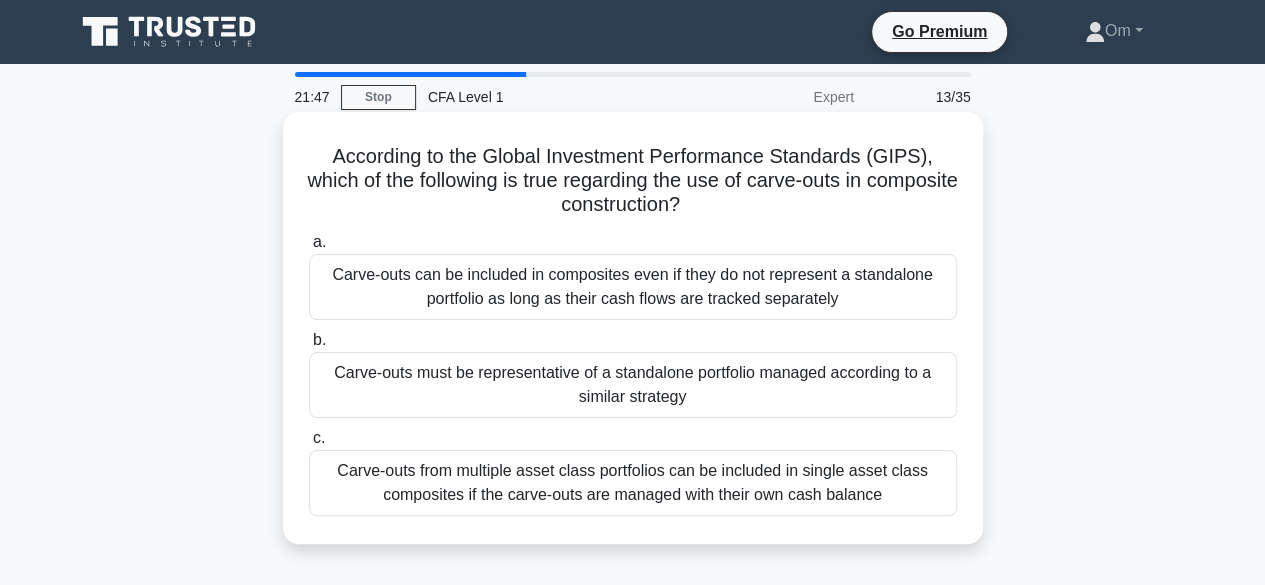 drag, startPoint x: 332, startPoint y: 152, endPoint x: 927, endPoint y: 498, distance: 688.28845 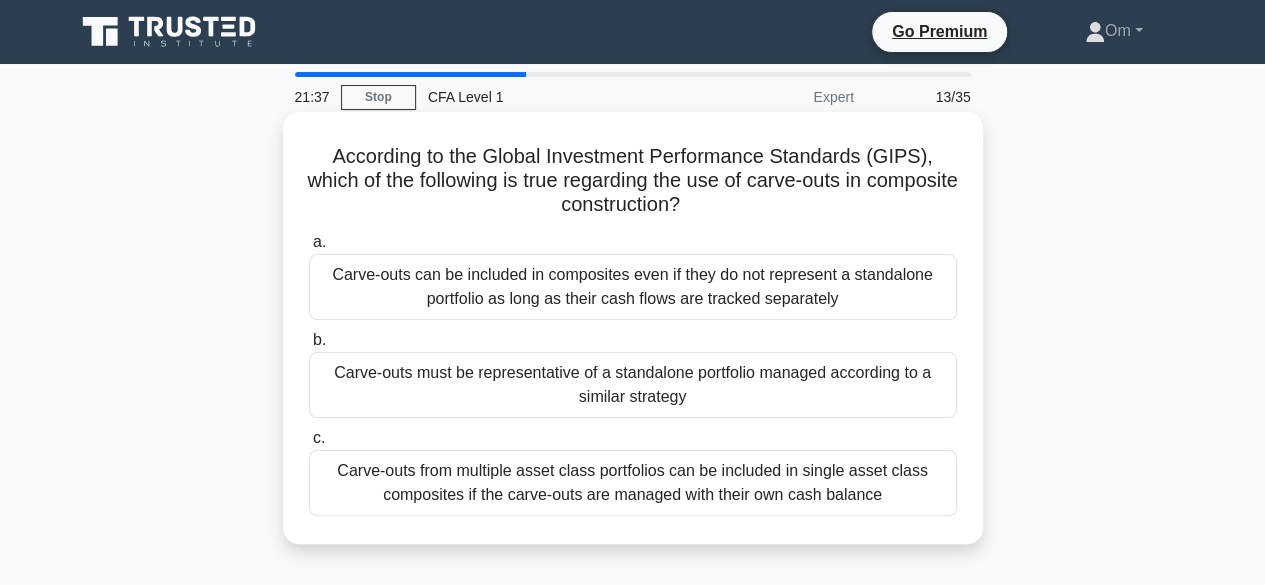 click on "Carve-outs must be representative of a standalone portfolio managed according to a similar strategy" at bounding box center [633, 385] 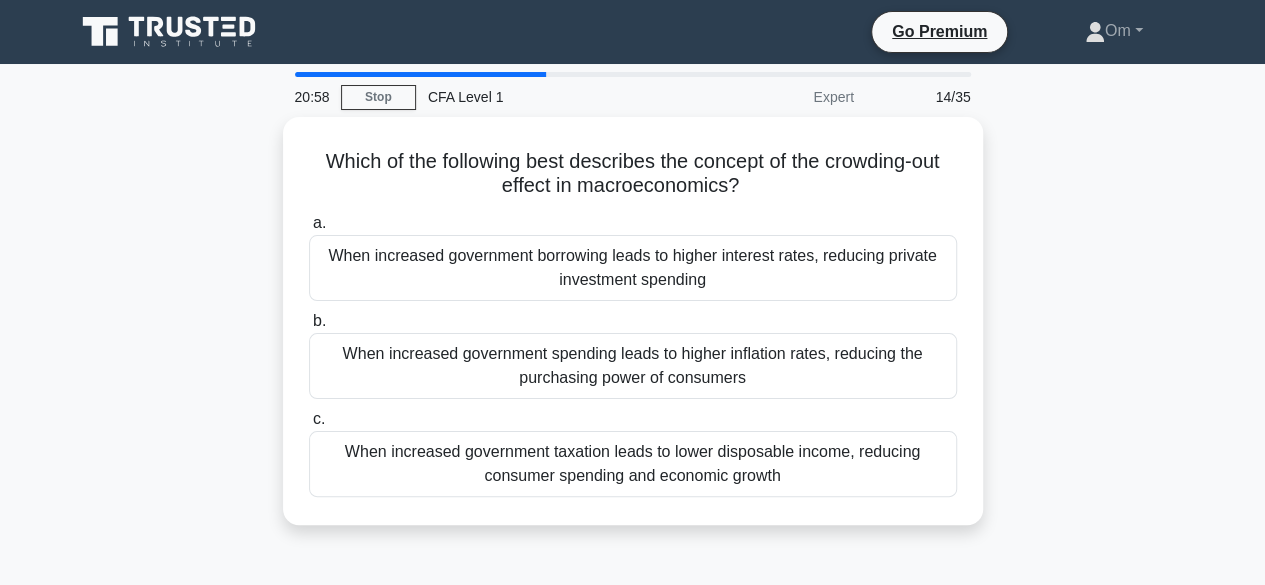 click on "20:58
Stop
CFA Level 1
Expert
[NUMBER]/[NUMBER]
Which of the following best describes the concept of the crowding-out effect in macroeconomics?
.spinner_0XTQ{transform-origin:center;animation:spinner_y6GP .75s linear infinite}@keyframes spinner_y6GP{100%{transform:rotate(360deg)}}
a.
b. c." at bounding box center (633, 572) 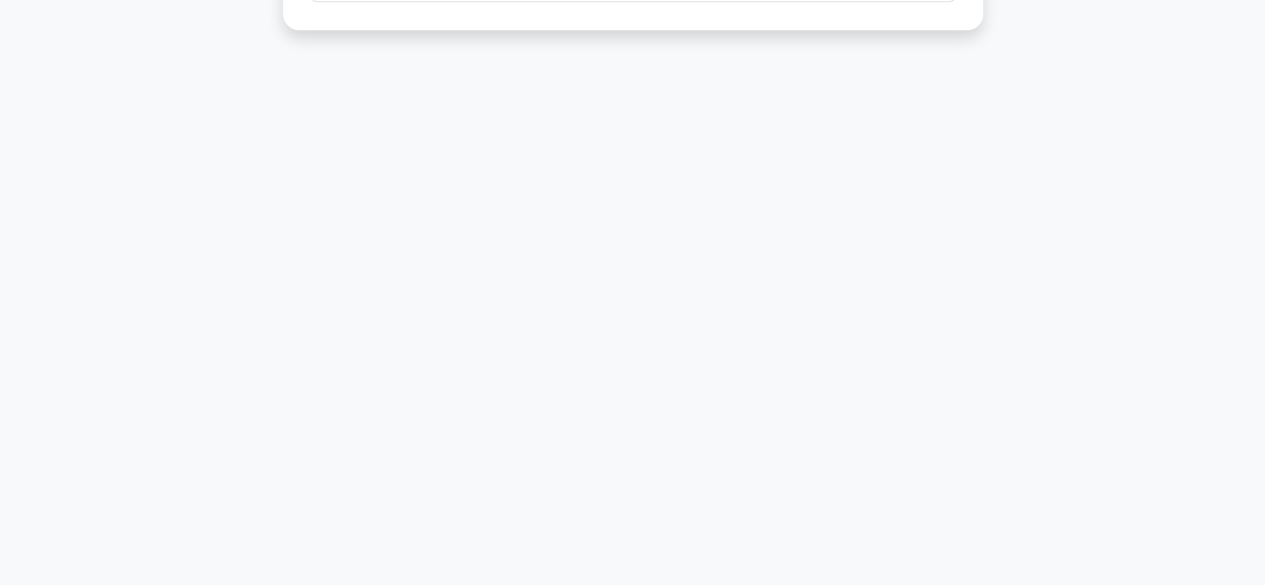 scroll, scrollTop: 0, scrollLeft: 0, axis: both 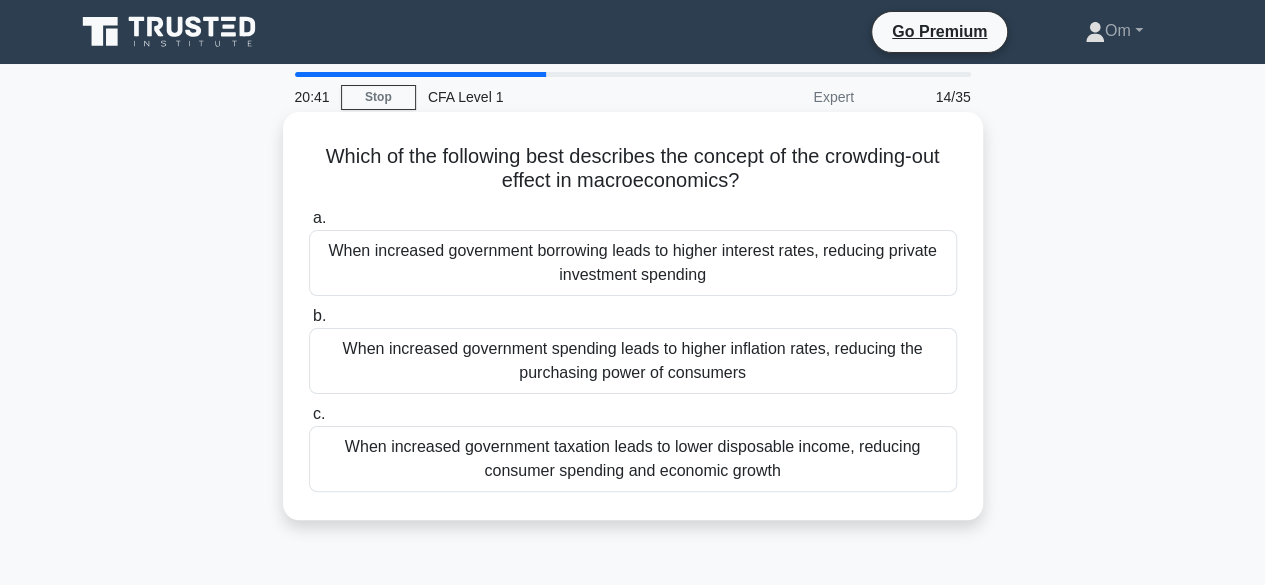 drag, startPoint x: 306, startPoint y: 158, endPoint x: 842, endPoint y: 479, distance: 624.76953 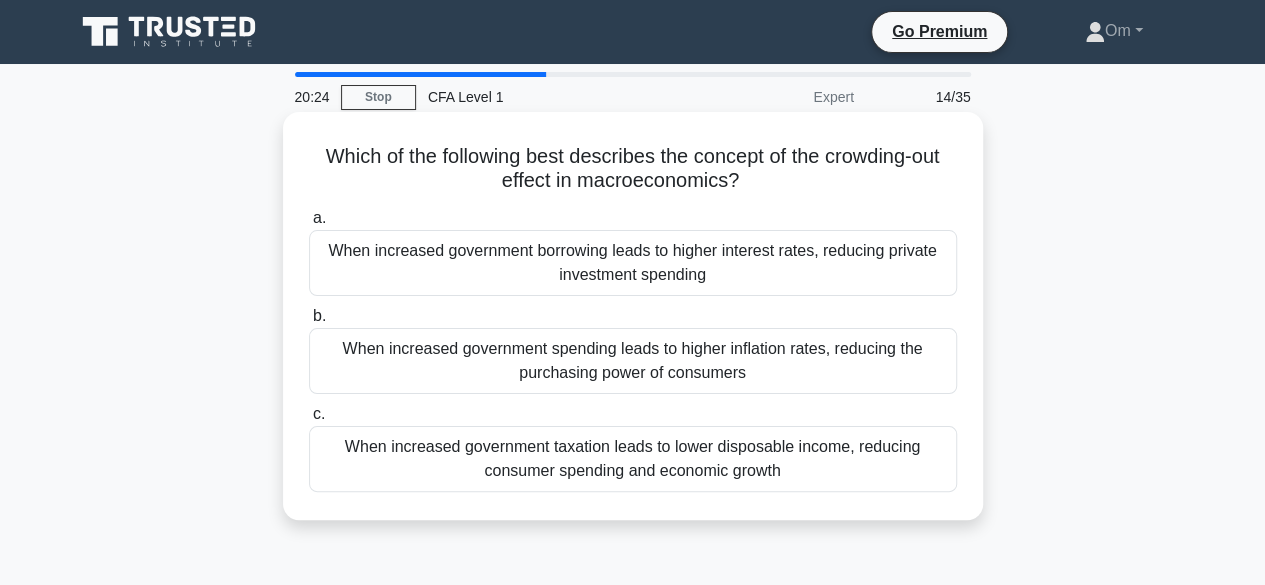 click on "When increased government spending leads to higher inflation rates, reducing the purchasing power of consumers" at bounding box center [633, 361] 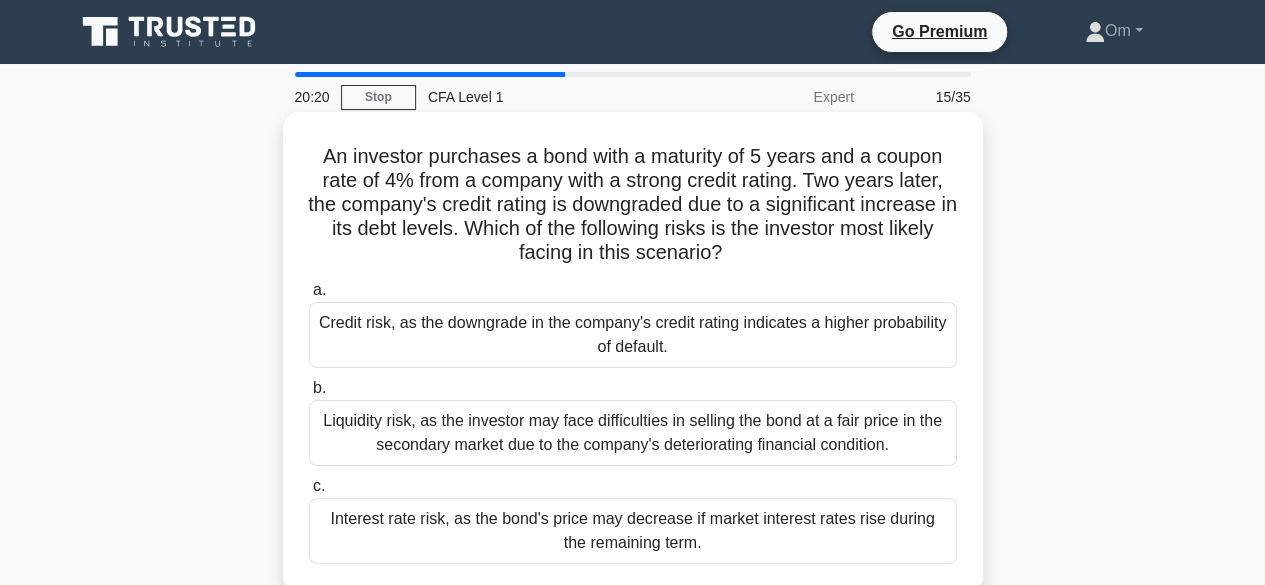 drag, startPoint x: 312, startPoint y: 156, endPoint x: 876, endPoint y: 558, distance: 692.60376 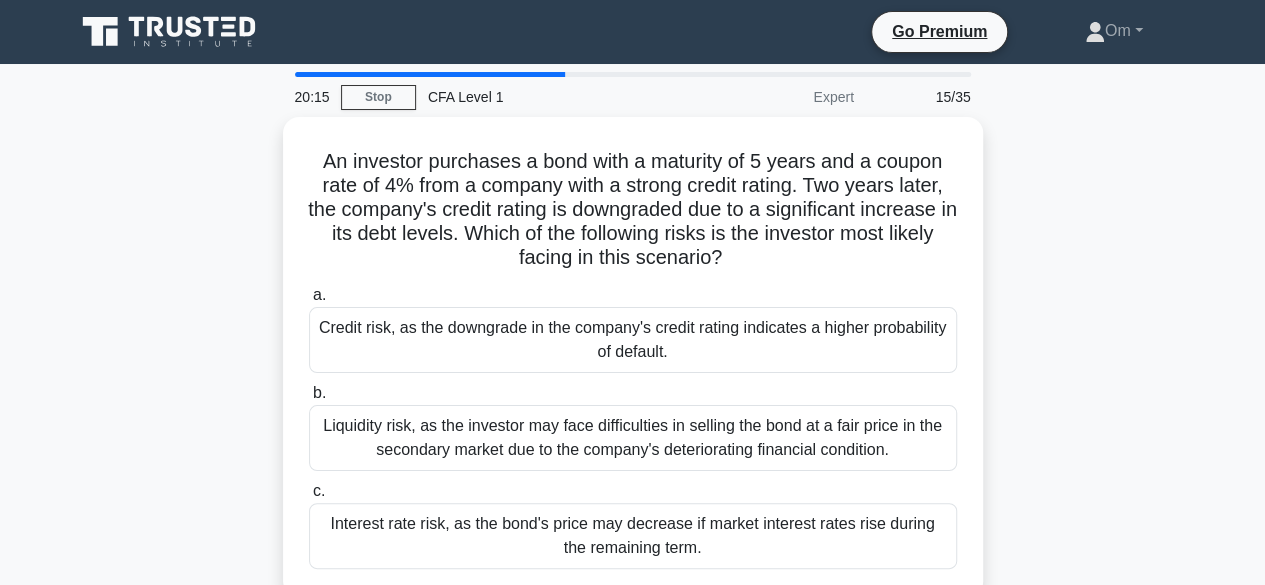 click on "An investor purchases a bond with a maturity of 5 years and a coupon rate of 4% from a company with a strong credit rating. Two years later, the company's credit rating is downgraded due to a significant increase in its debt levels. Which of the following risks is the investor most likely facing in this scenario?
.spinner_0XTQ{transform-origin:center;animation:spinner_0XTQ .75s linear infinite}@keyframes spinner_0XTQ{100%{transform:rotate(360deg)}}
a.
b. c." at bounding box center (633, 369) 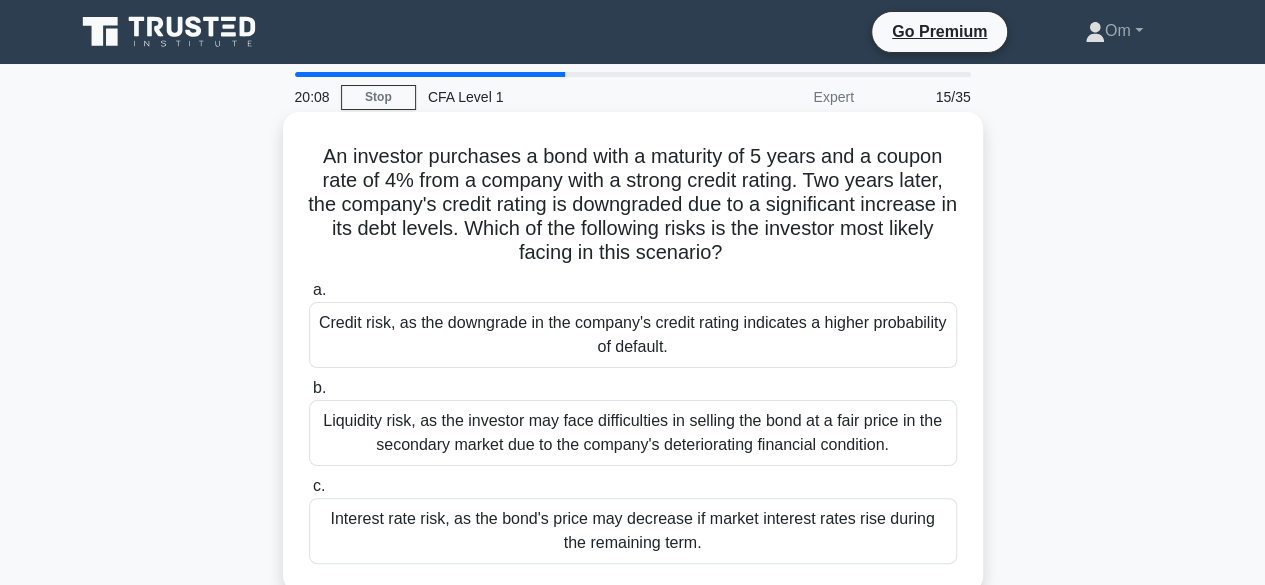 click on "Credit risk, as the downgrade in the company's credit rating indicates a higher probability of default." at bounding box center [633, 335] 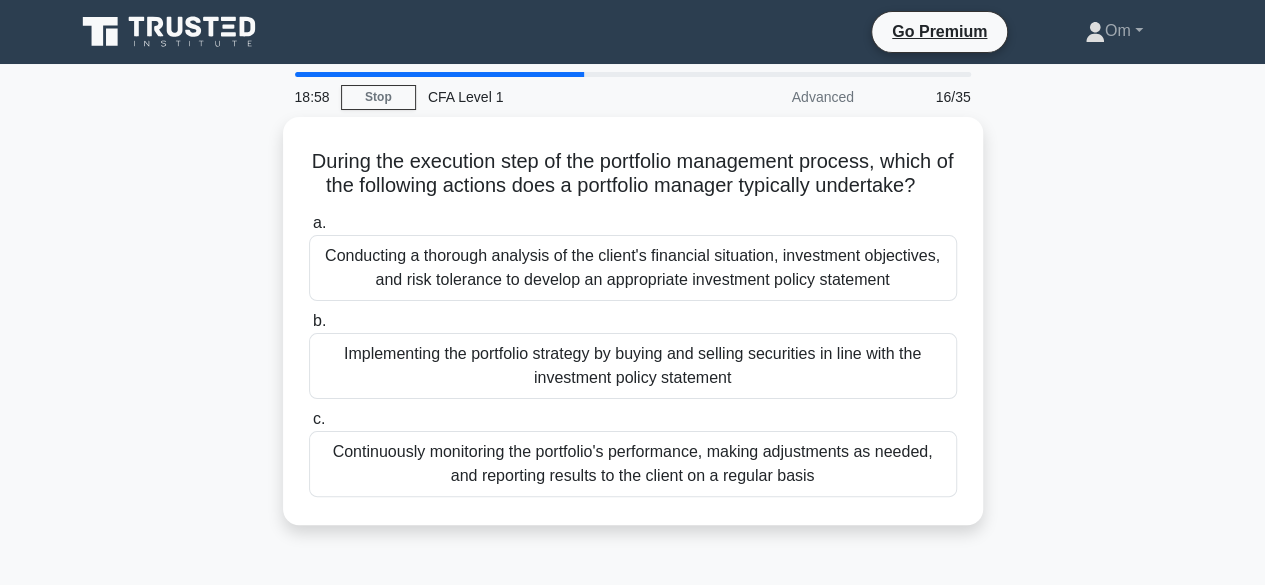 drag, startPoint x: 312, startPoint y: 160, endPoint x: 894, endPoint y: 551, distance: 701.1455 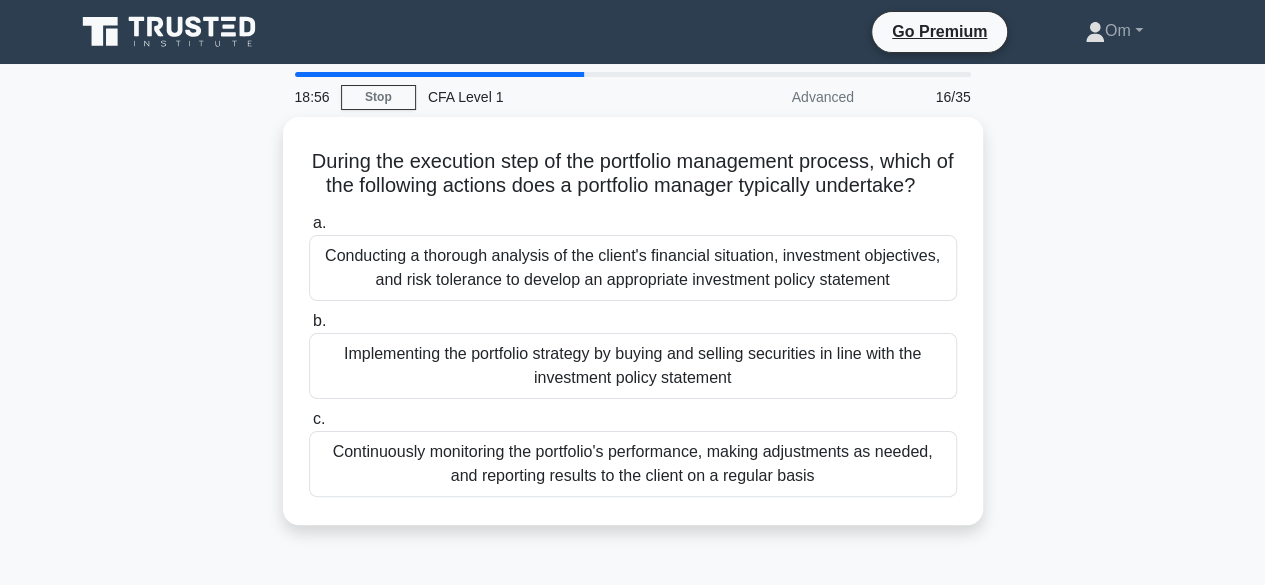 click on "18:56
Stop
CFA Level 1
Advanced
16/35
During the execution step of the portfolio management process, which of the following actions does a portfolio manager typically undertake?
.spinner_0XTQ{transform-origin:center;animation:spinner_y6GP .75s linear infinite}@keyframes spinner_y6GP{100%{transform:rotate(360deg)}}
a.
b. c." at bounding box center (632, 572) 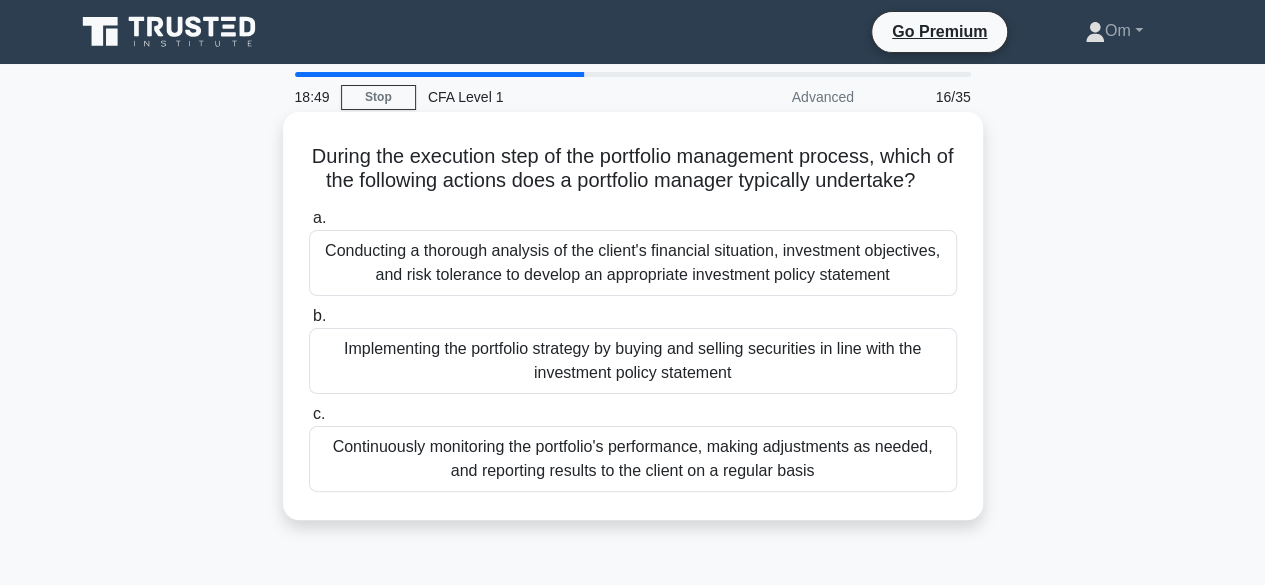 click on "Implementing the portfolio strategy by buying and selling securities in line with the investment policy statement" at bounding box center [633, 361] 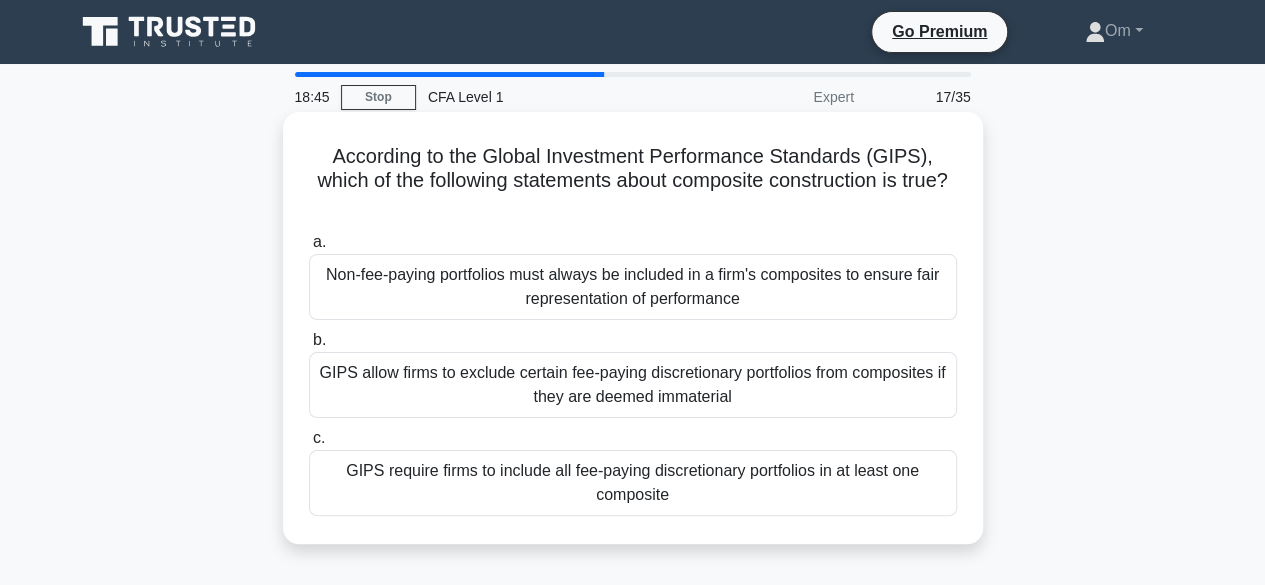 drag, startPoint x: 333, startPoint y: 153, endPoint x: 770, endPoint y: 503, distance: 559.883 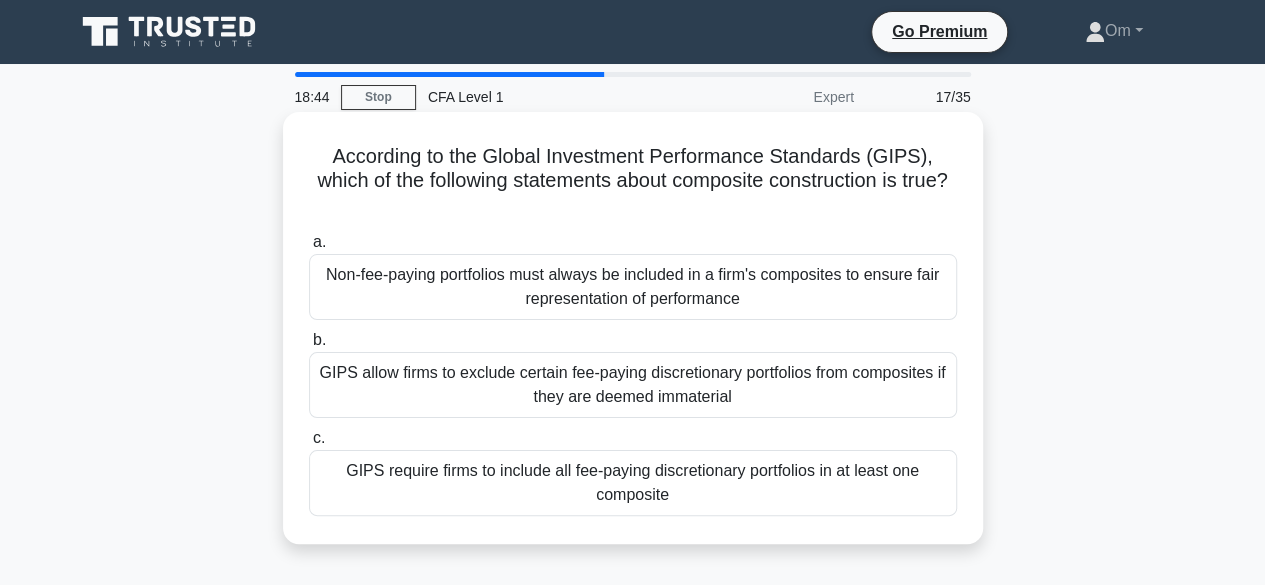 click on "GIPS require firms to include all fee-paying discretionary portfolios in at least one composite" at bounding box center [633, 483] 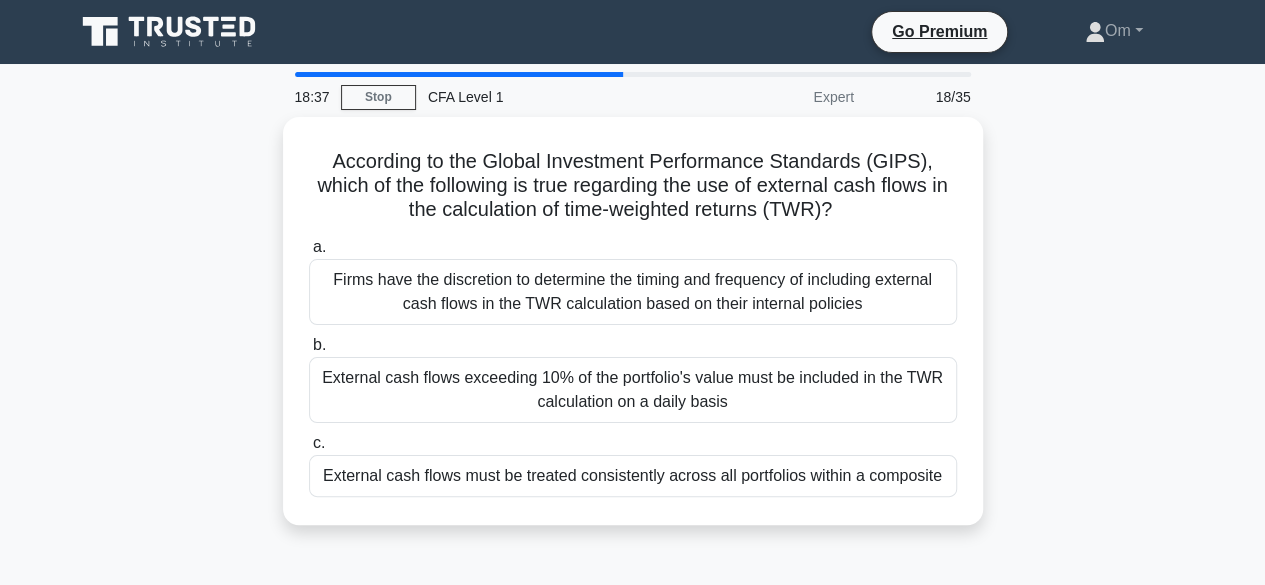 drag, startPoint x: 326, startPoint y: 155, endPoint x: 990, endPoint y: 505, distance: 750.5971 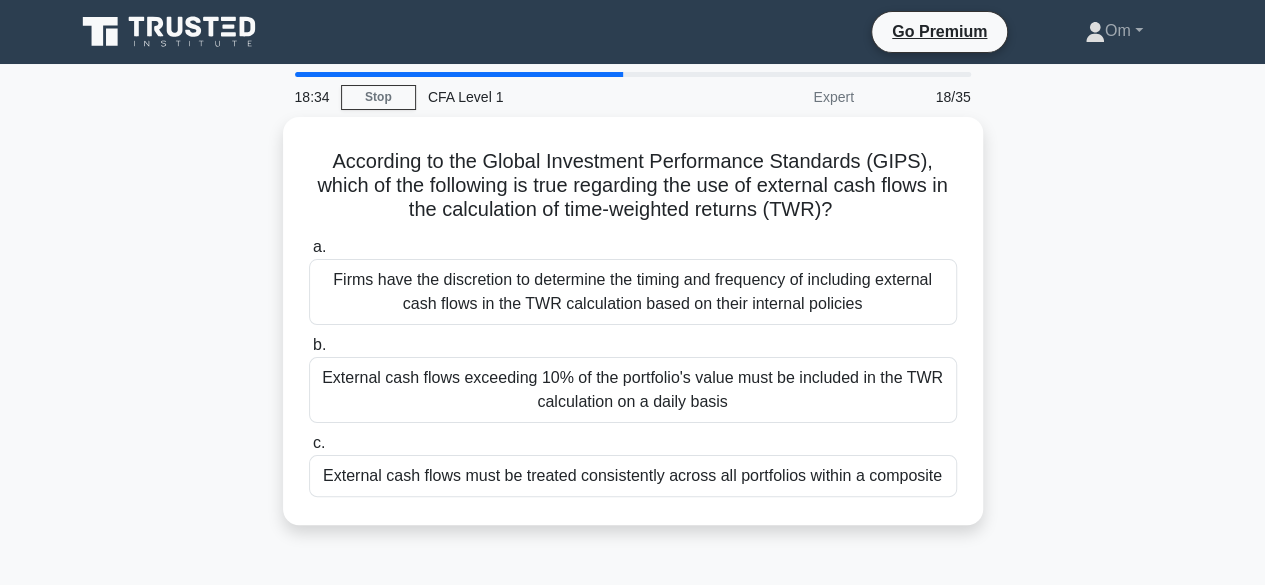 click on "According to the Global Investment Performance Standards (GIPS), which of the following is true regarding the use of external cash flows in the calculation of time-weighted returns (TWR)?
.spinner_0XTQ{transform-origin:center;animation:spinner_y6GP .75s linear infinite}@keyframes spinner_y6GP{100%{transform:rotate(360deg)}}
a.
b.
c." at bounding box center (633, 333) 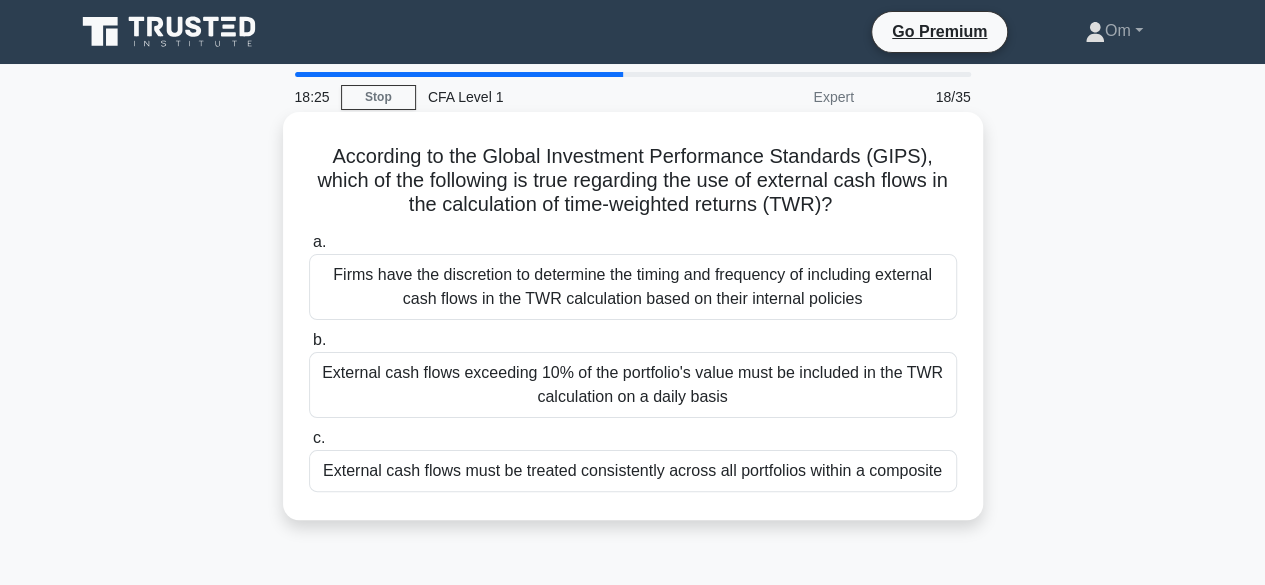 click on "External cash flows must be treated consistently across all portfolios within a composite" at bounding box center [633, 471] 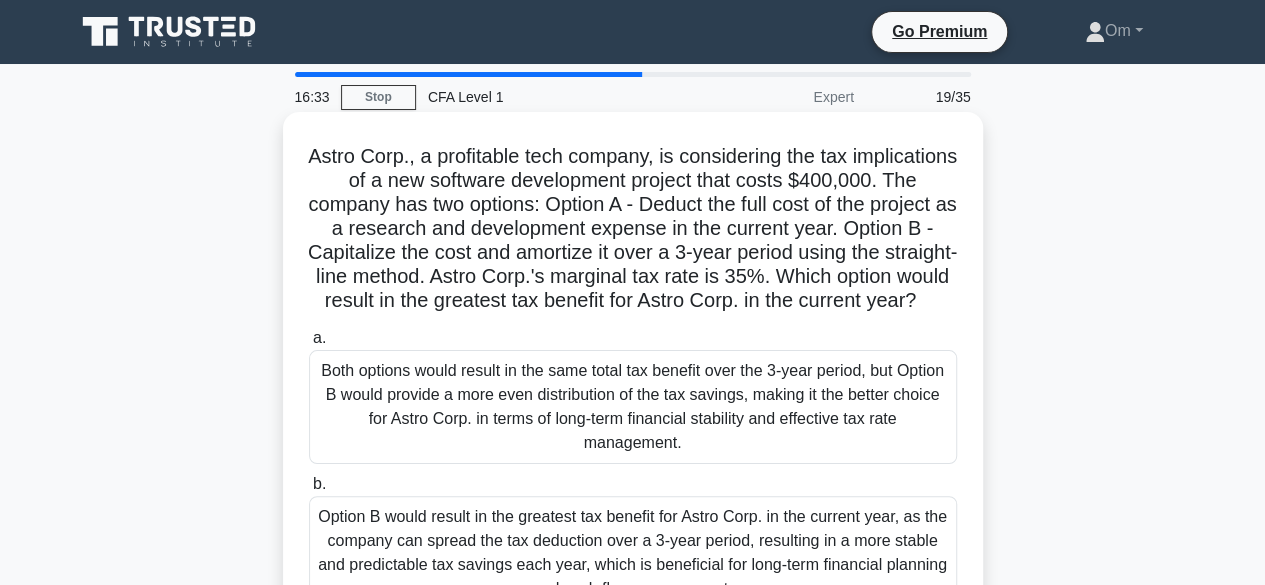 scroll, scrollTop: 52, scrollLeft: 0, axis: vertical 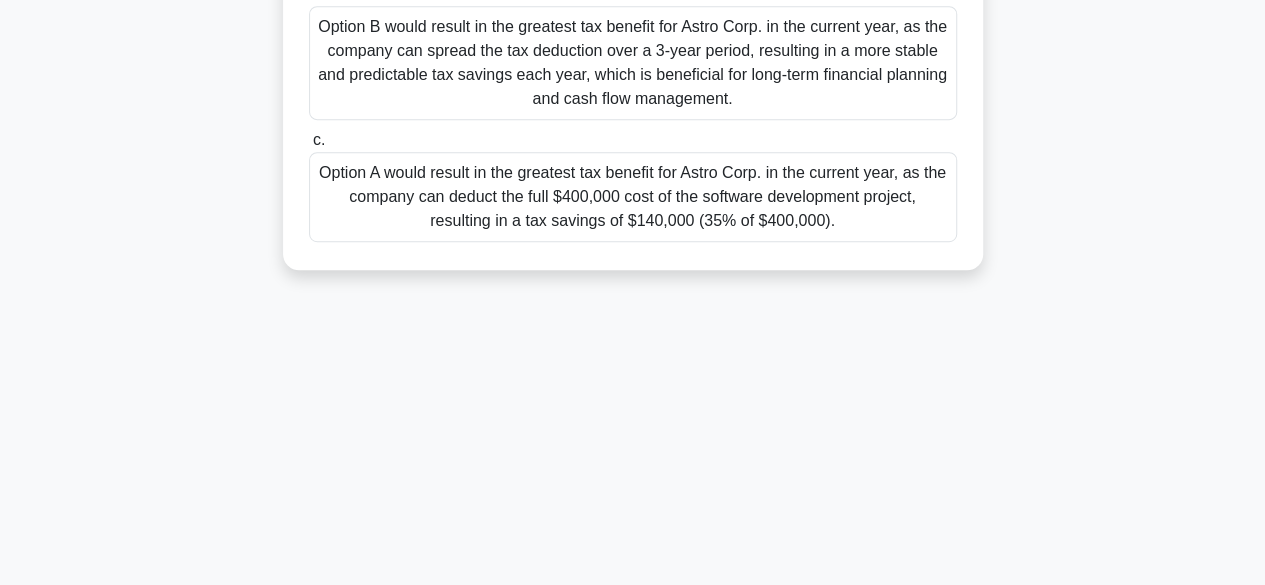 drag, startPoint x: 352, startPoint y: 95, endPoint x: 994, endPoint y: 610, distance: 823.03644 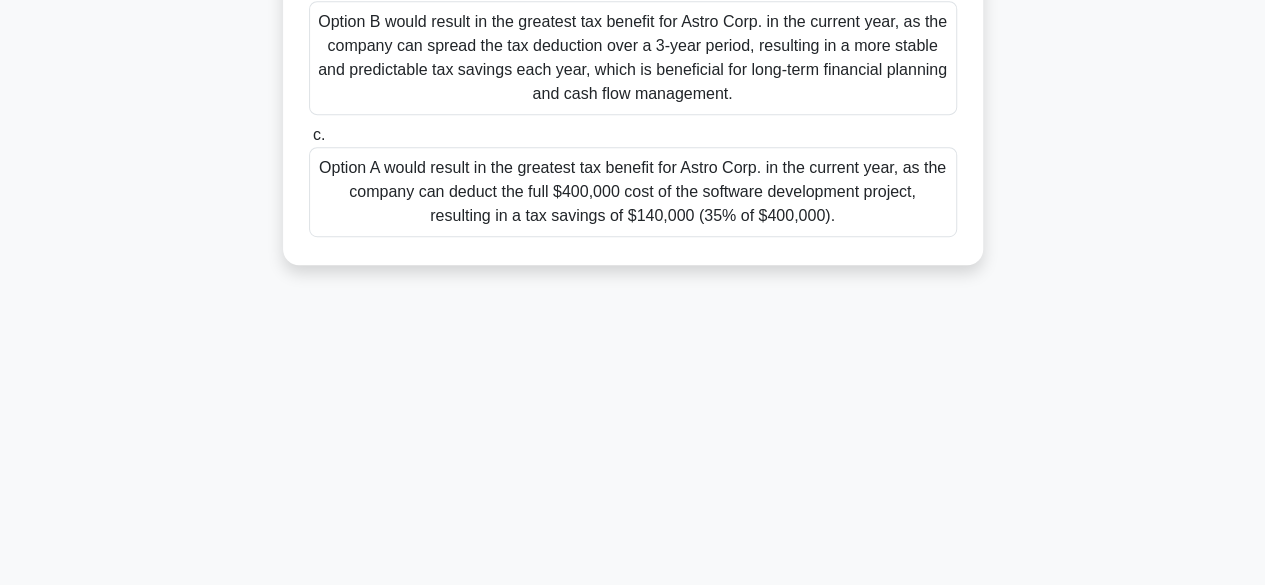 click on "Option A would result in the greatest tax benefit for Astro Corp. in the current year, as the company can deduct the full $400,000 cost of the software development project, resulting in a tax savings of $140,000 (35% of $400,000)." at bounding box center [633, 192] 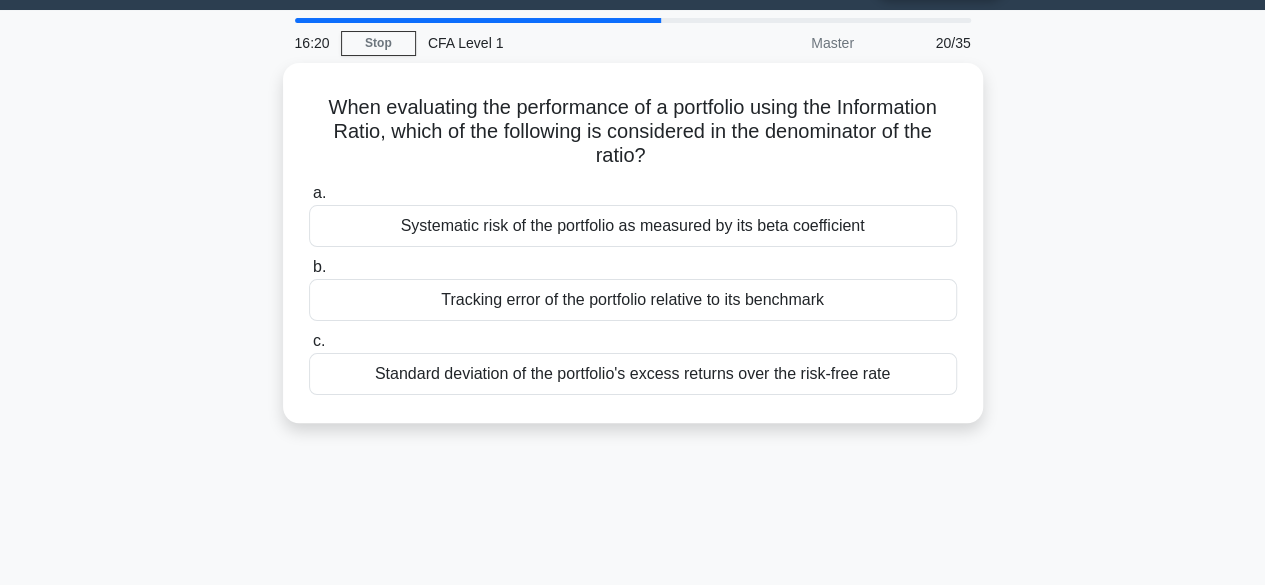 scroll, scrollTop: 0, scrollLeft: 0, axis: both 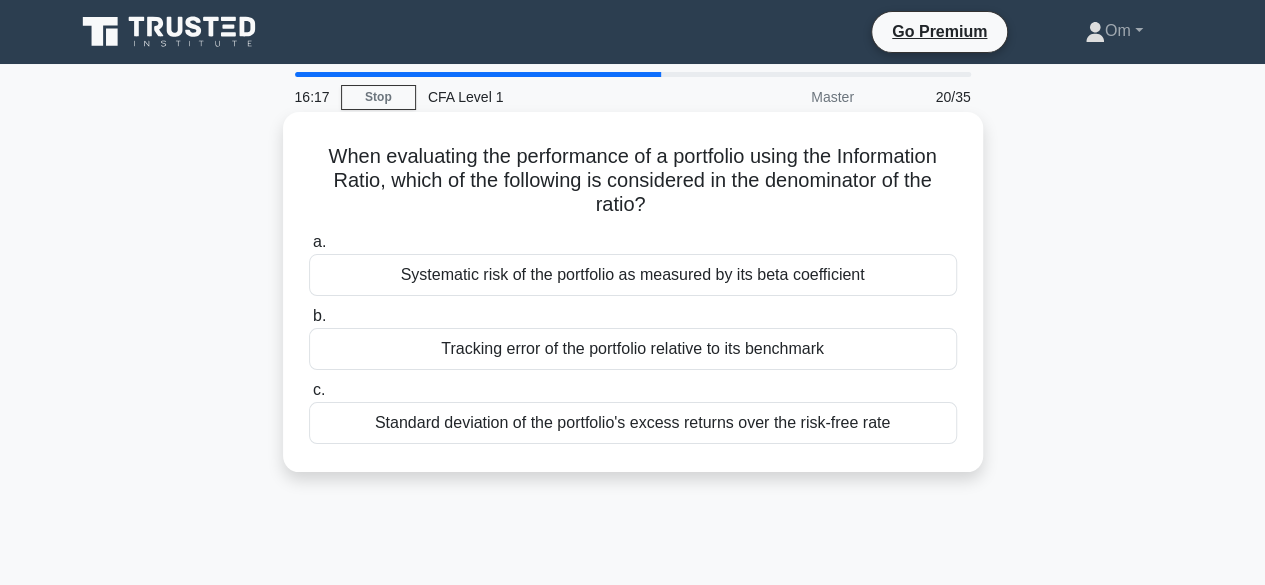 drag, startPoint x: 312, startPoint y: 152, endPoint x: 943, endPoint y: 445, distance: 695.70825 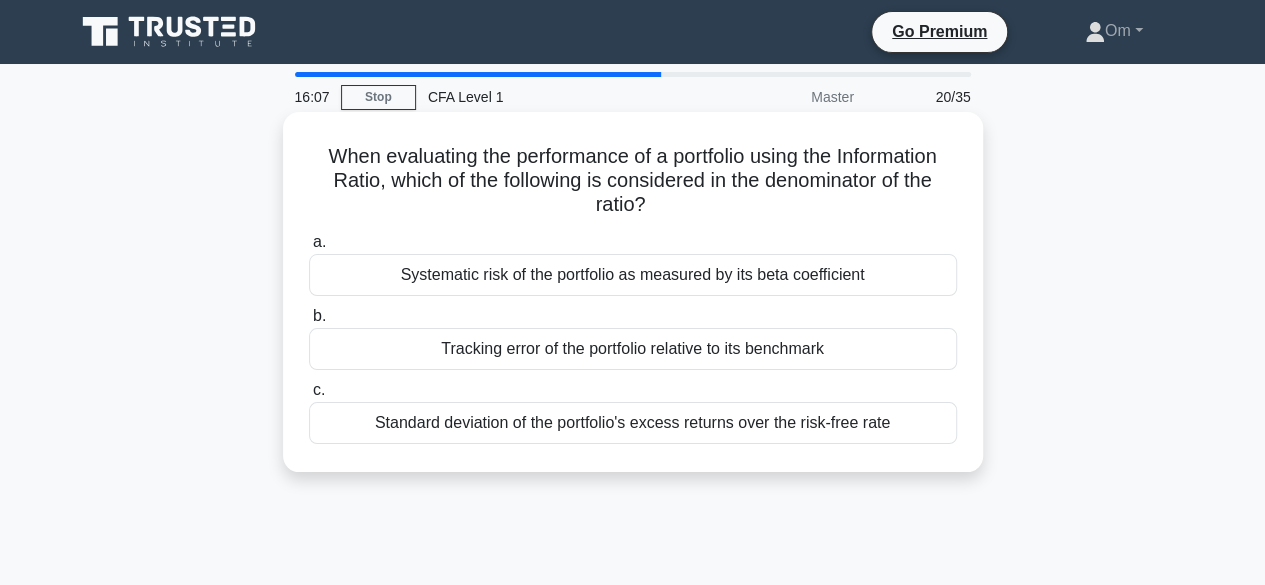click on "Tracking error of the portfolio relative to its benchmark" at bounding box center (633, 349) 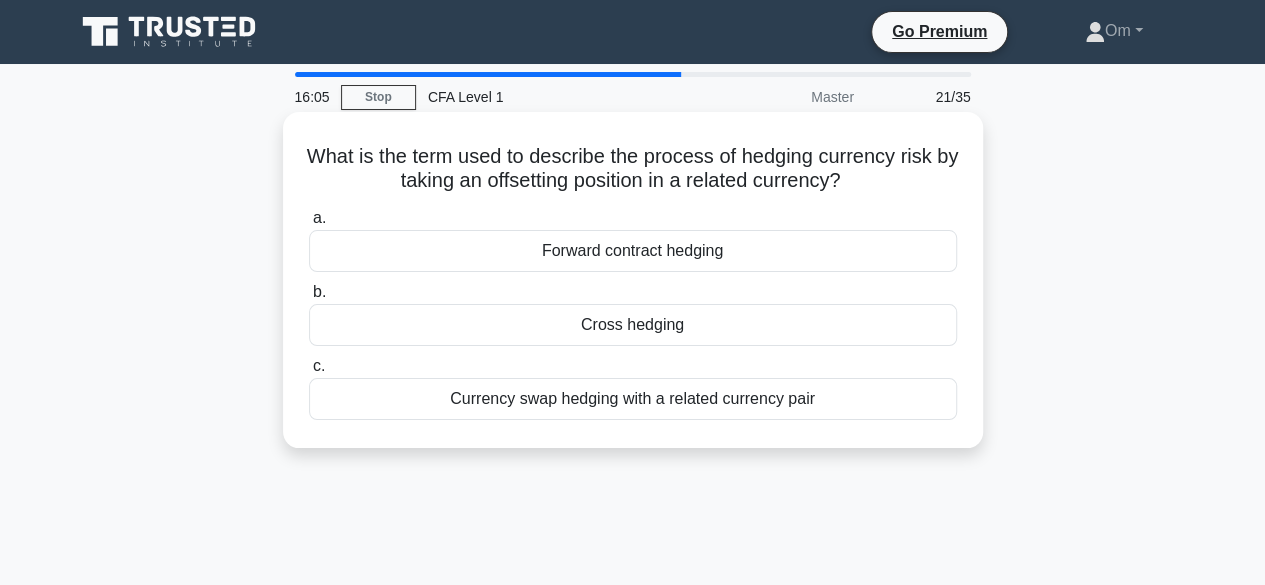 drag, startPoint x: 312, startPoint y: 153, endPoint x: 856, endPoint y: 424, distance: 607.7639 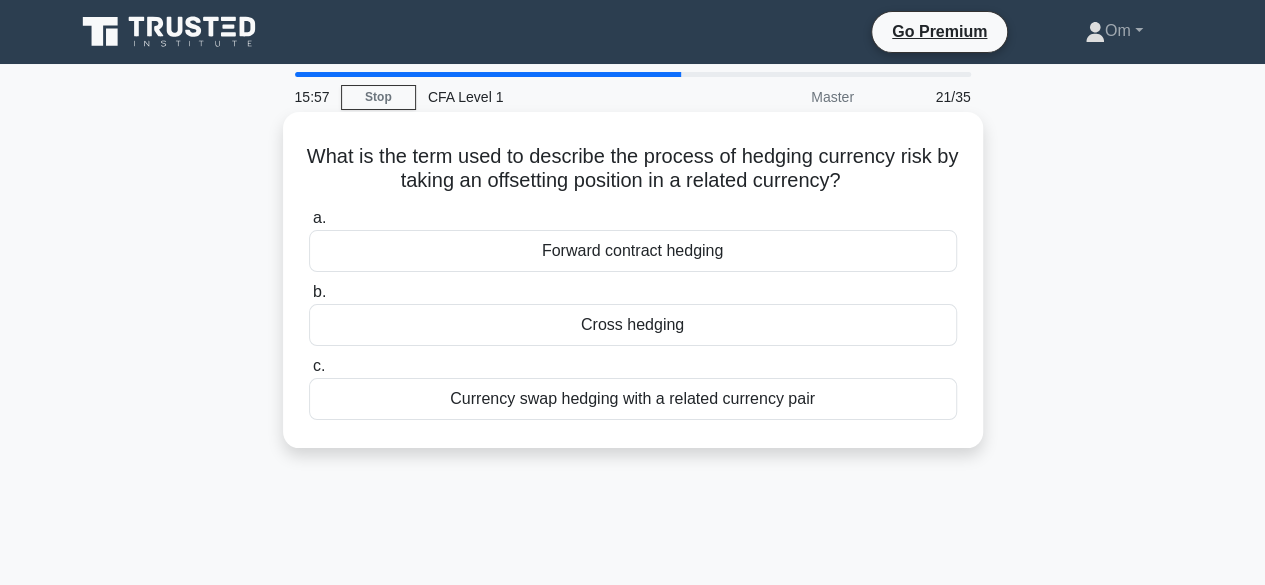click on "Cross hedging" at bounding box center (633, 325) 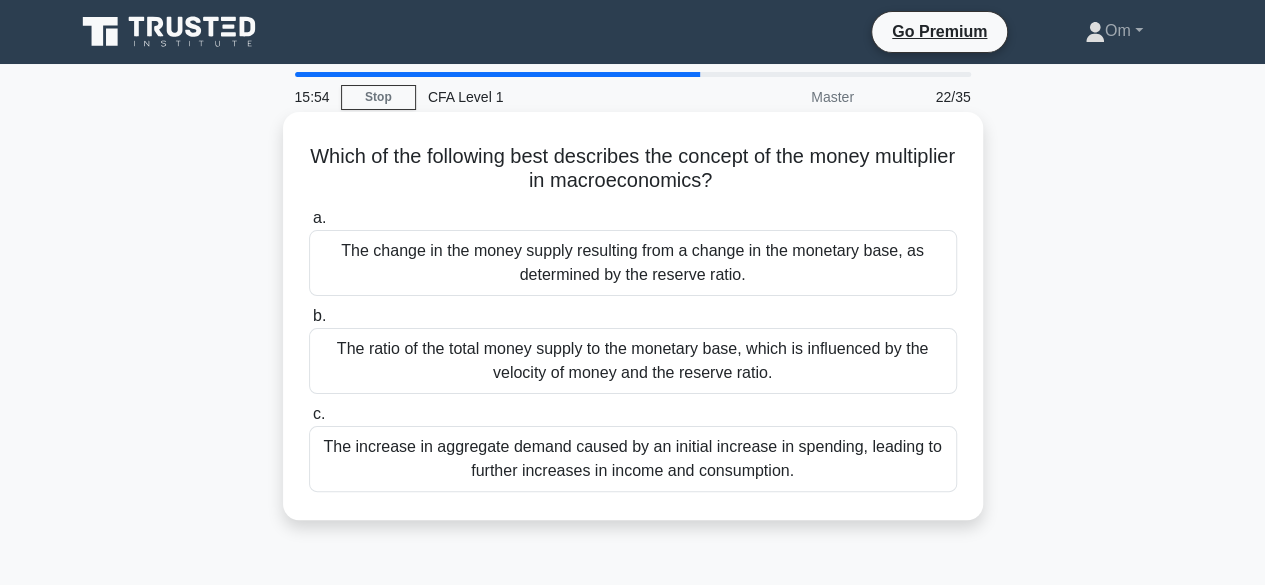 drag, startPoint x: 349, startPoint y: 155, endPoint x: 920, endPoint y: 488, distance: 661.00684 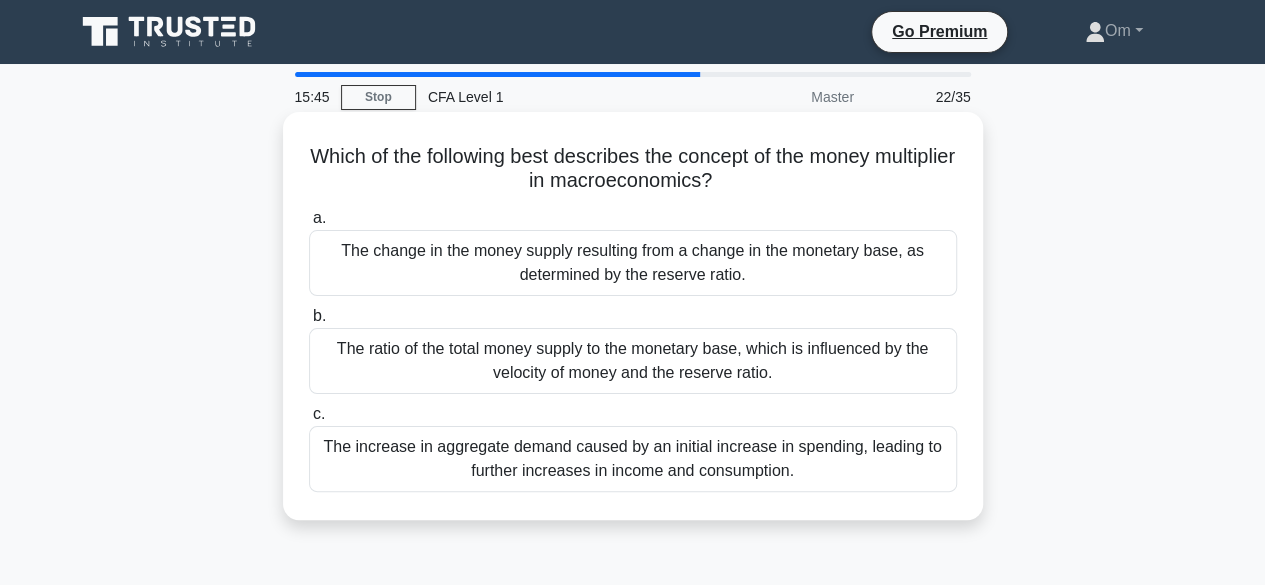 click on "The change in the money supply resulting from a change in the monetary base, as determined by the reserve ratio." at bounding box center (633, 263) 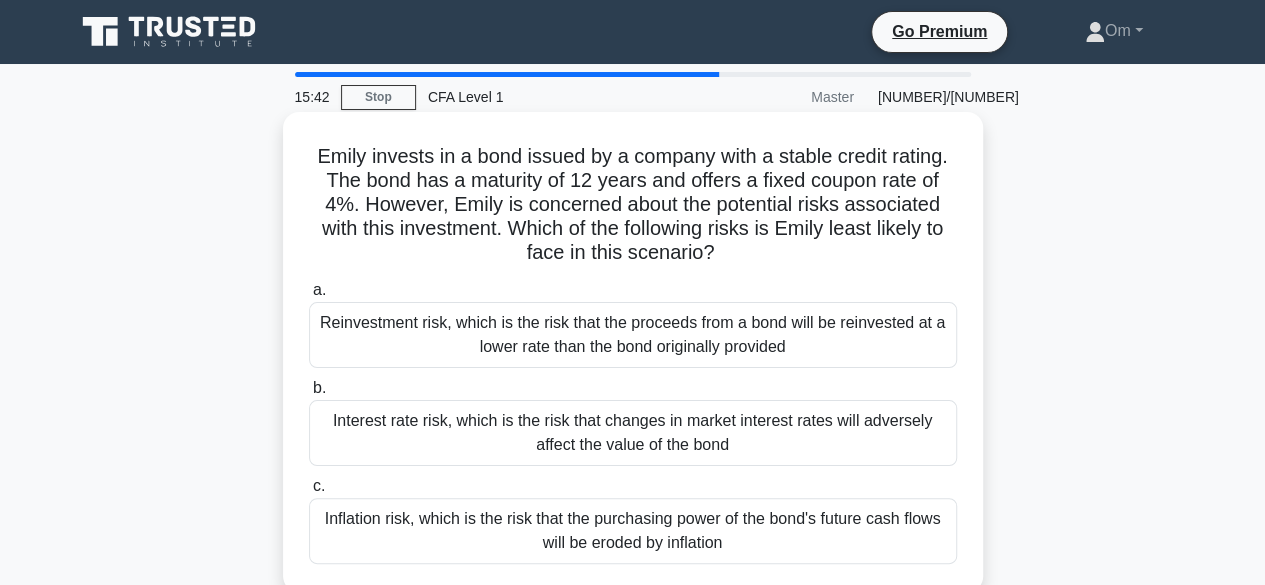 drag, startPoint x: 307, startPoint y: 153, endPoint x: 828, endPoint y: 549, distance: 654.41345 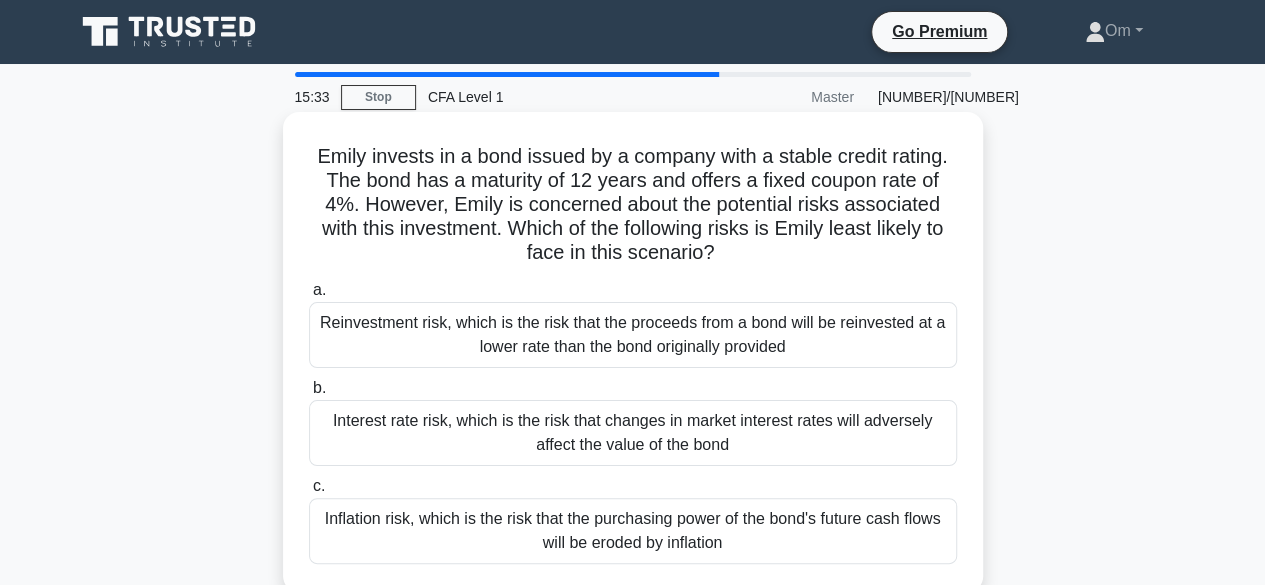 click on "Reinvestment risk, which is the risk that the proceeds from a bond will be reinvested at a lower rate than the bond originally provided" at bounding box center (633, 335) 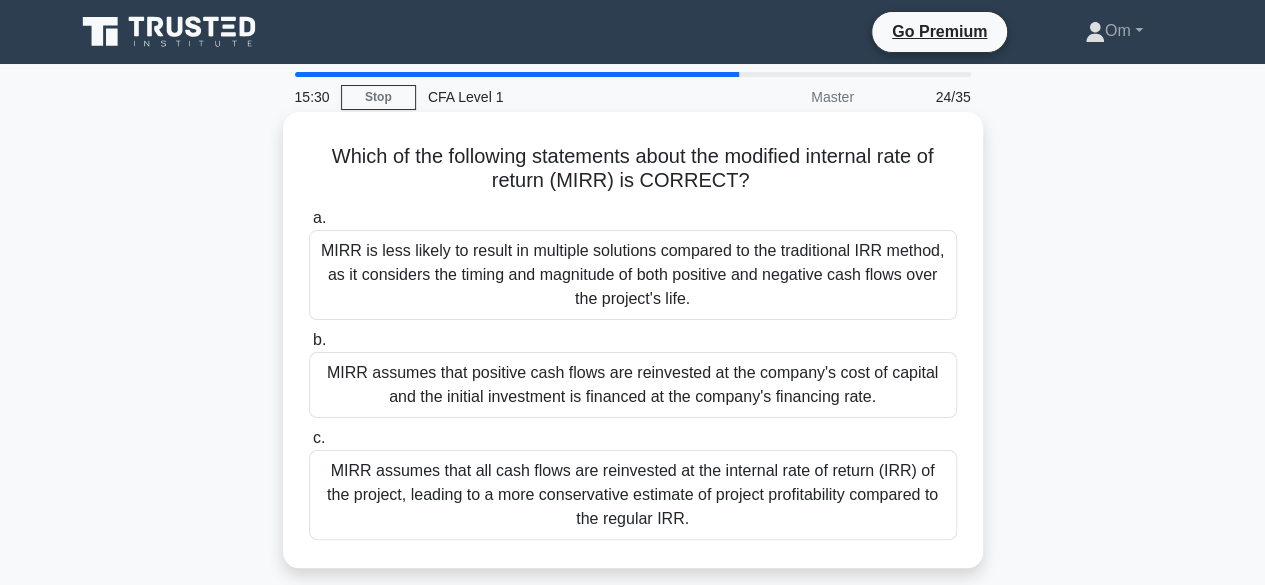 drag, startPoint x: 306, startPoint y: 153, endPoint x: 825, endPoint y: 544, distance: 649.8015 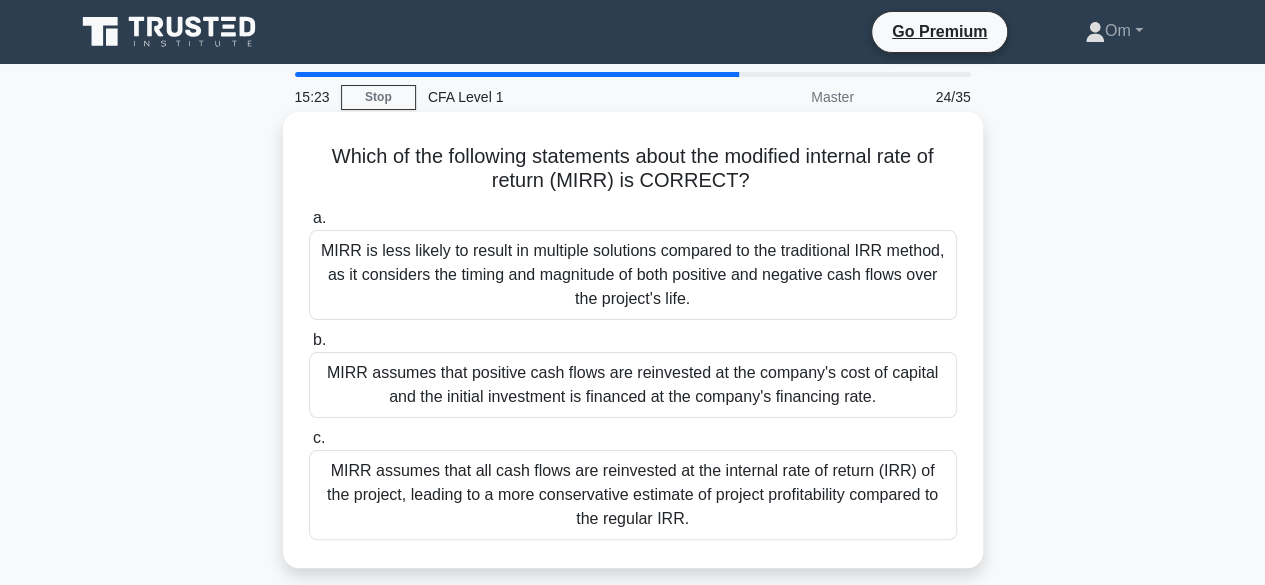 click on "MIRR assumes that positive cash flows are reinvested at the company's cost of capital and the initial investment is financed at the company's financing rate." at bounding box center [633, 385] 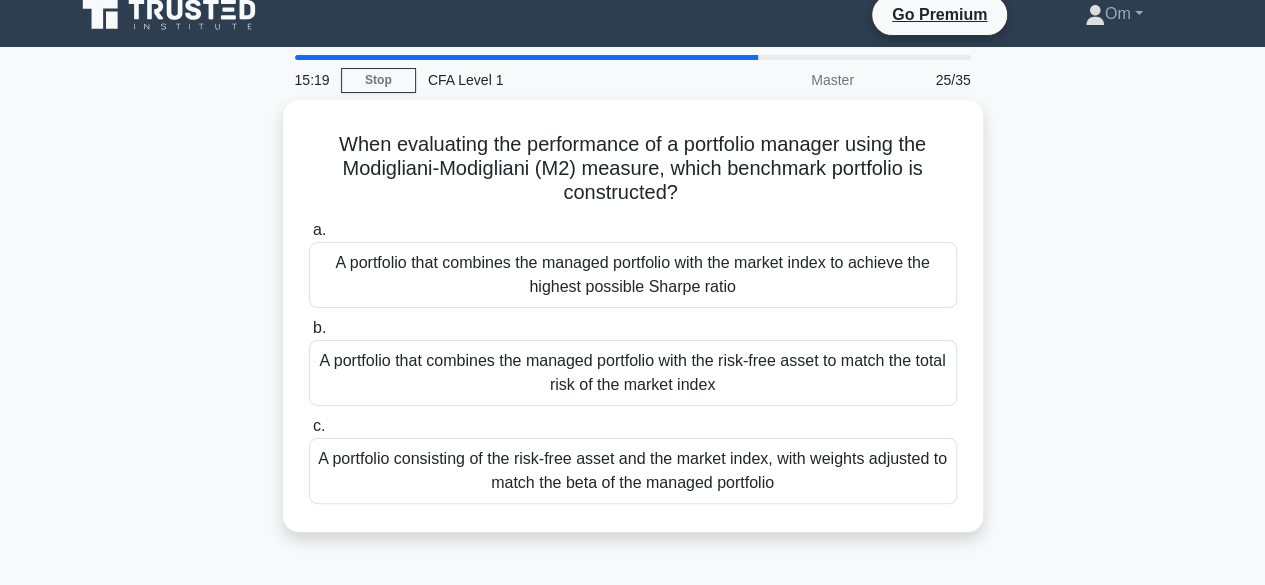 drag, startPoint x: 326, startPoint y: 150, endPoint x: 902, endPoint y: 574, distance: 715.22864 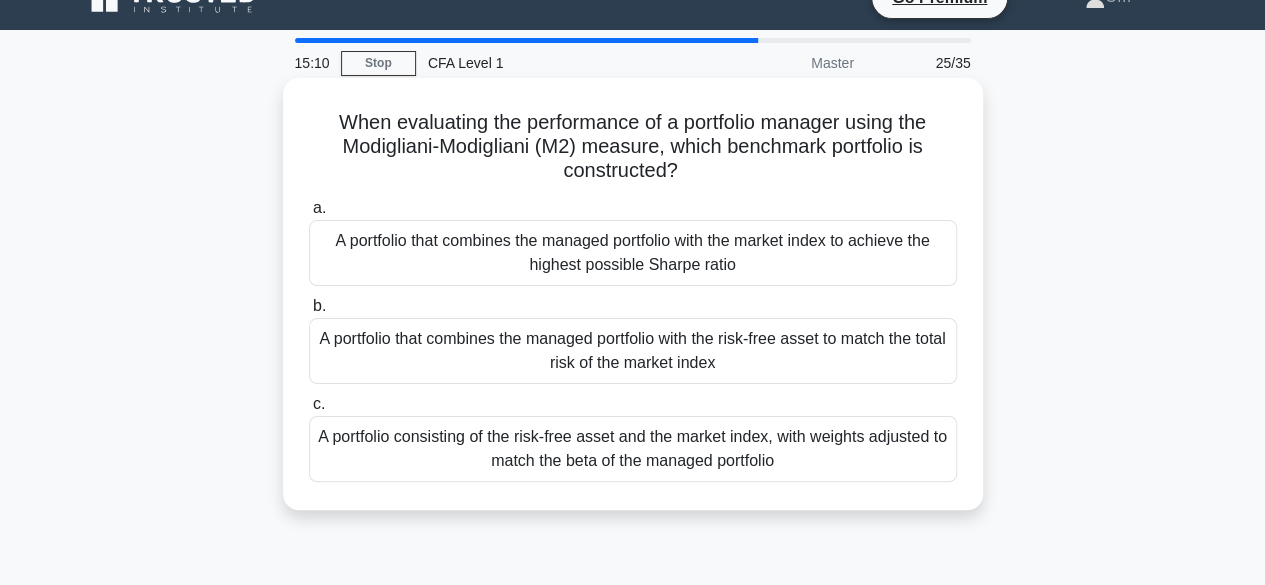 click on "A portfolio that combines the managed portfolio with the risk-free asset to match the total risk of the market index" at bounding box center [633, 351] 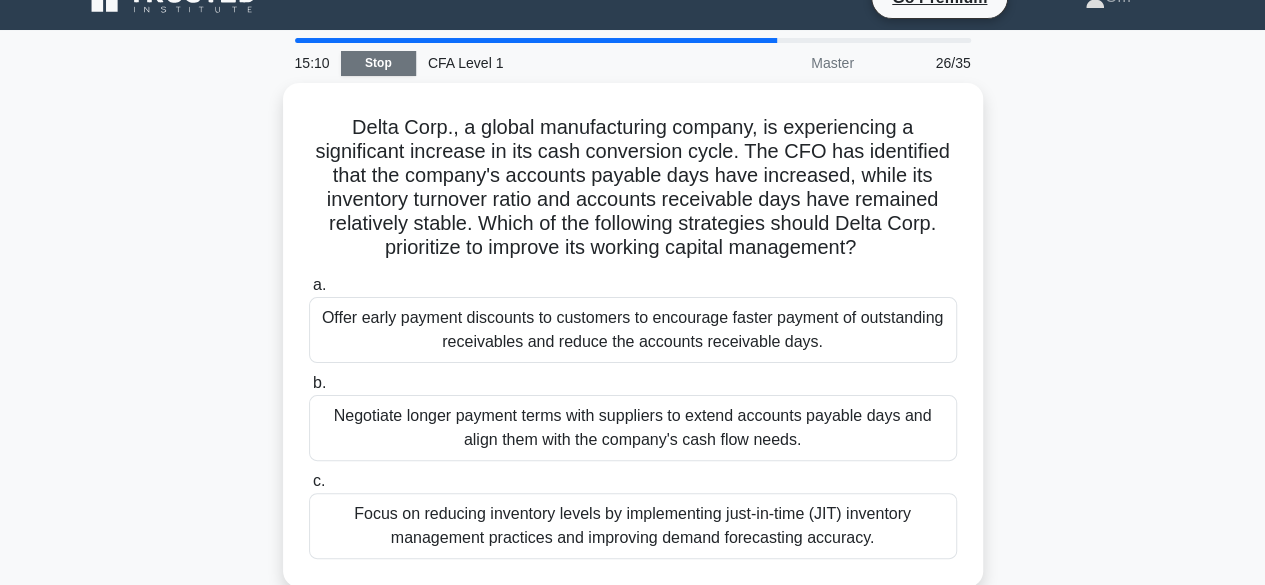scroll, scrollTop: 0, scrollLeft: 0, axis: both 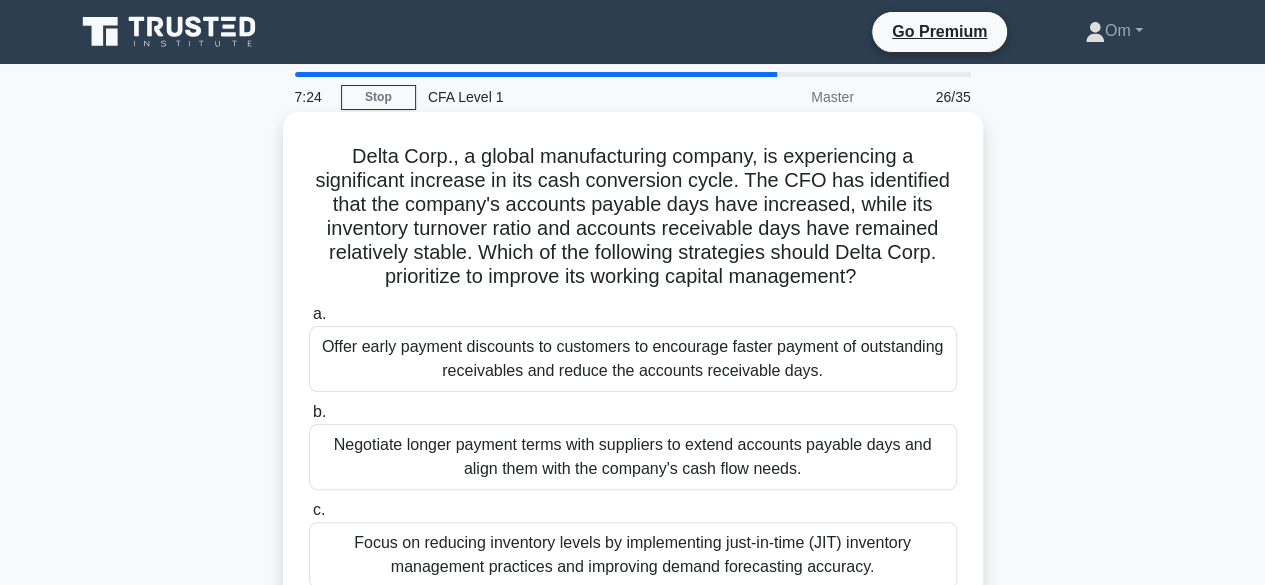 click on "Offer early payment discounts to customers to encourage faster payment of outstanding receivables and reduce the accounts receivable days." at bounding box center [633, 359] 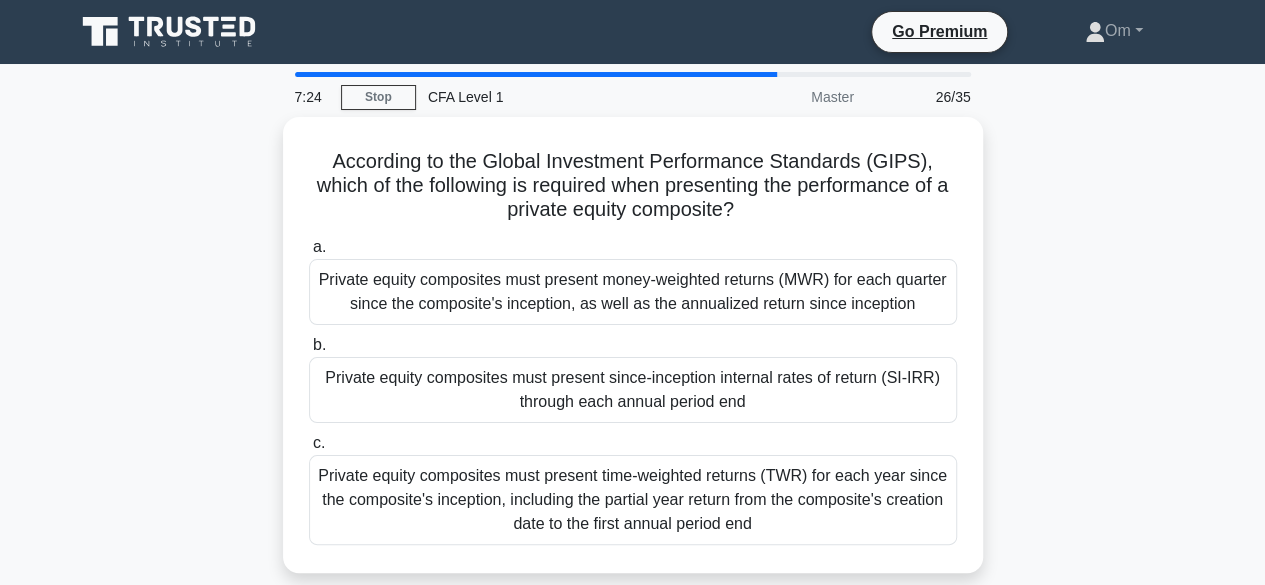 click on "b.
Private equity composites must present since-inception internal rates of return (SI-IRR) through each annual period end" at bounding box center (633, 378) 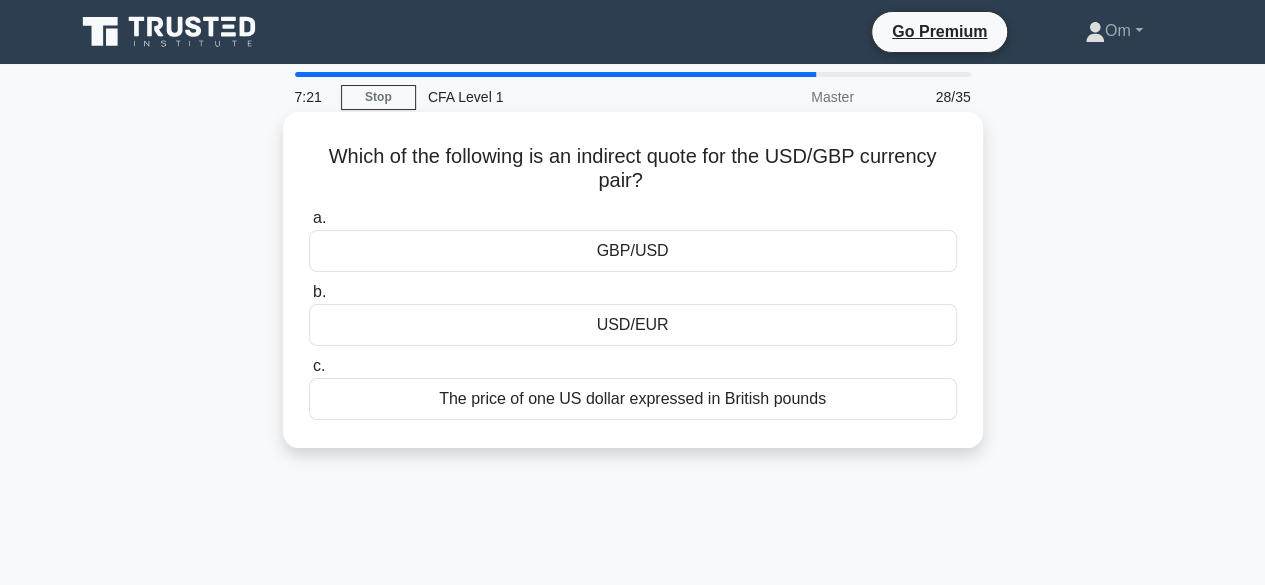 click on "USD/EUR" at bounding box center (633, 325) 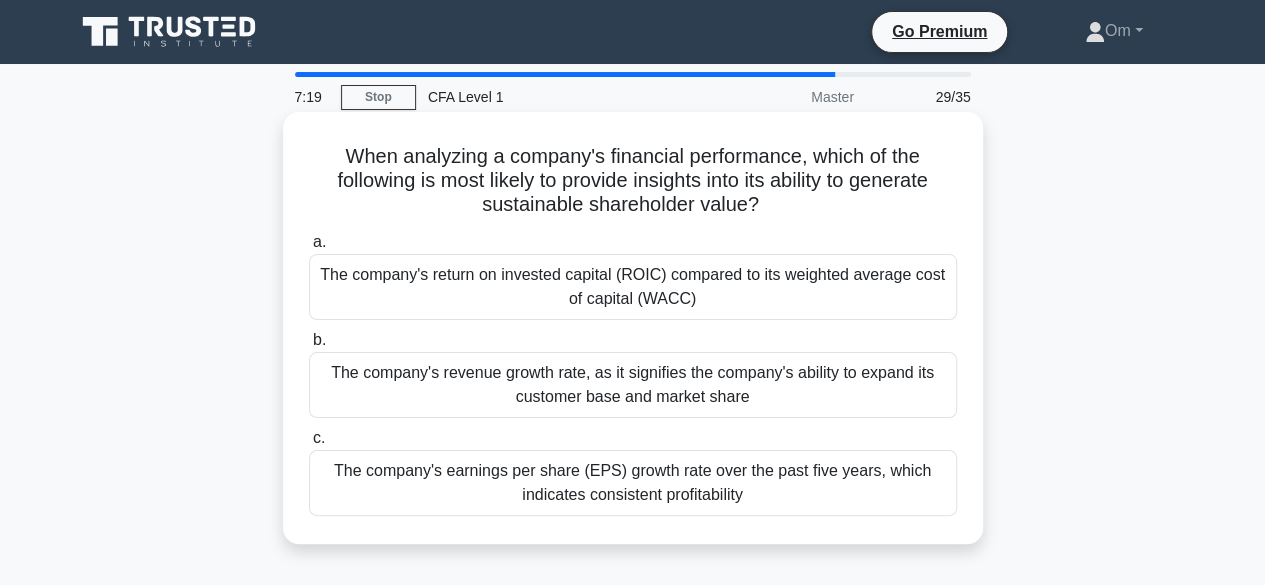 drag, startPoint x: 335, startPoint y: 155, endPoint x: 846, endPoint y: 525, distance: 630.88904 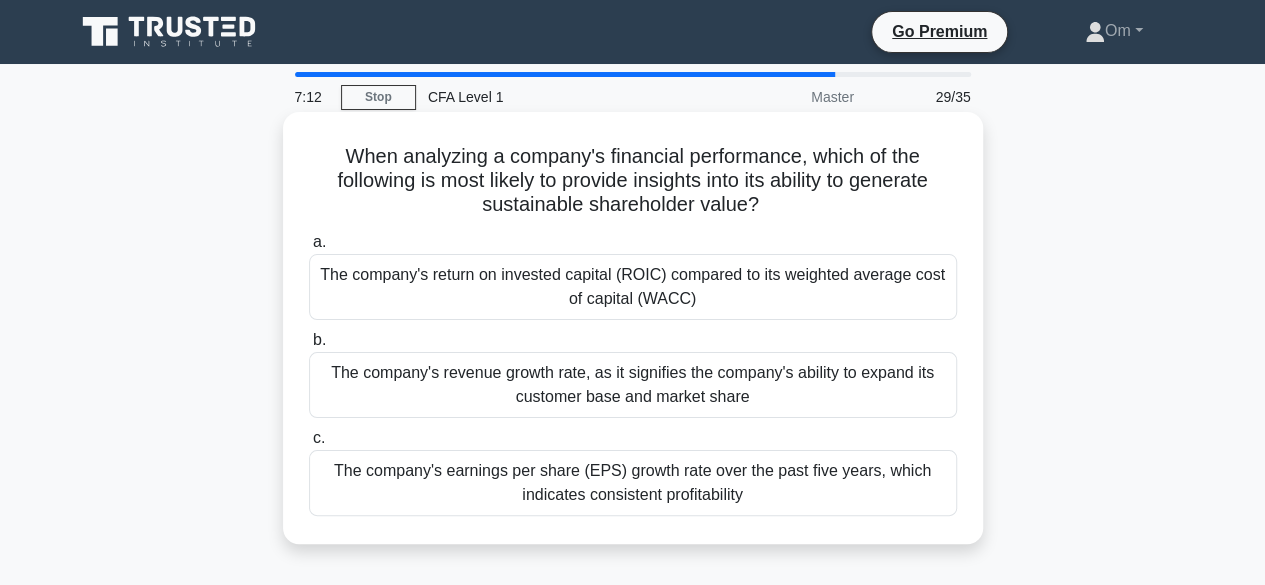 click on "The company's return on invested capital (ROIC) compared to its weighted average cost of capital (WACC)" at bounding box center (633, 287) 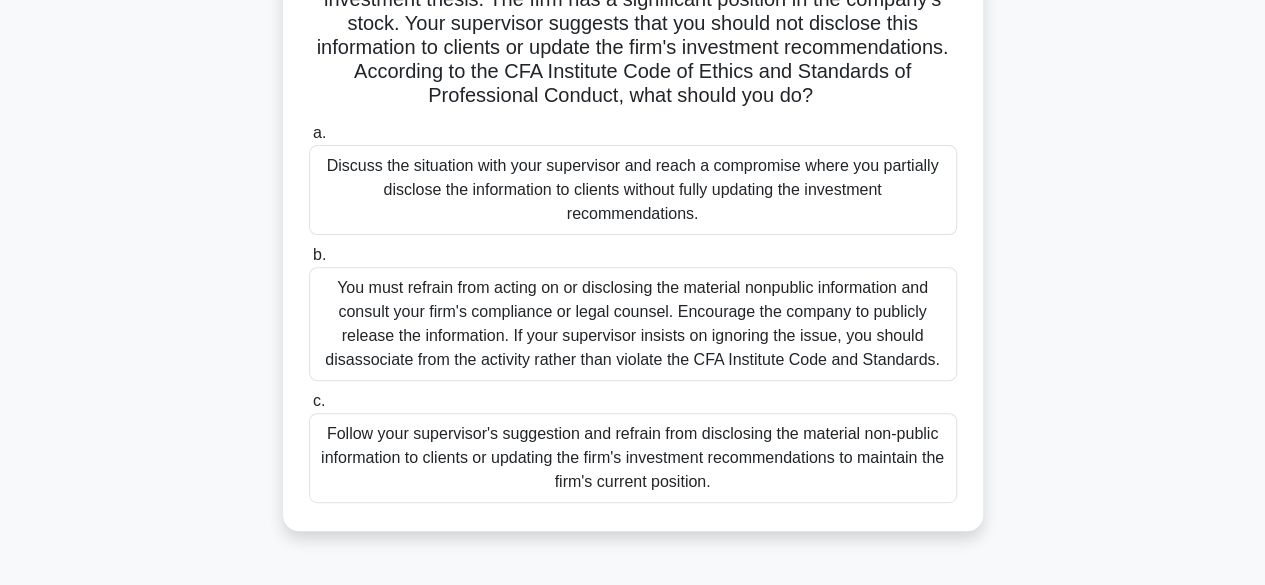 scroll, scrollTop: 495, scrollLeft: 0, axis: vertical 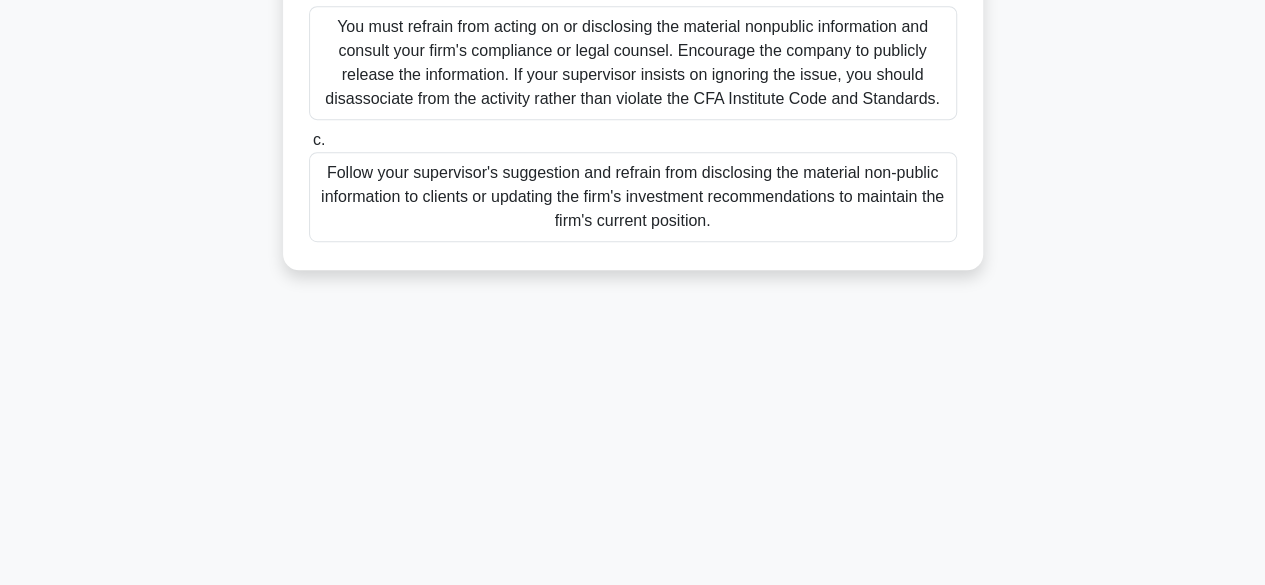 drag, startPoint x: 335, startPoint y: 151, endPoint x: 972, endPoint y: 632, distance: 798.2042 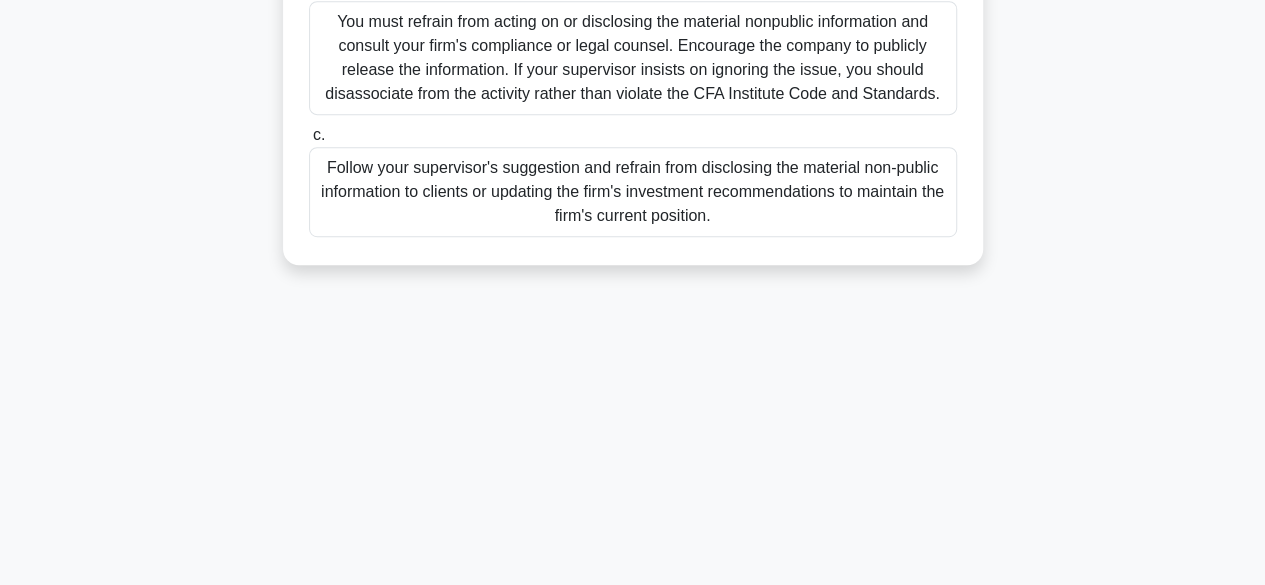 click on "You must refrain from acting on or disclosing the material nonpublic information and consult your firm's compliance or legal counsel. Encourage the company to publicly release the information. If your supervisor insists on ignoring the issue, you should disassociate from the activity rather than violate the CFA Institute Code and Standards." at bounding box center [633, 58] 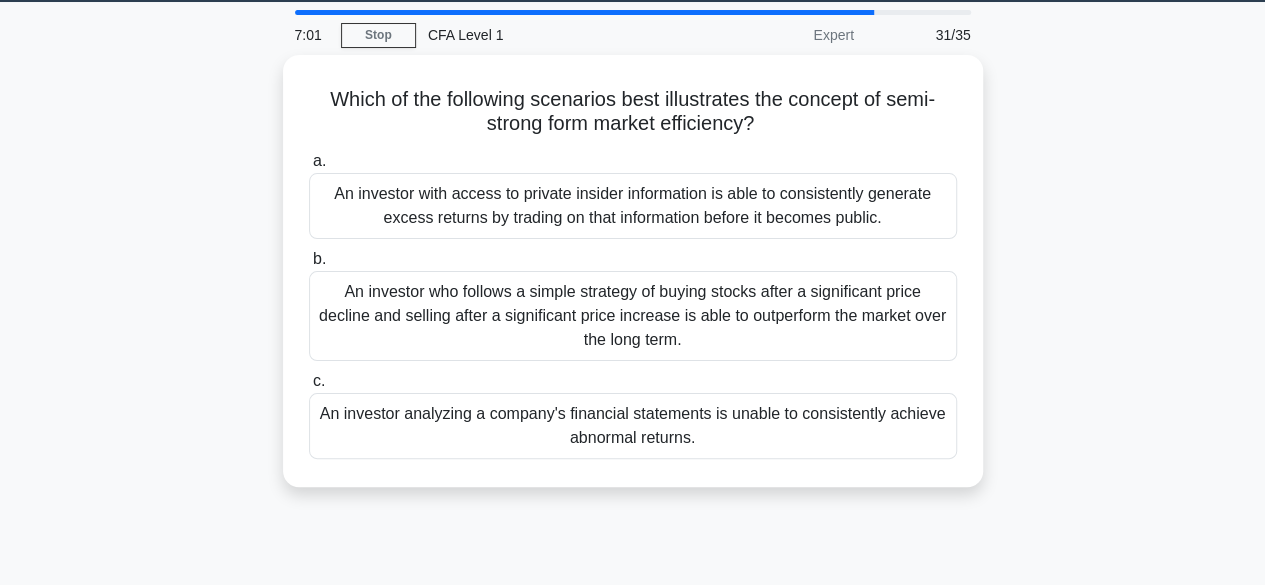 scroll, scrollTop: 0, scrollLeft: 0, axis: both 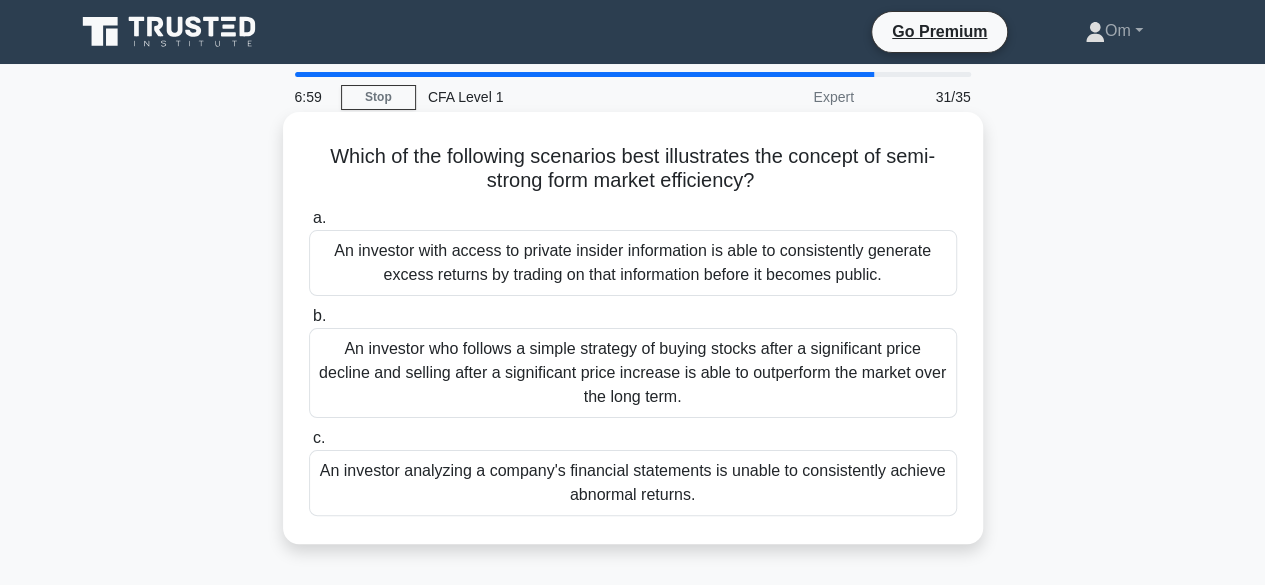 drag, startPoint x: 324, startPoint y: 159, endPoint x: 826, endPoint y: 526, distance: 621.84644 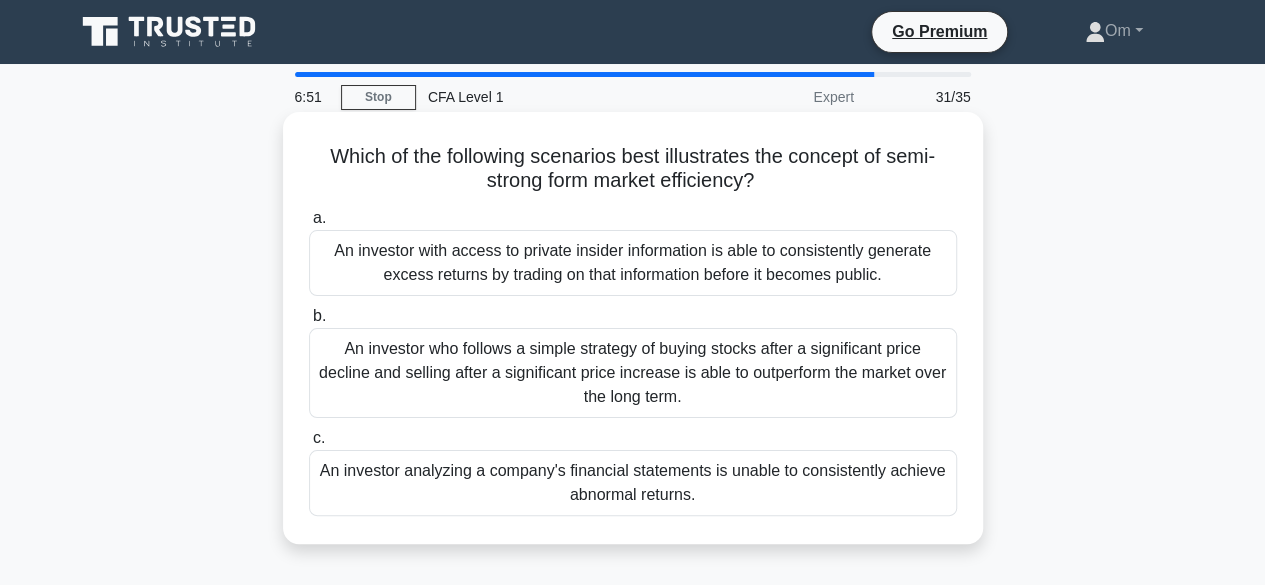 click on "An investor analyzing a company's financial statements is unable to consistently achieve abnormal returns." at bounding box center [633, 483] 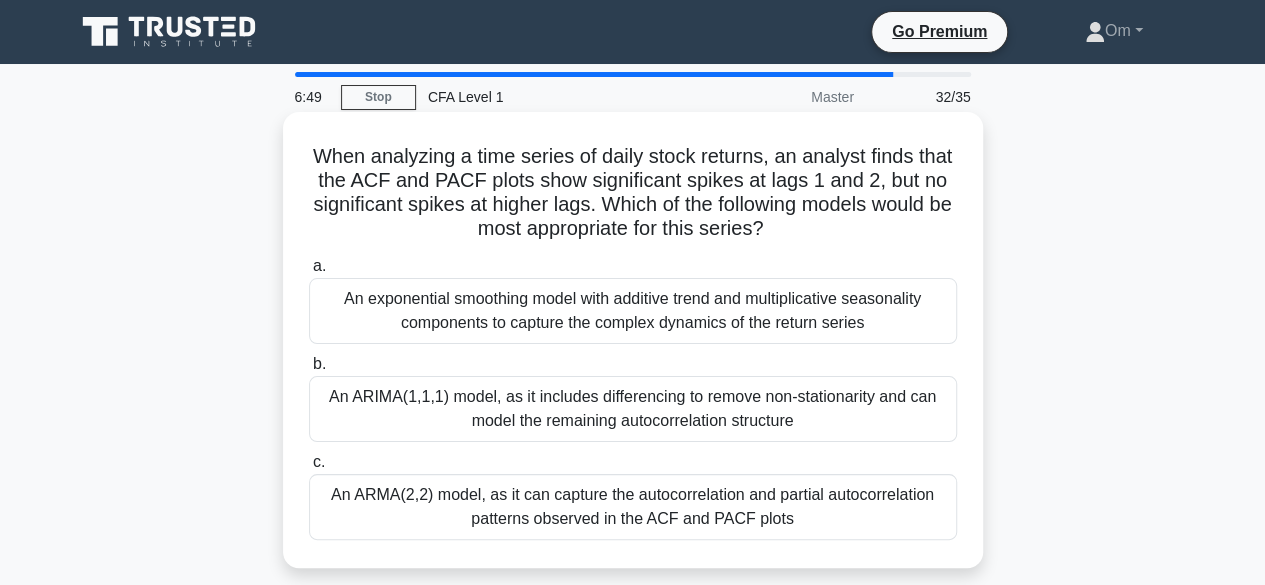 click on "An ARIMA(1,1,1) model, as it includes differencing to remove non-stationarity and can model the remaining autocorrelation structure" at bounding box center (633, 409) 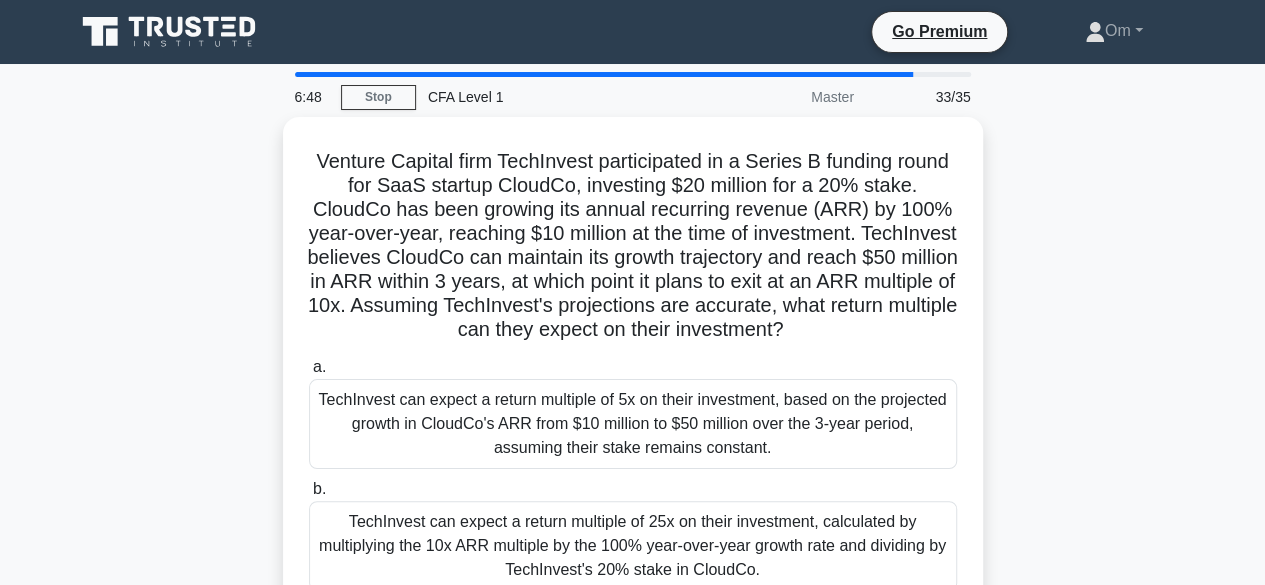 click on "TechInvest can expect a return multiple of 5x on their investment, based on the projected growth in CloudCo's ARR from $10 million to $50 million over the 3-year period, assuming their stake remains constant." at bounding box center [633, 424] 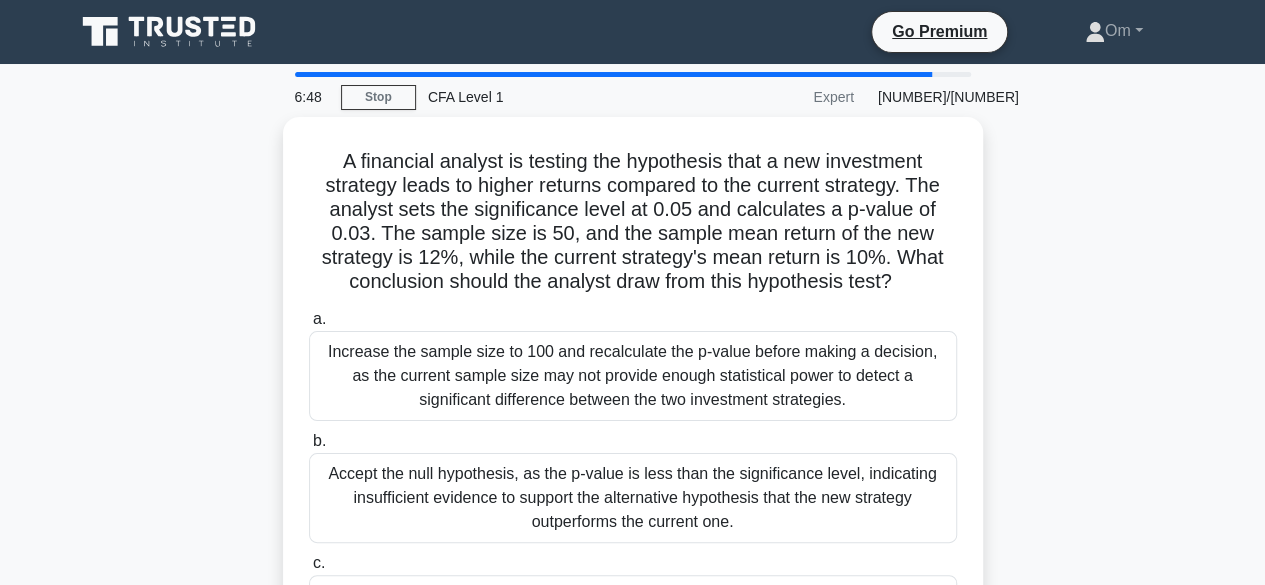 click on "Increase the sample size to 100 and recalculate the p-value before making a decision, as the current sample size may not provide enough statistical power to detect a significant difference between the two investment strategies." at bounding box center [633, 376] 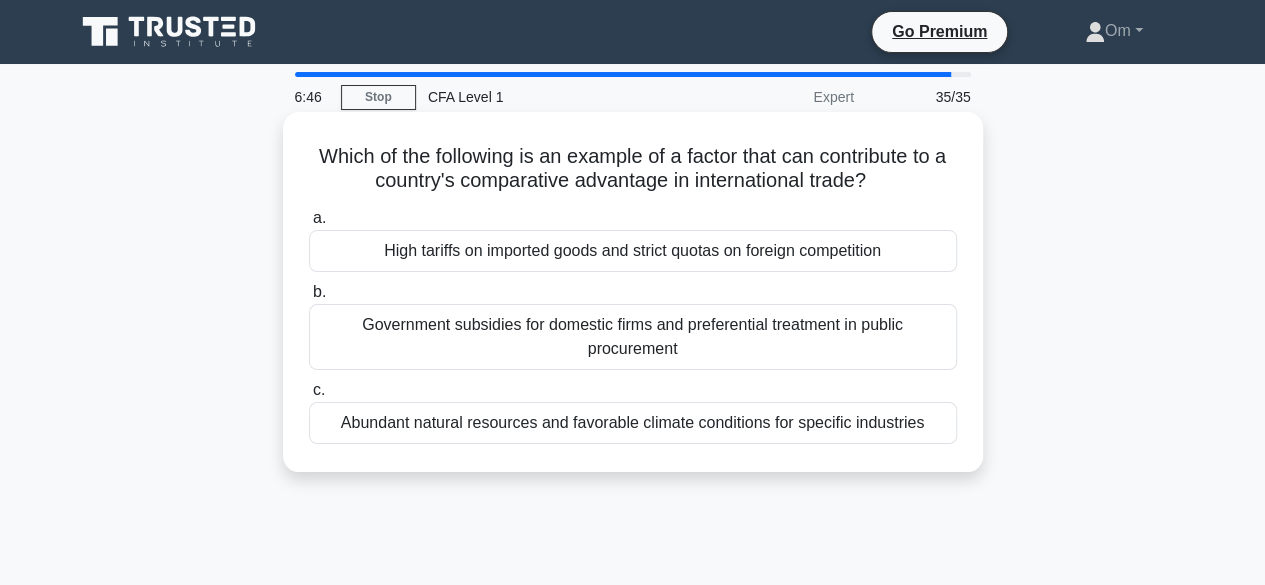 click on "Government subsidies for domestic firms and preferential treatment in public procurement" at bounding box center (633, 337) 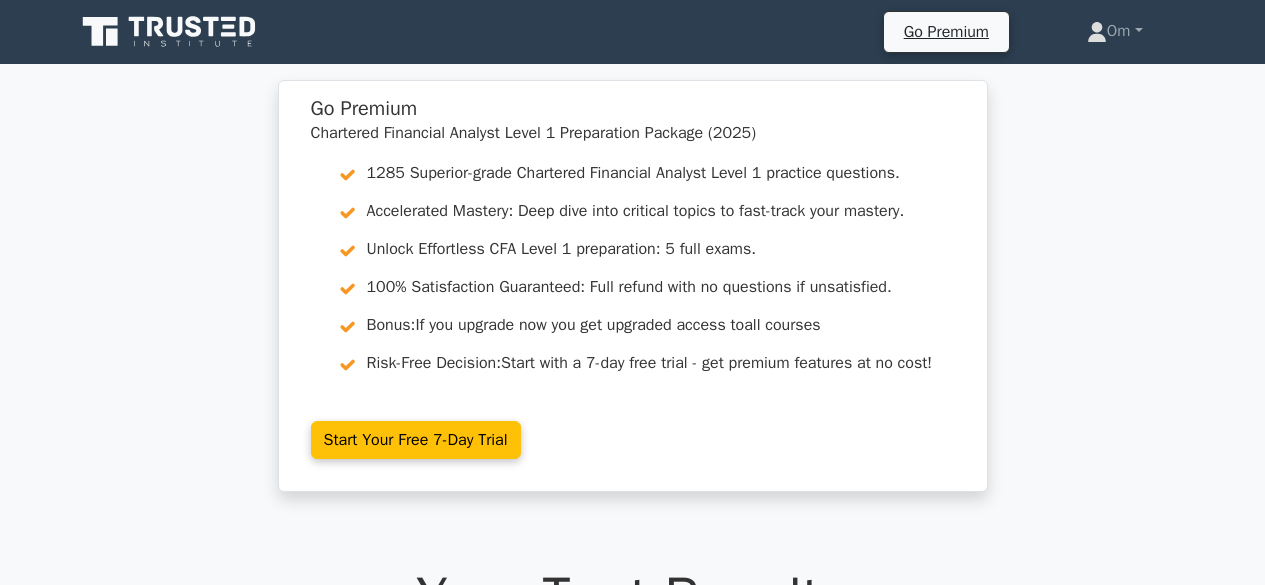 scroll, scrollTop: 0, scrollLeft: 0, axis: both 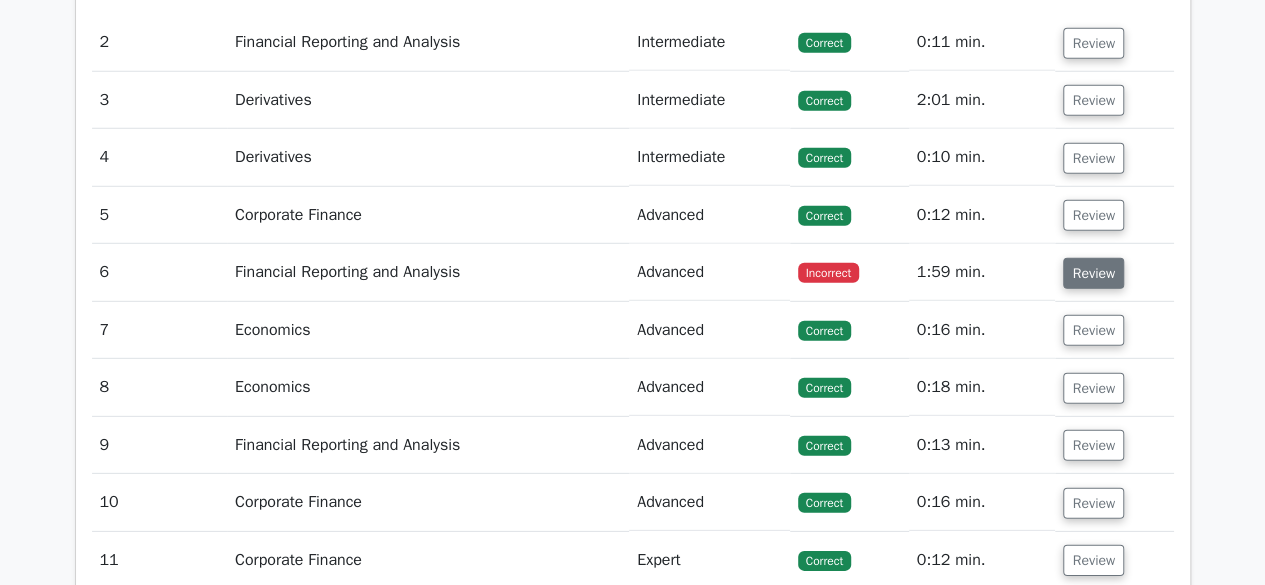 click on "Review" at bounding box center [1093, 273] 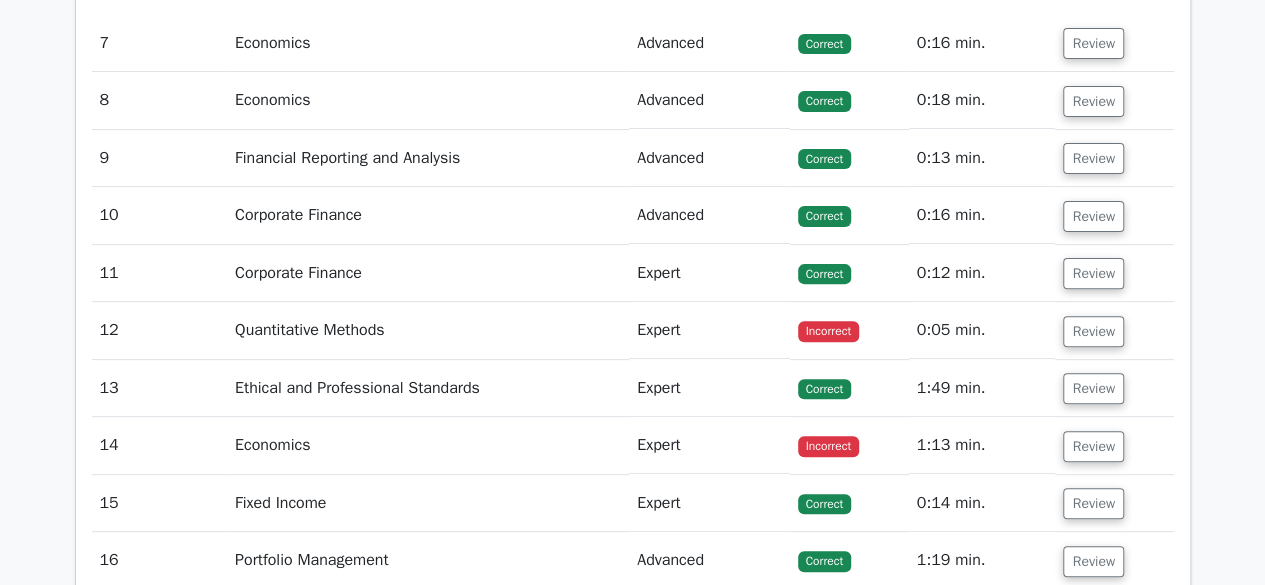 scroll, scrollTop: 4076, scrollLeft: 0, axis: vertical 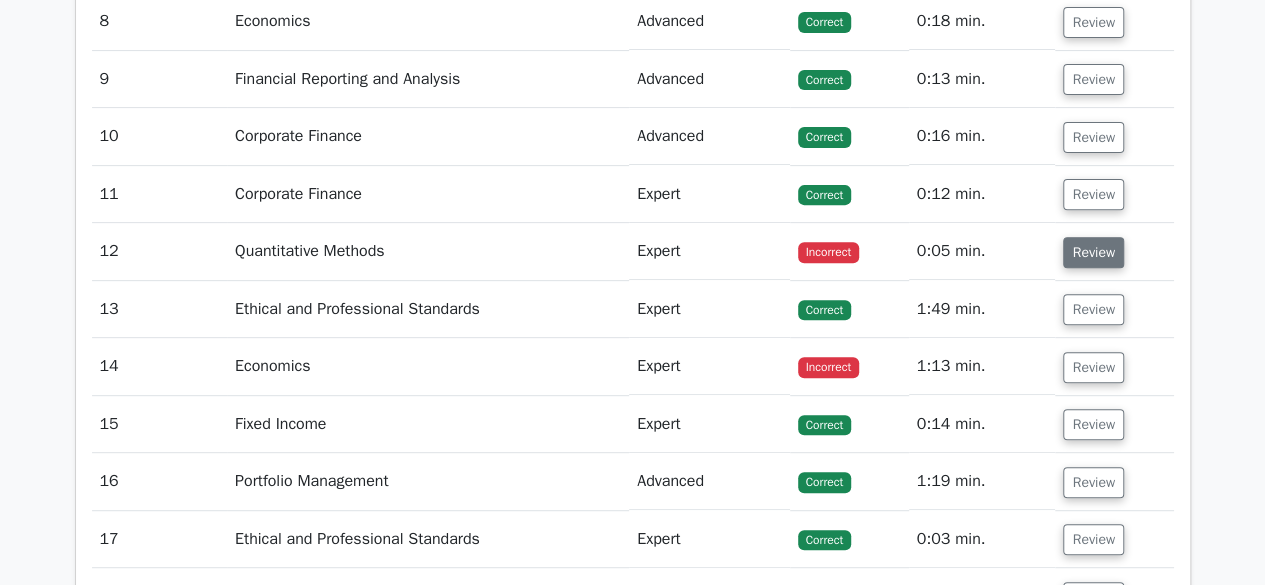 click on "Review" at bounding box center (1093, 252) 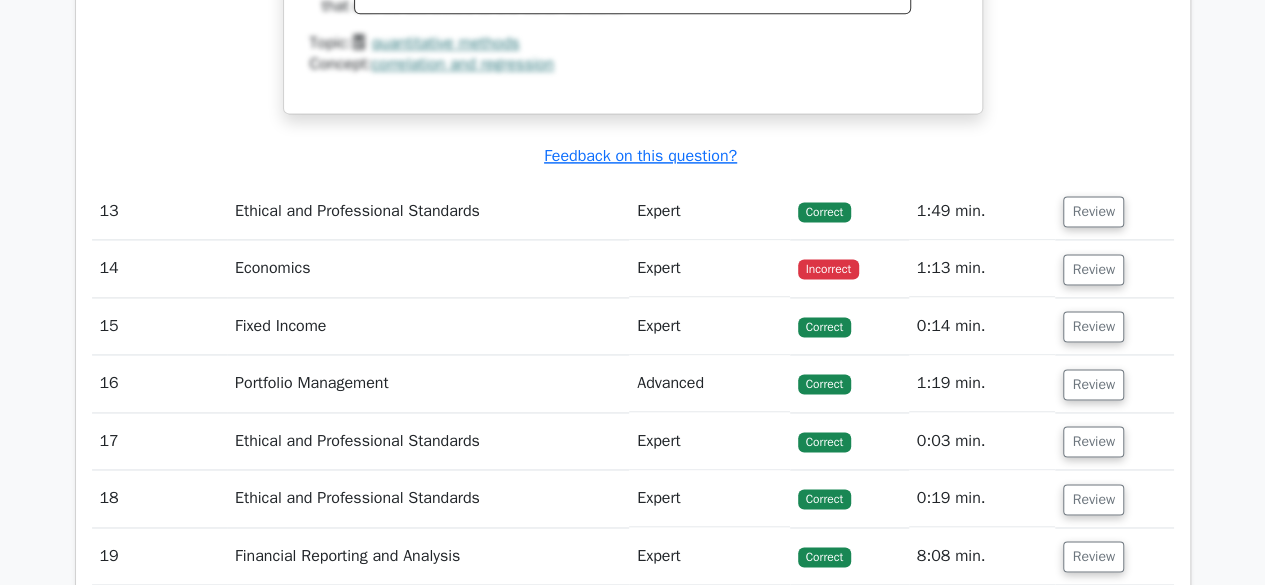scroll, scrollTop: 5126, scrollLeft: 0, axis: vertical 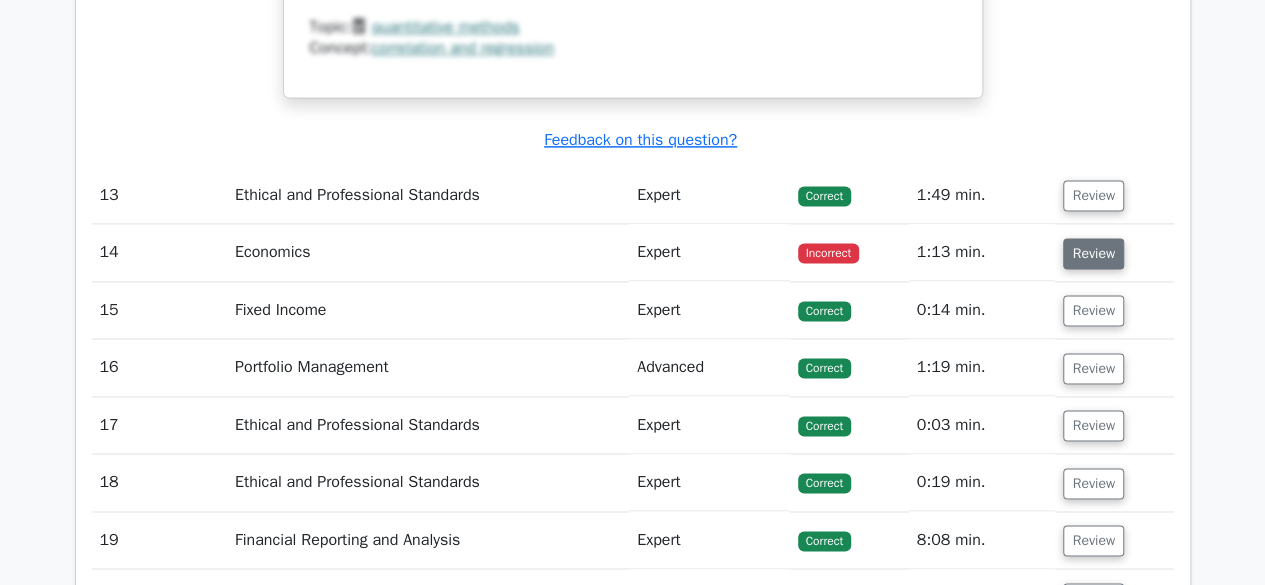 click on "Review" at bounding box center [1114, 252] 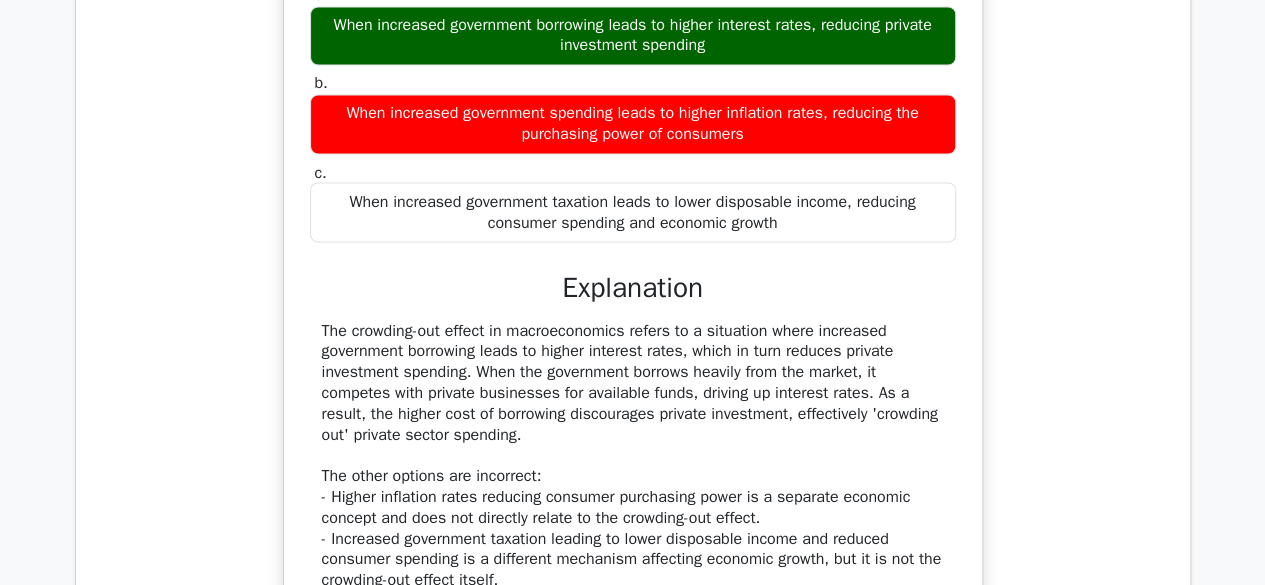 scroll, scrollTop: 5515, scrollLeft: 0, axis: vertical 